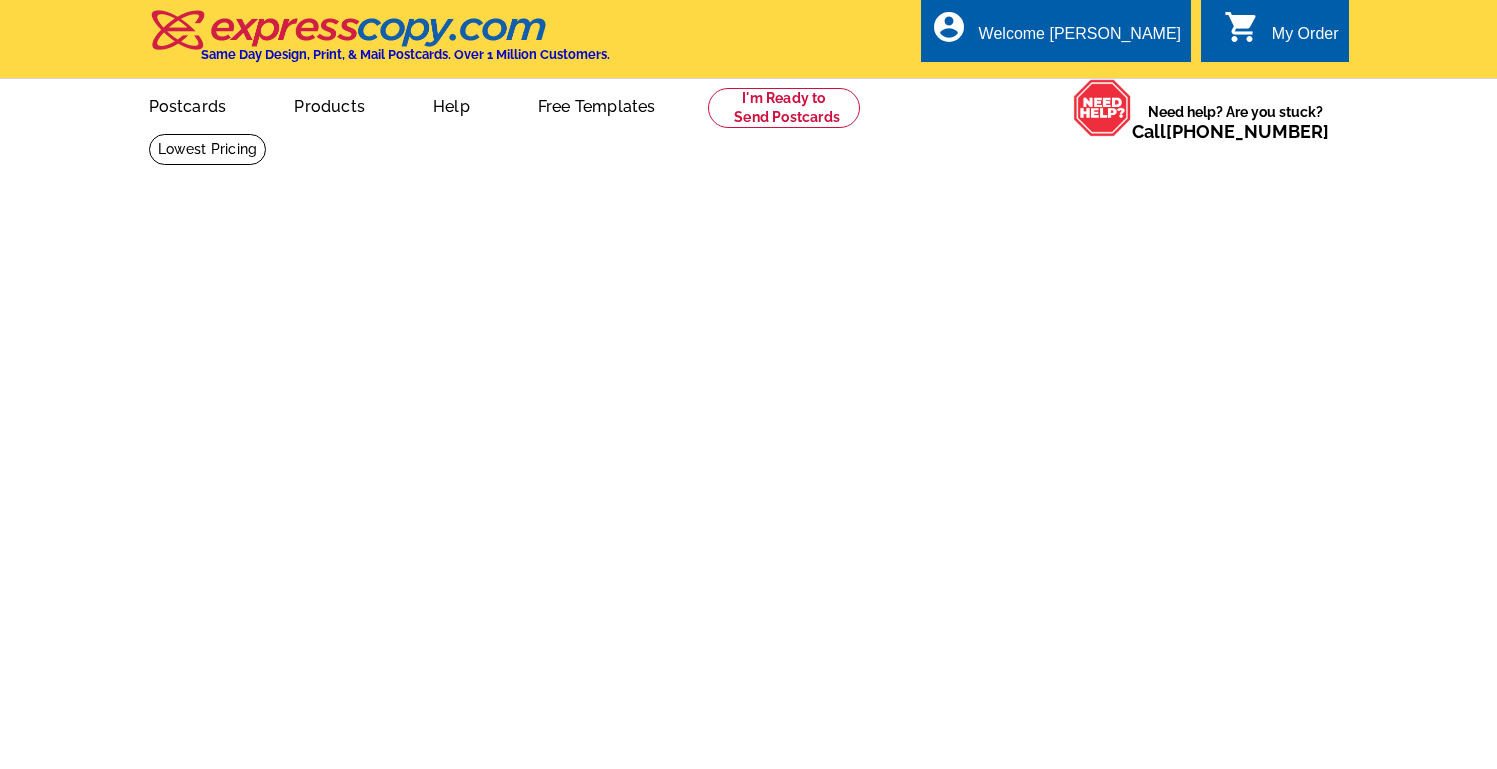 scroll, scrollTop: 0, scrollLeft: 0, axis: both 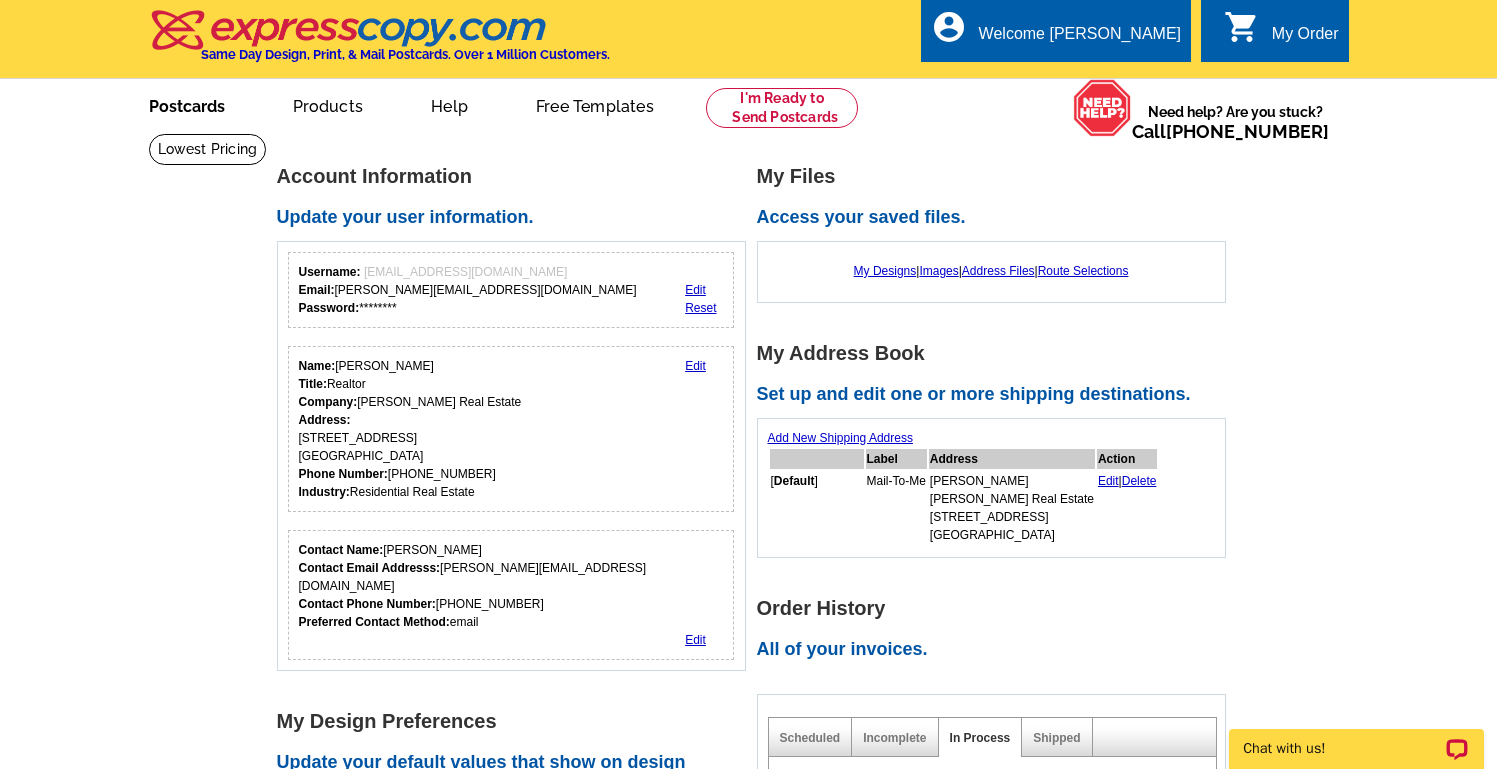 click on "Postcards" at bounding box center [187, 104] 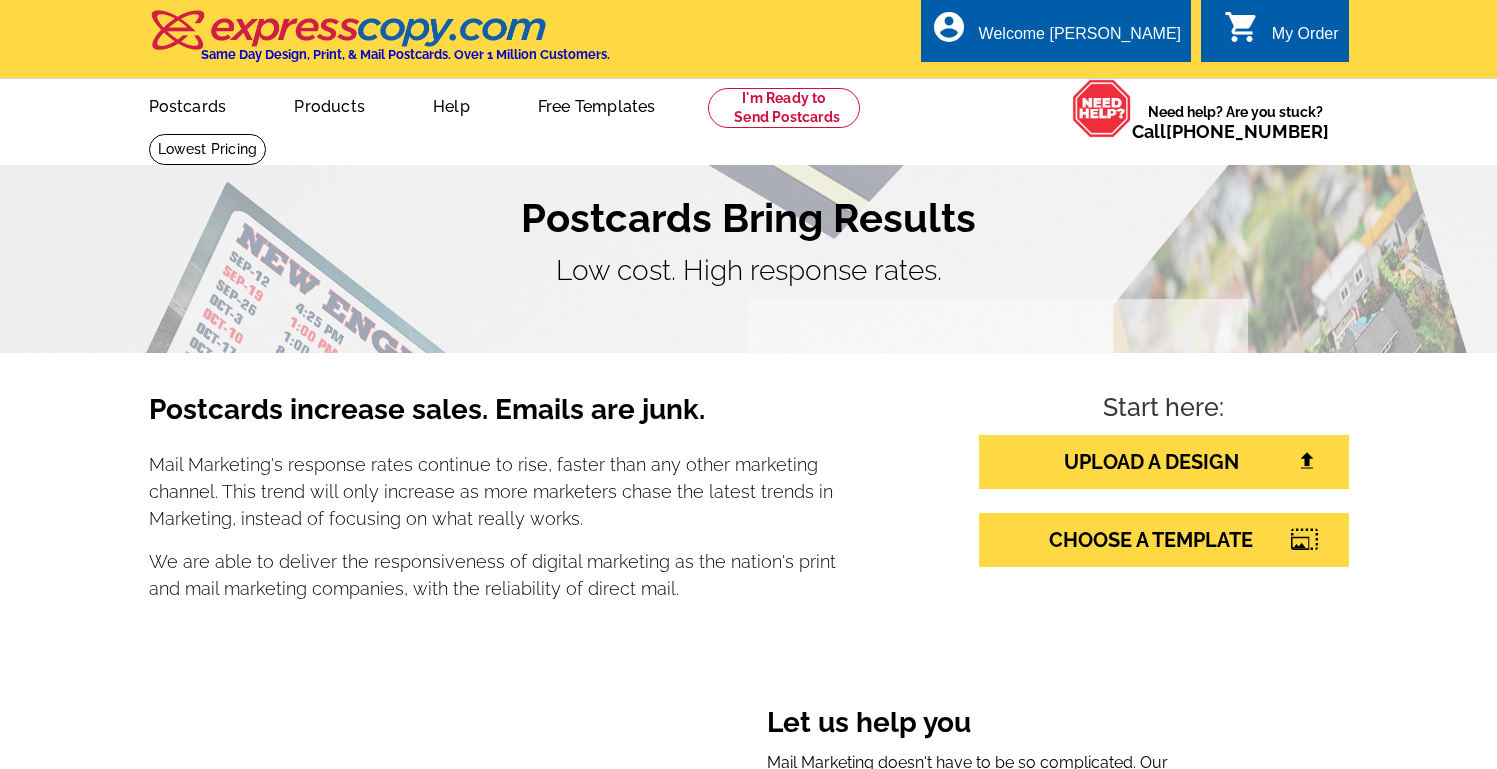 scroll, scrollTop: 0, scrollLeft: 0, axis: both 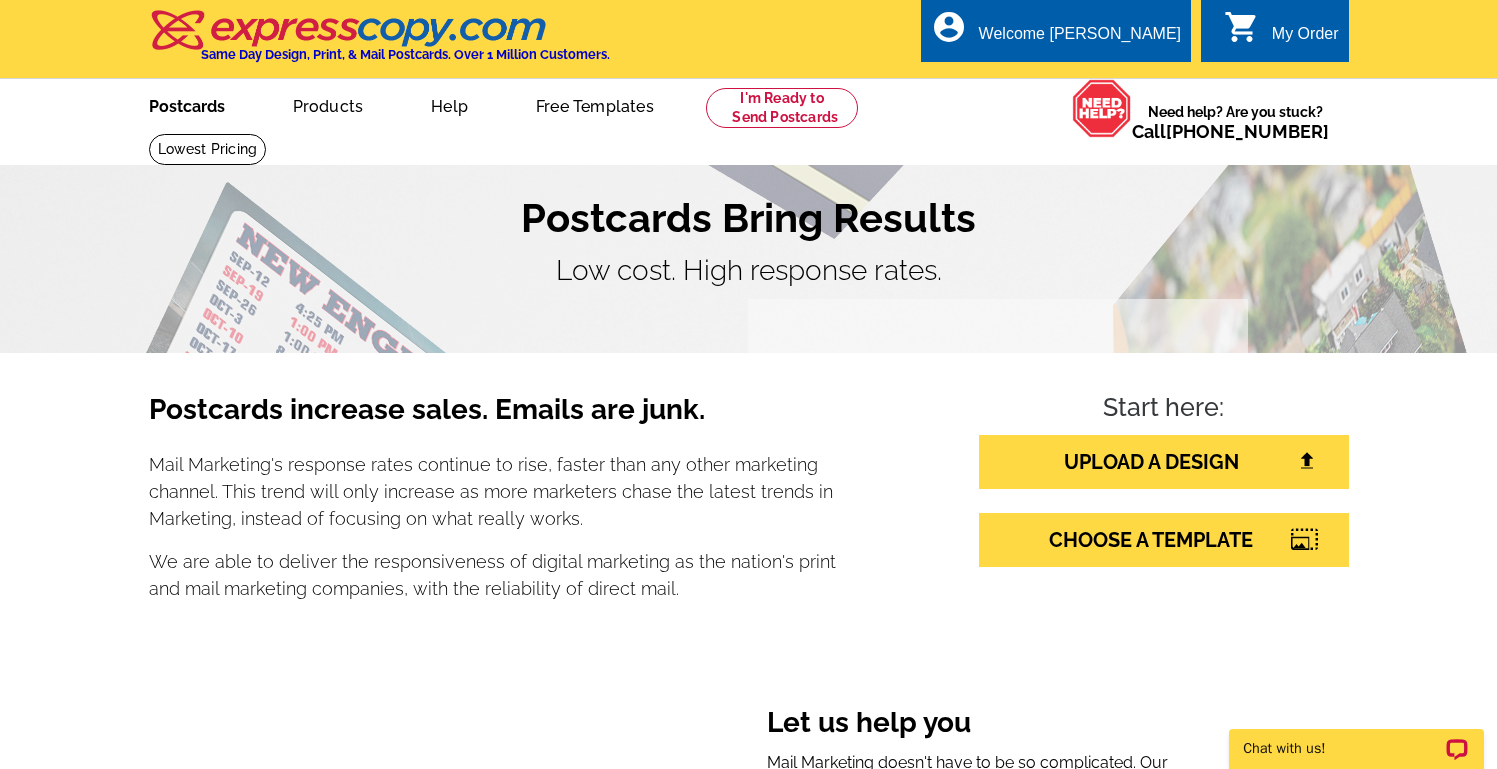 click on "Postcards" at bounding box center (187, 104) 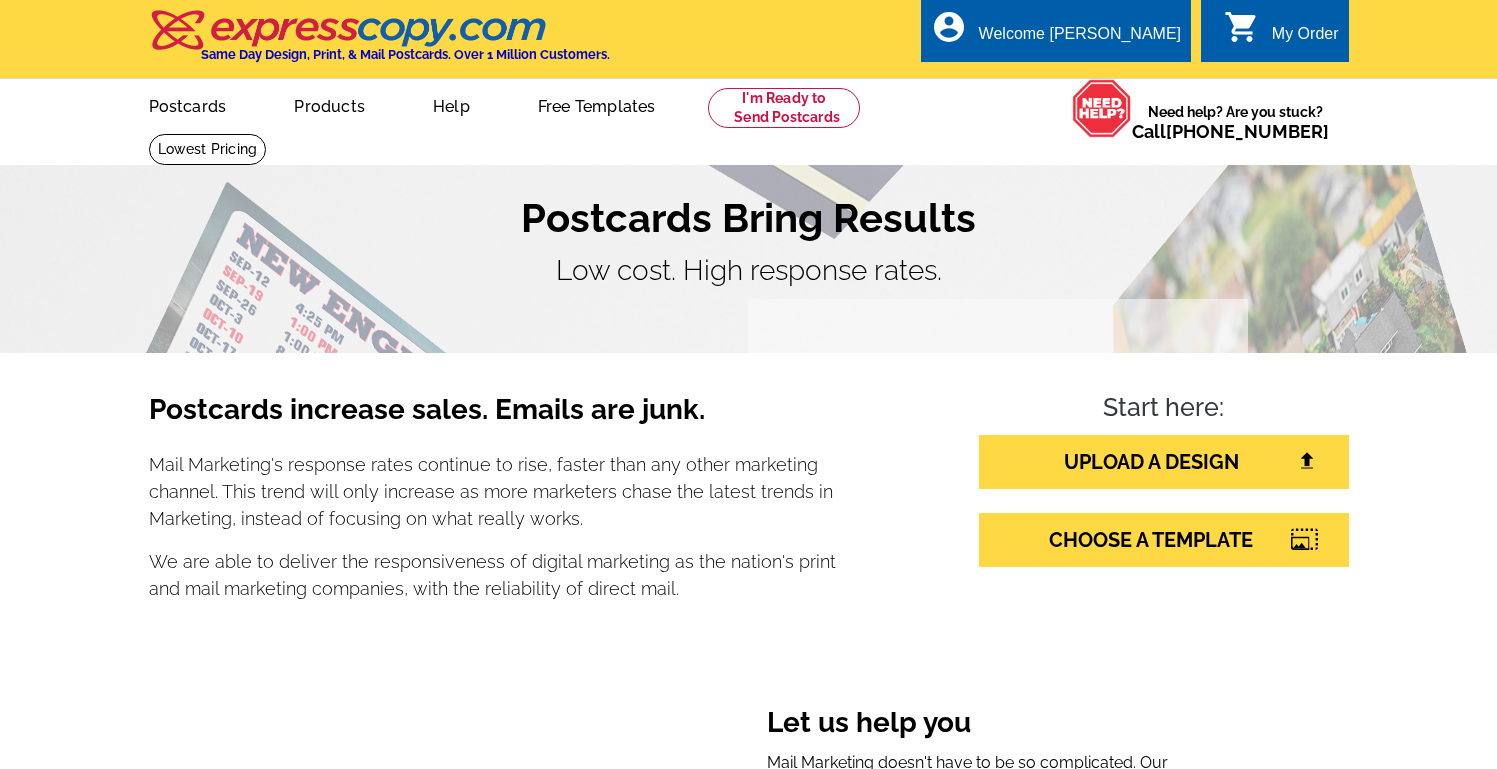 scroll, scrollTop: 0, scrollLeft: 0, axis: both 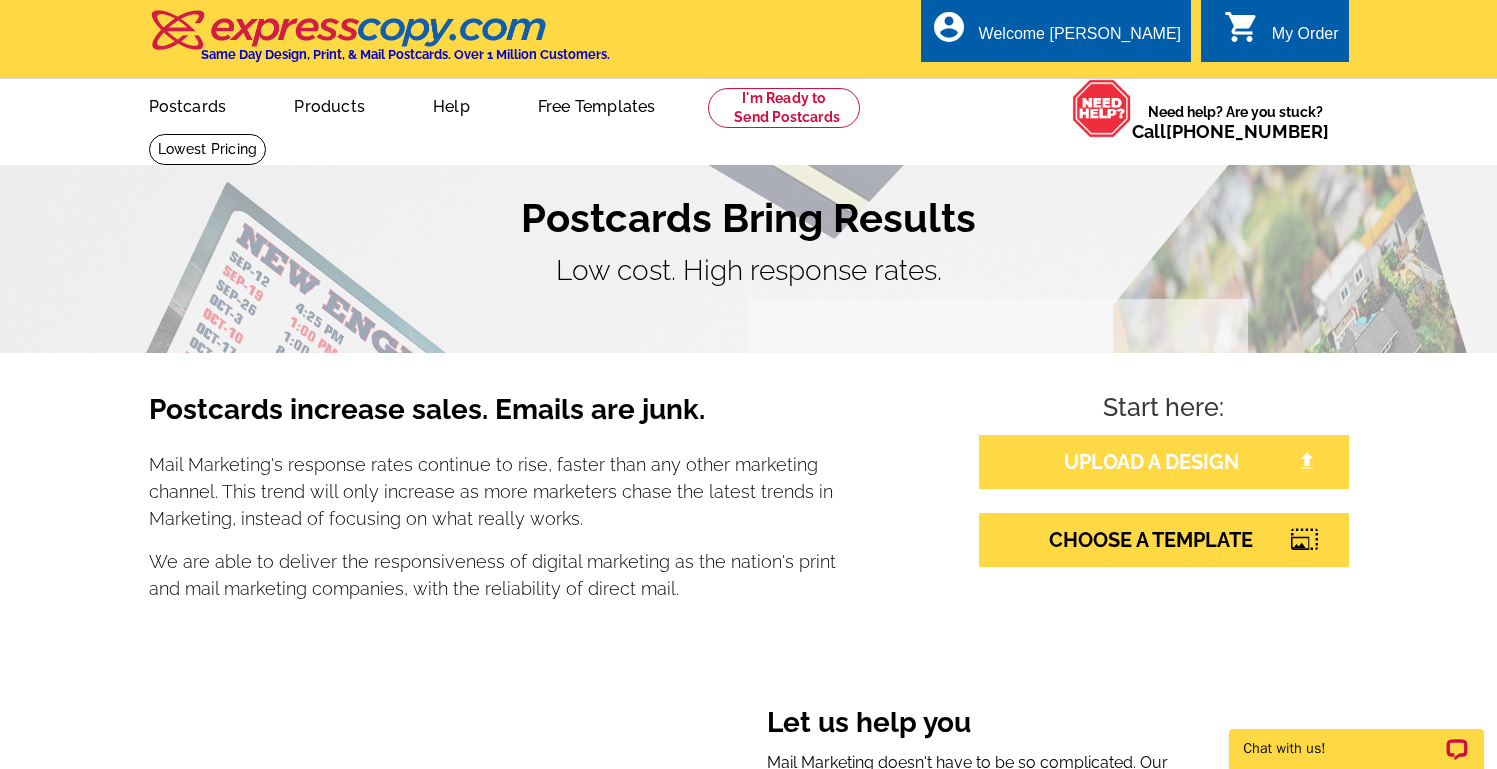 click on "UPLOAD A DESIGN" at bounding box center [1164, 462] 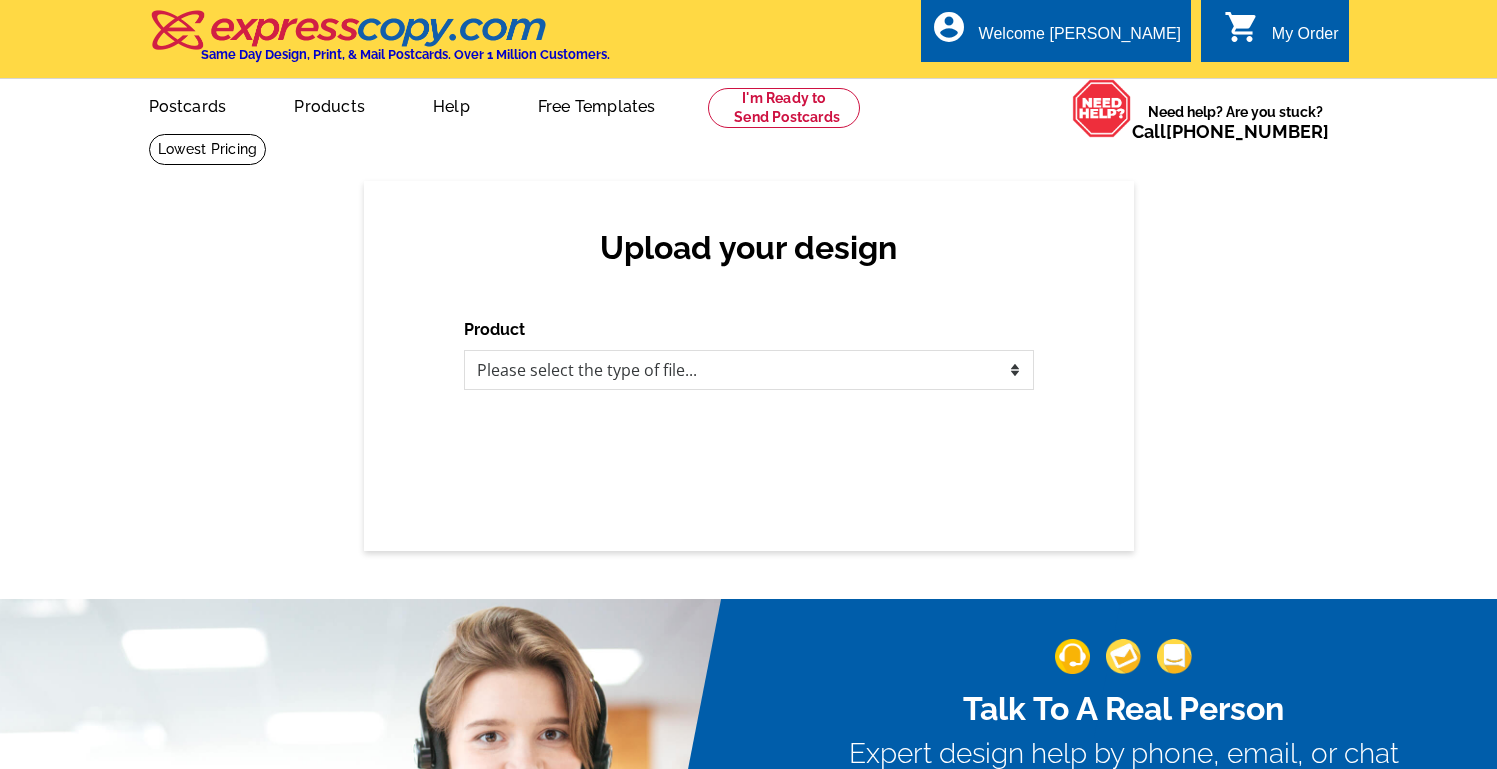 scroll, scrollTop: 0, scrollLeft: 0, axis: both 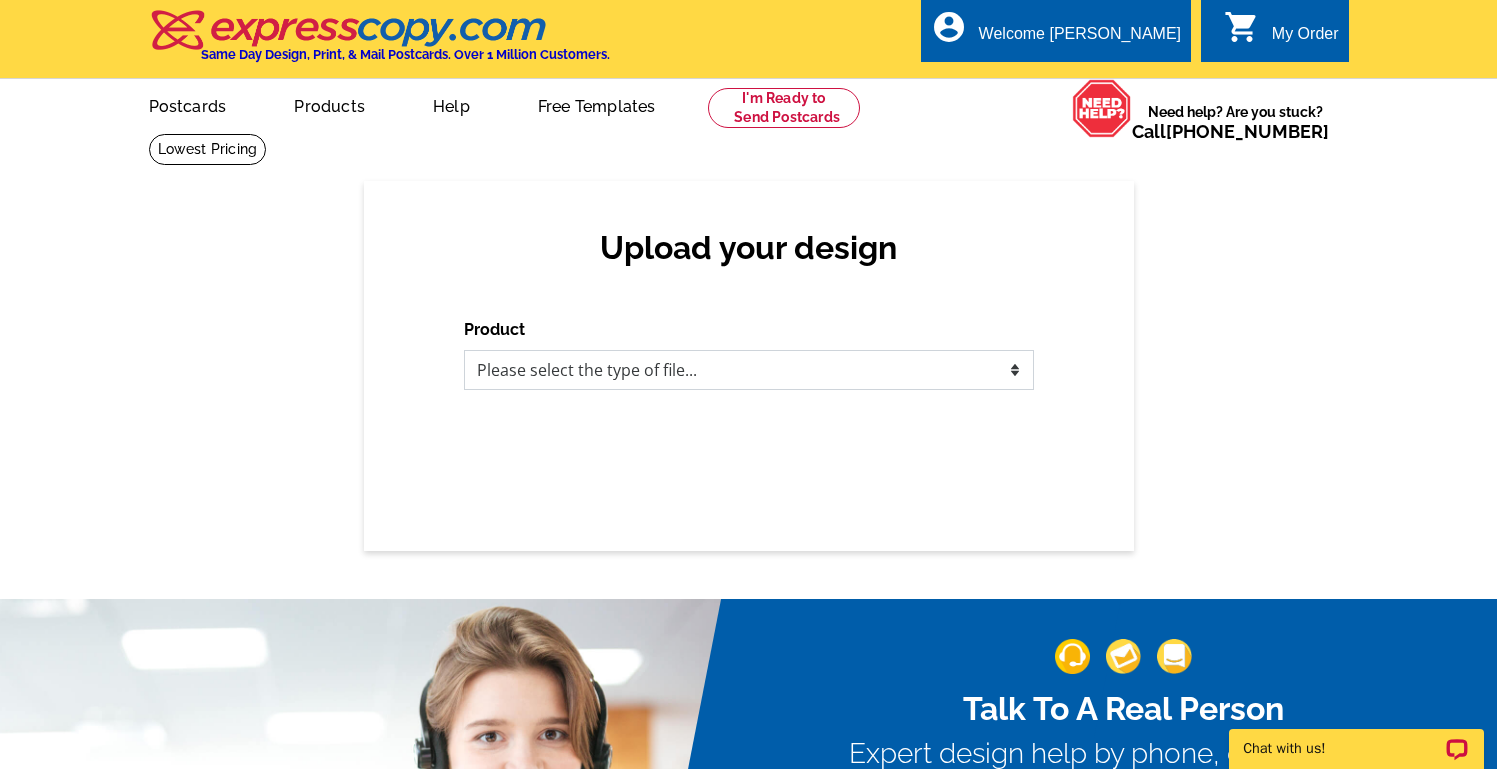 click on "Please select the type of file...
Postcards
Business Cards
Letters and flyers
Greeting Cards
Door Hangers" at bounding box center (749, 370) 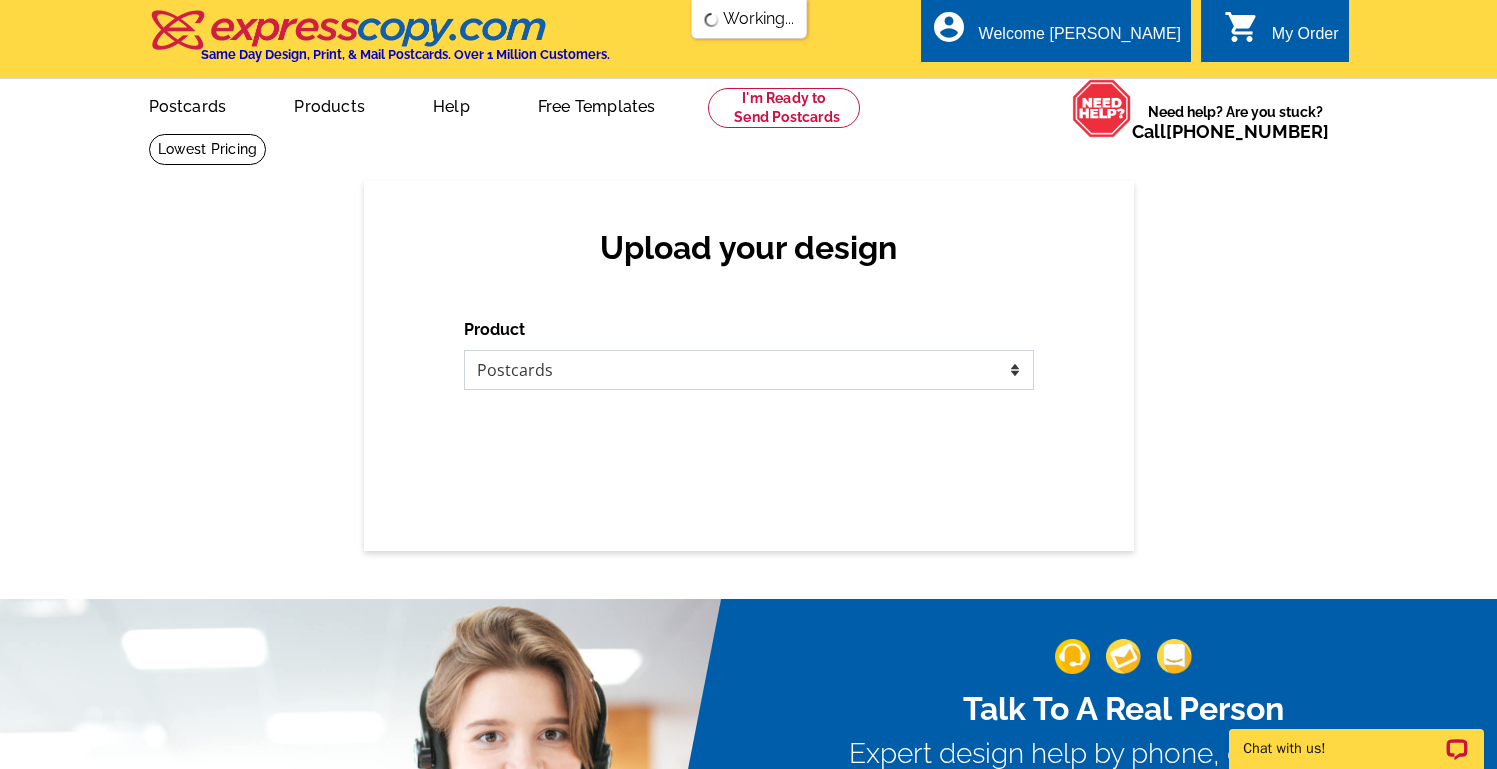 scroll, scrollTop: 0, scrollLeft: 0, axis: both 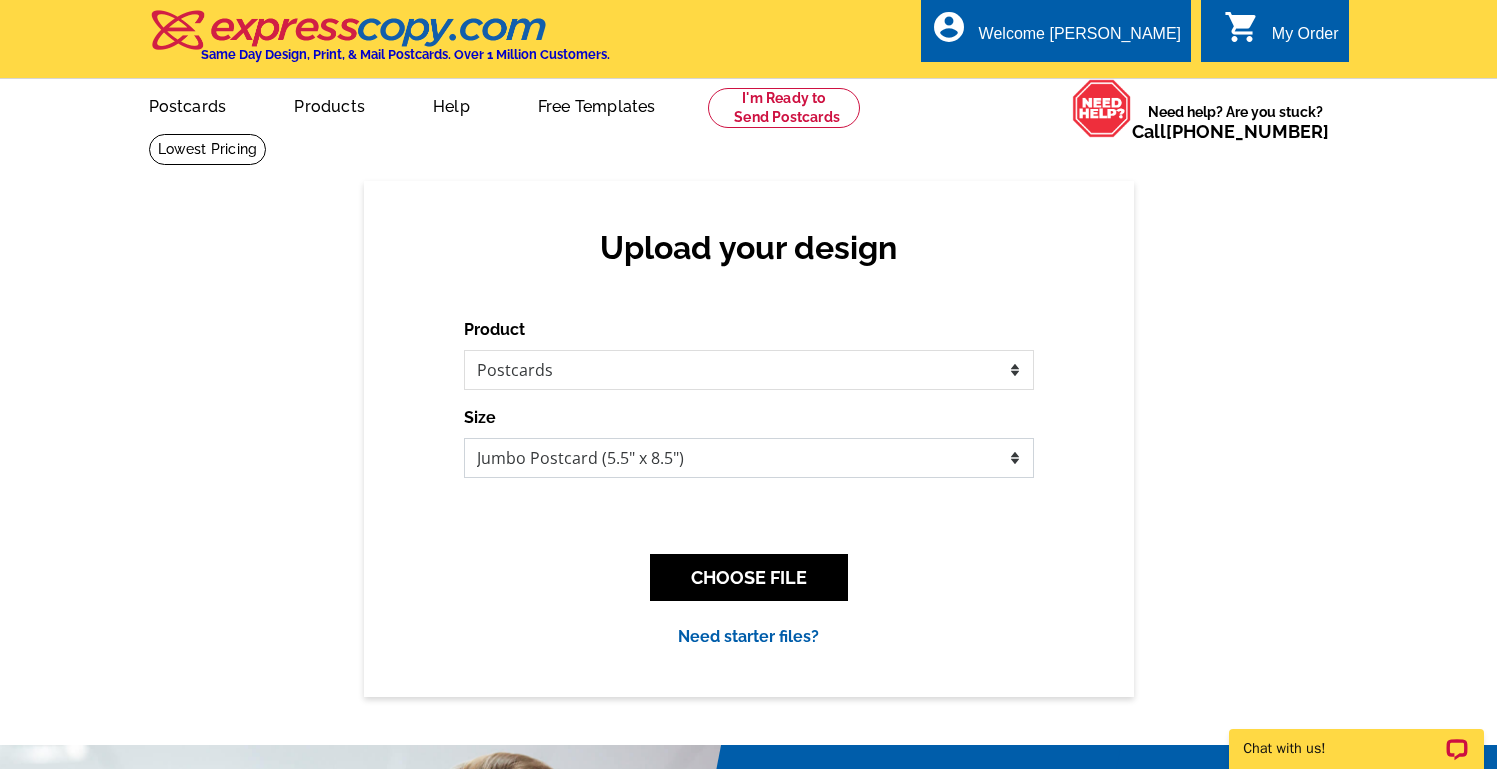 click on "Jumbo Postcard (5.5" x 8.5") Regular Postcard (4.25" x 5.6") Panoramic Postcard (5.75" x 11.25") Giant Postcard (8.5" x 11") EDDM Postcard (6.125" x 8.25")" at bounding box center (749, 458) 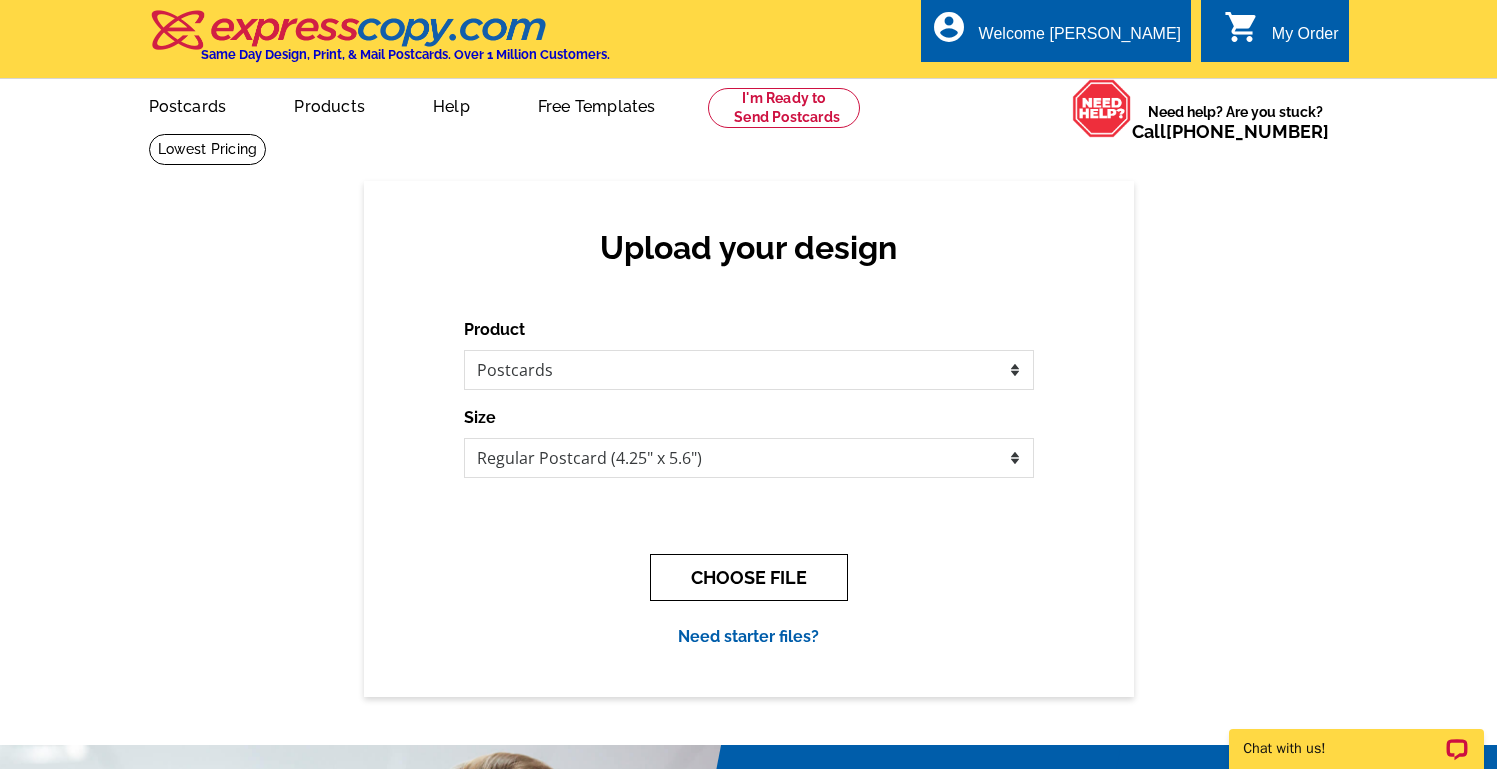 click on "CHOOSE FILE" at bounding box center [749, 577] 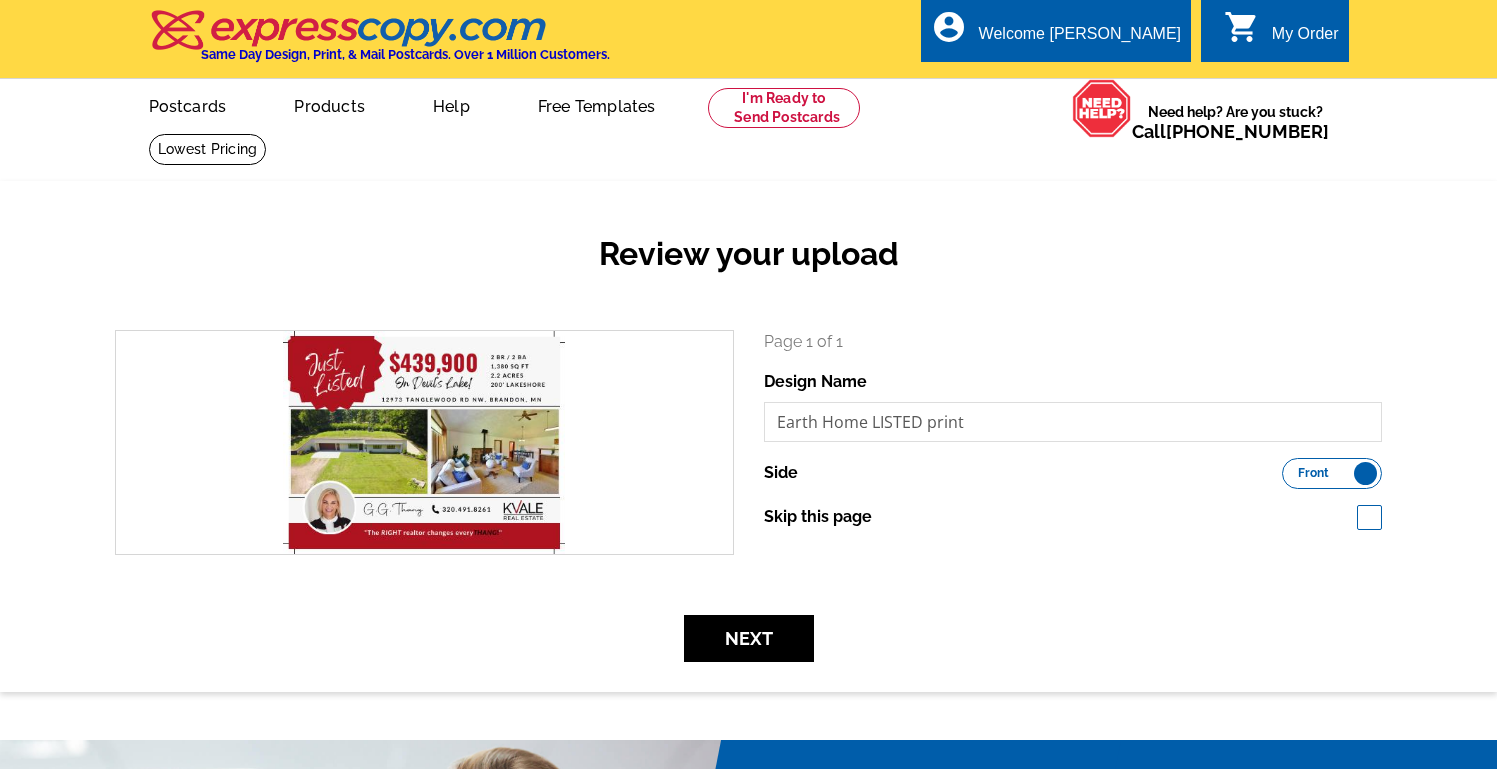 scroll, scrollTop: 0, scrollLeft: 0, axis: both 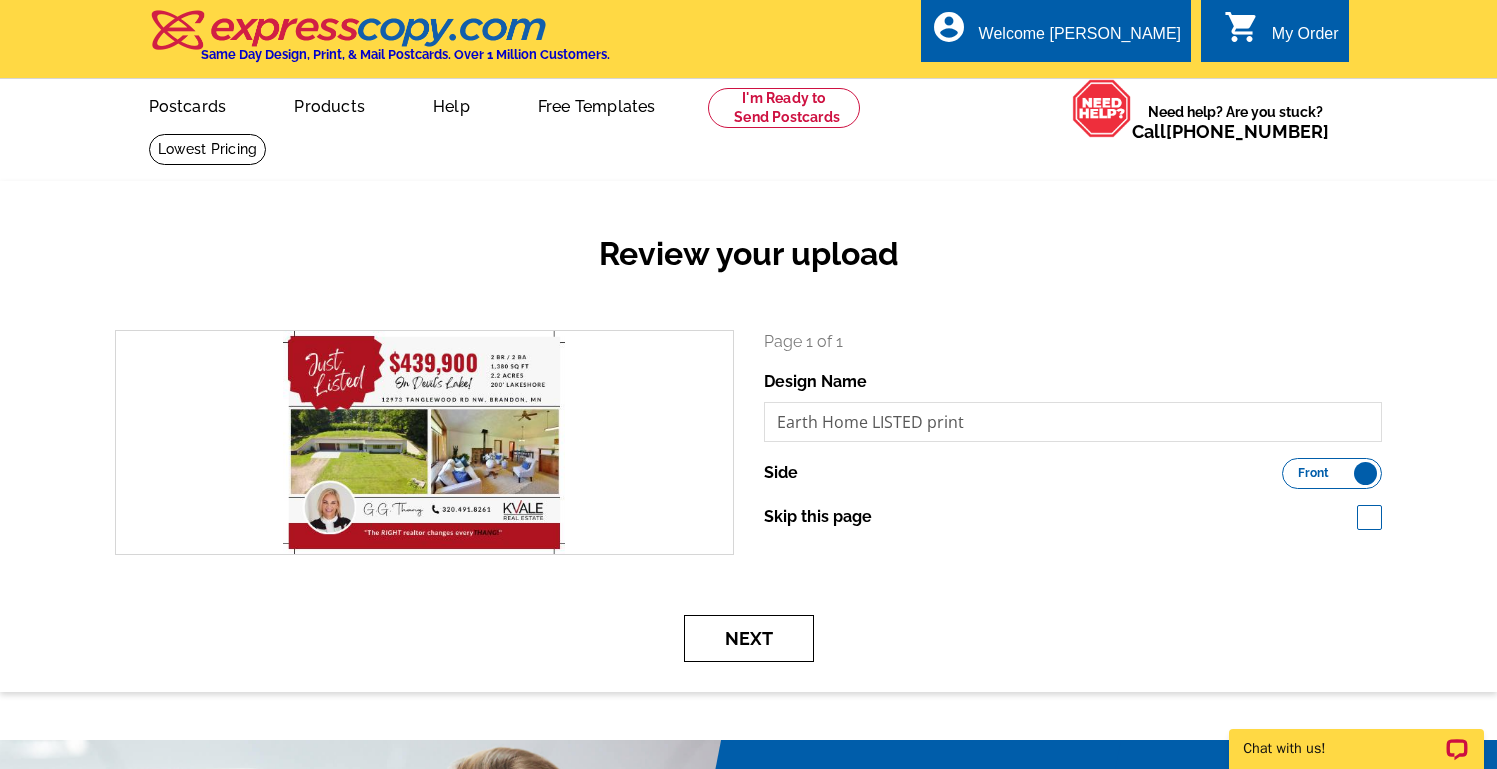 click on "Next" at bounding box center (749, 638) 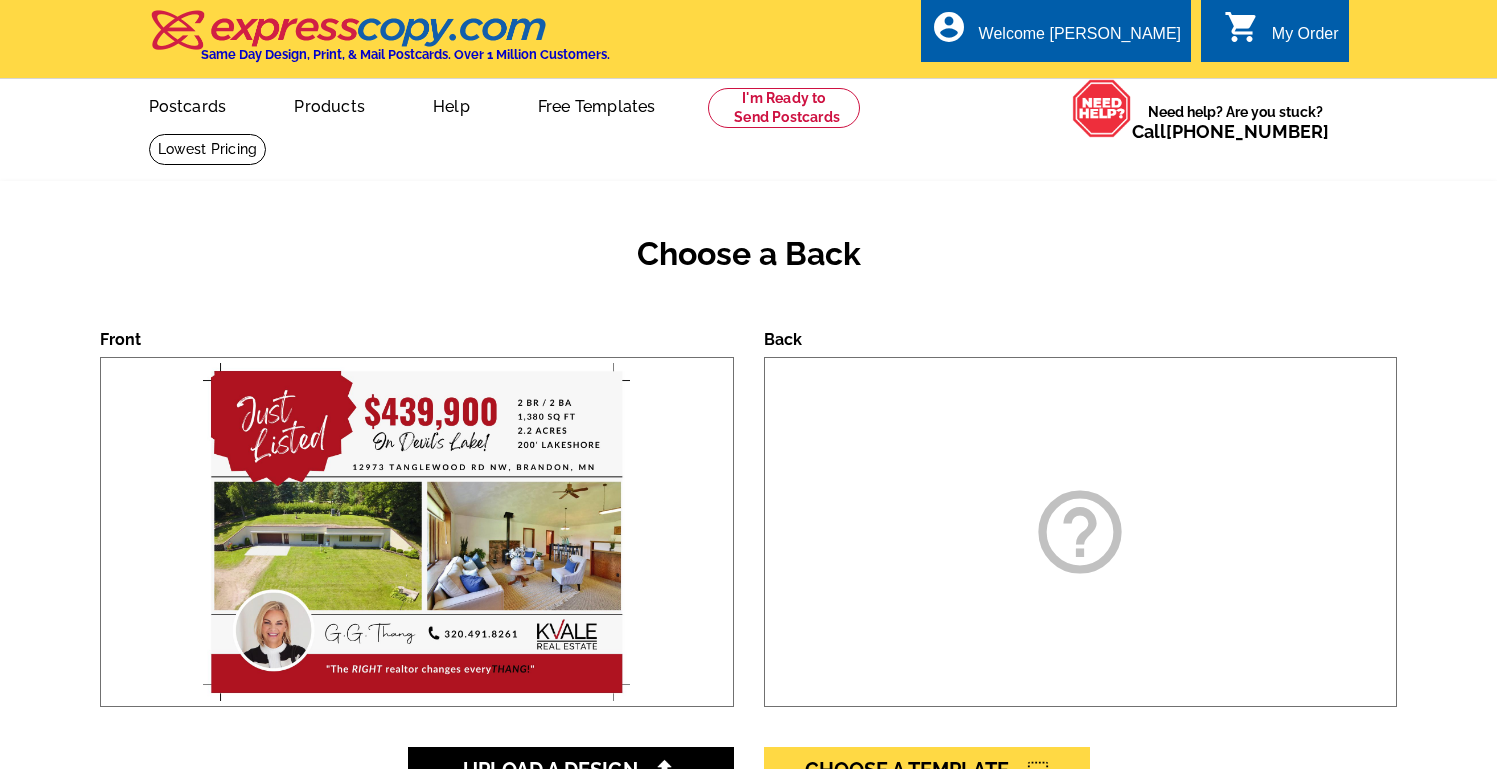 scroll, scrollTop: 0, scrollLeft: 0, axis: both 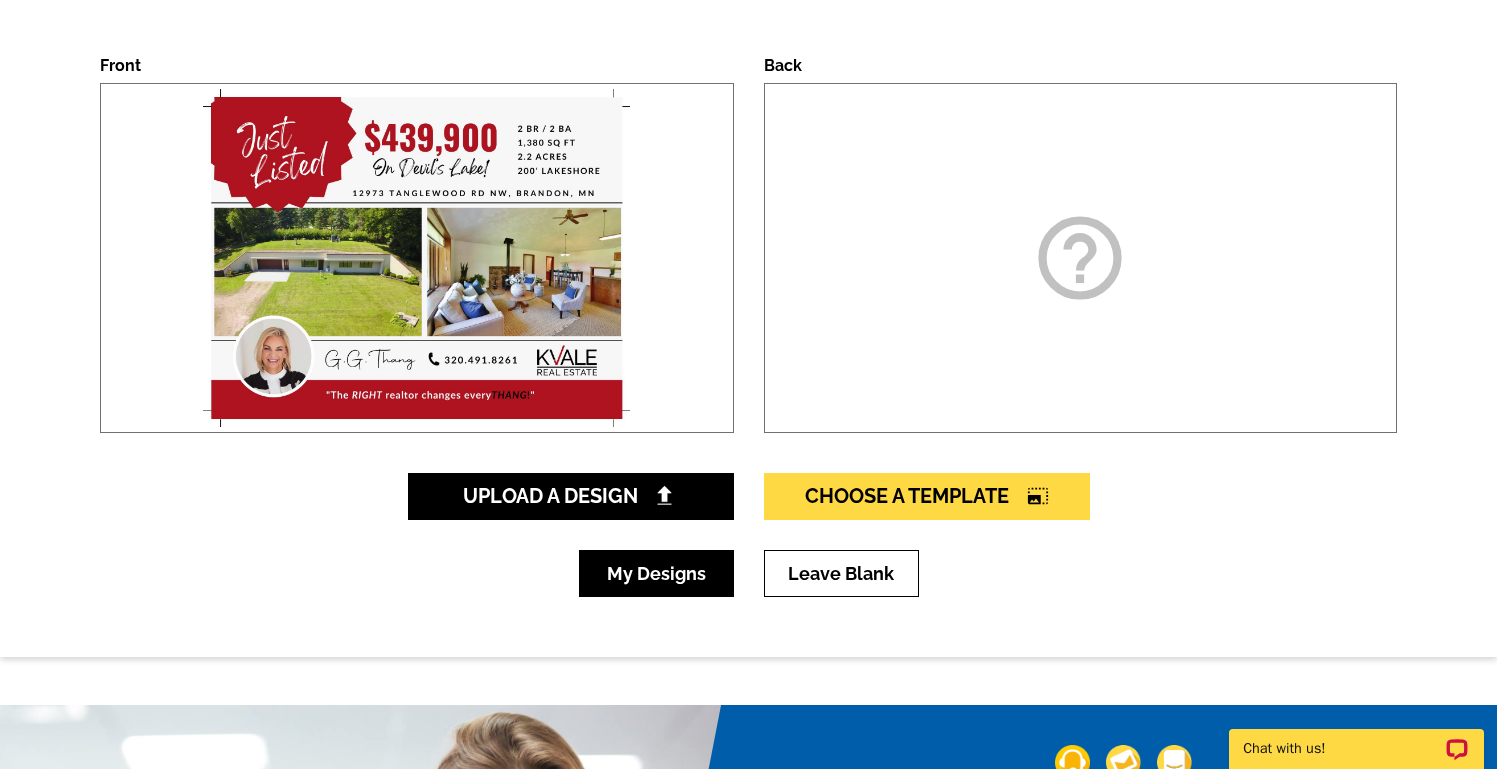 click on "My Designs" at bounding box center [656, 573] 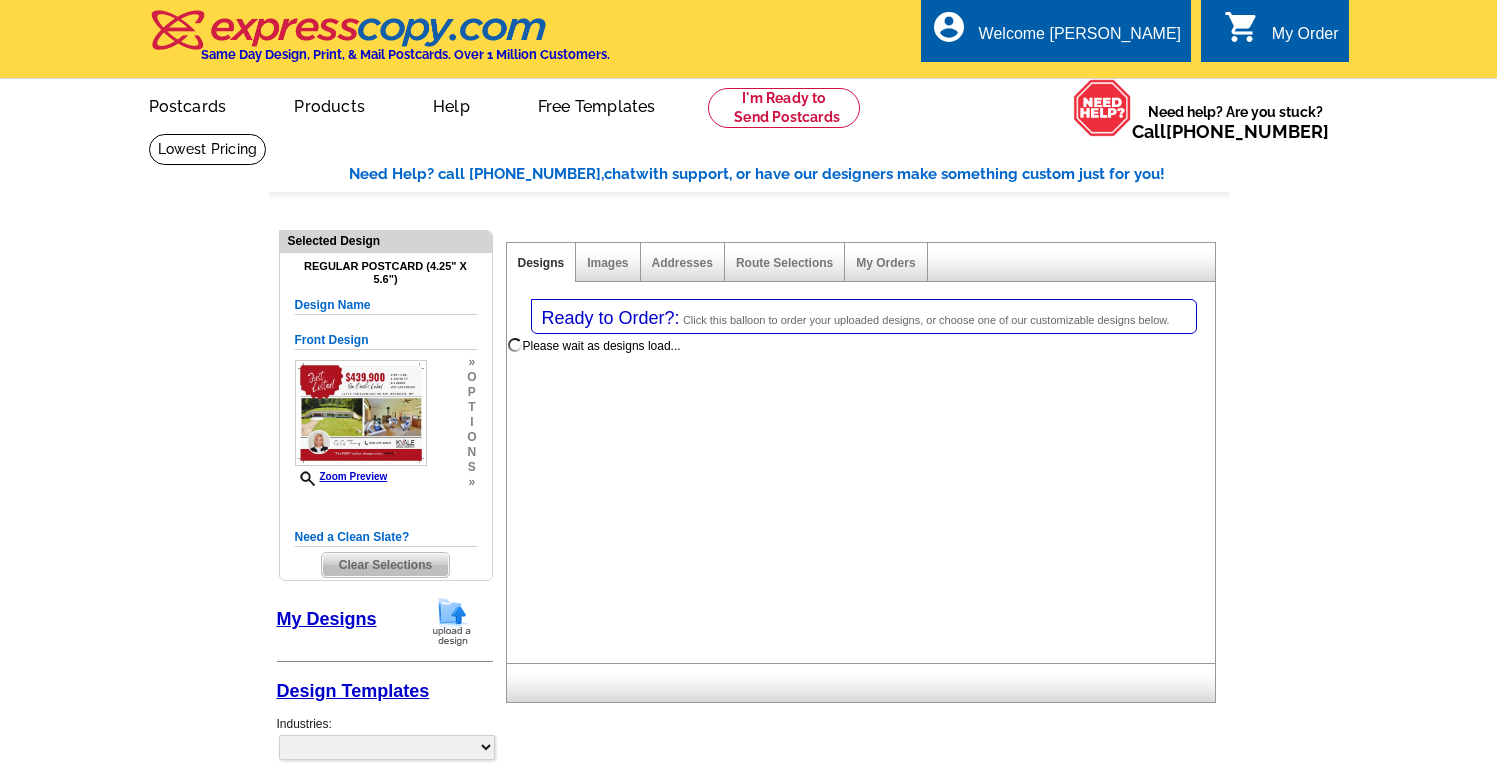 select on "1" 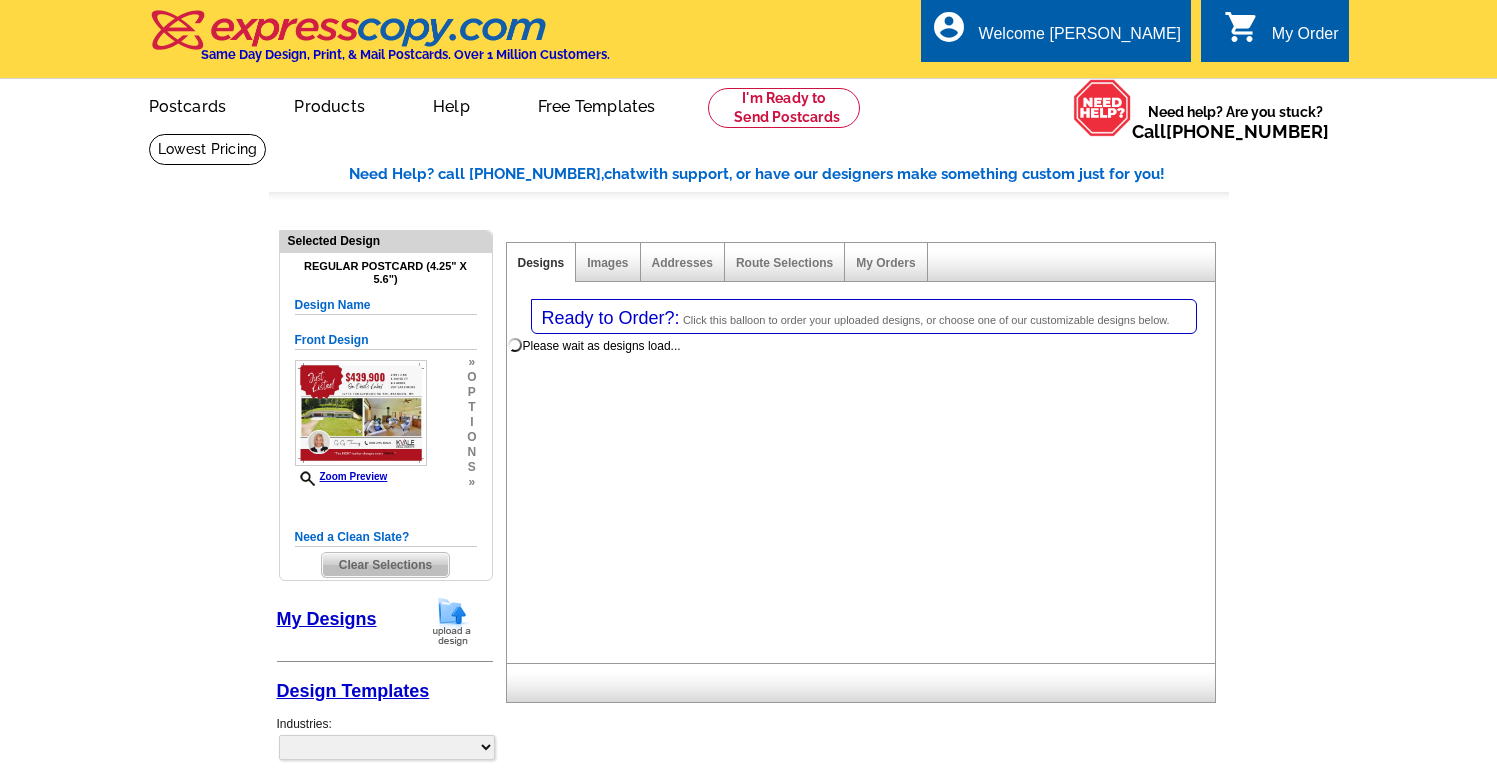 select on "1" 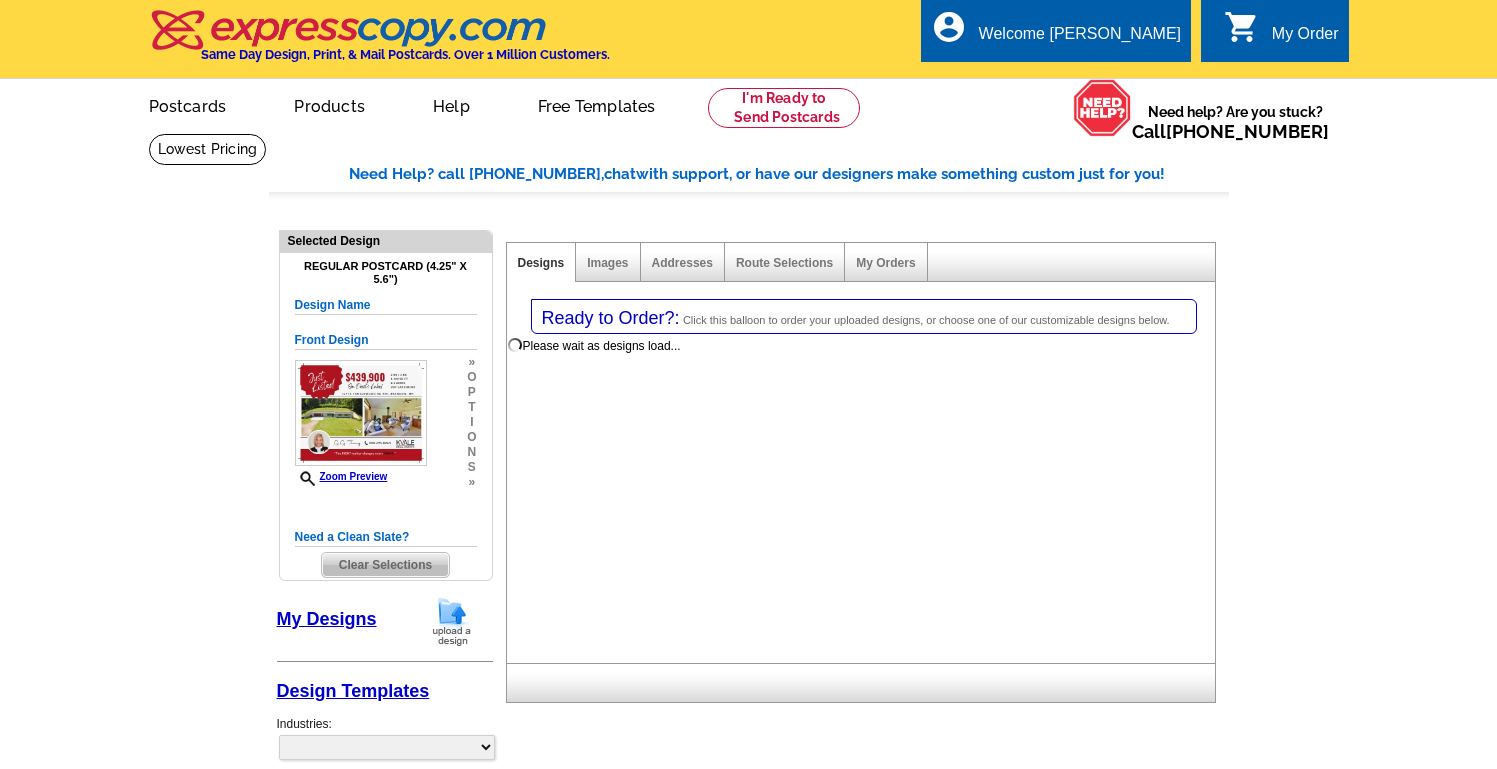 scroll, scrollTop: 0, scrollLeft: 0, axis: both 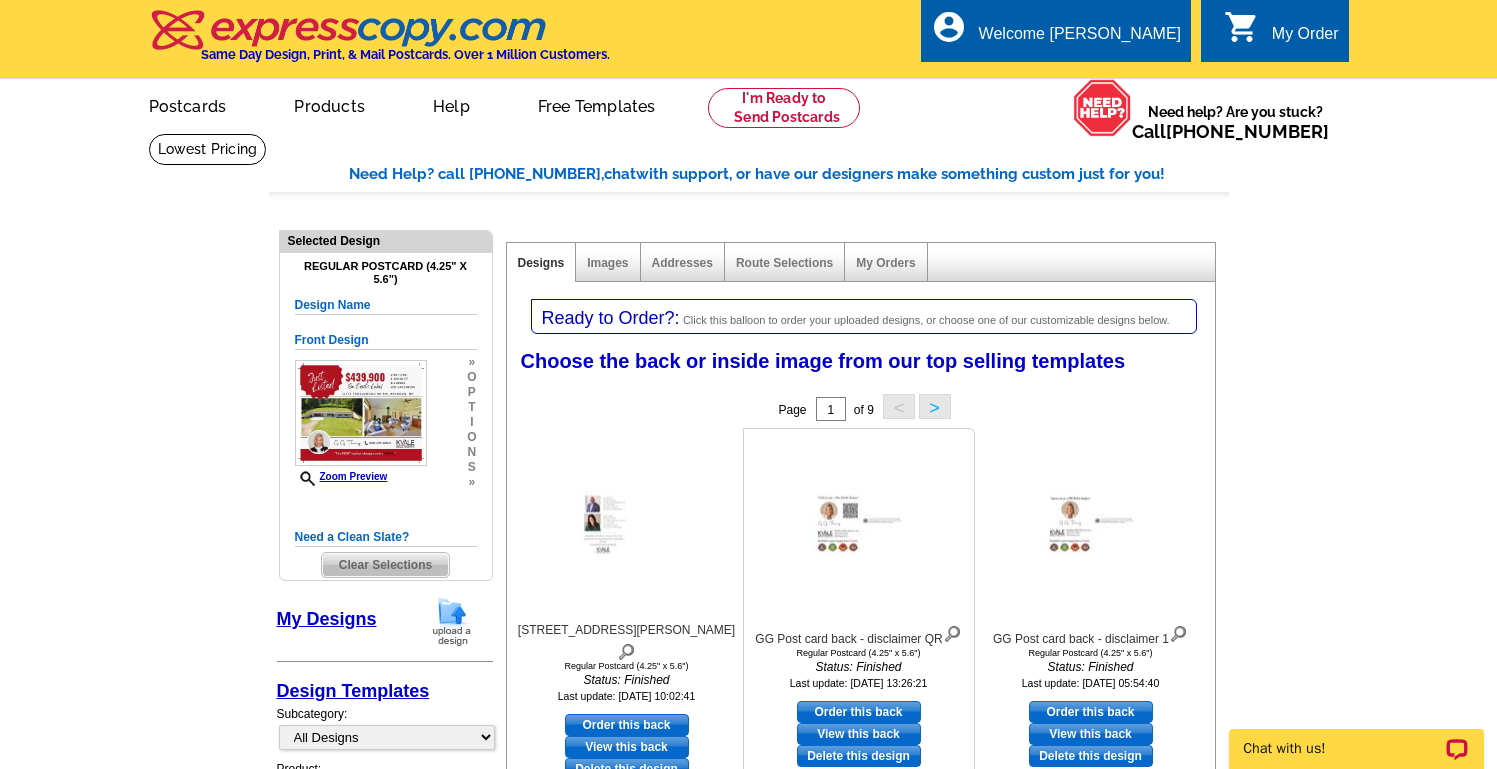 click on "Order this back" at bounding box center [859, 712] 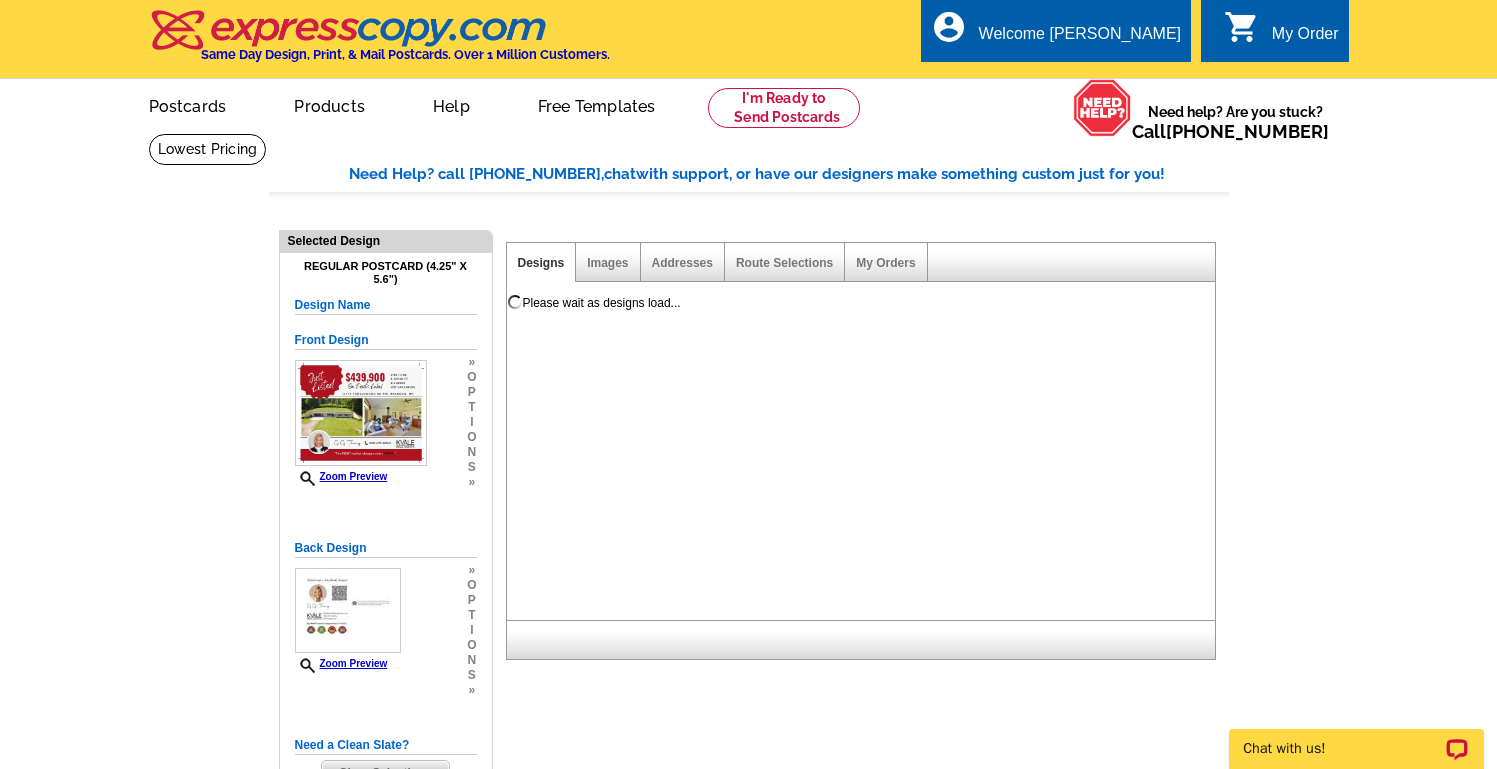 scroll, scrollTop: 0, scrollLeft: 0, axis: both 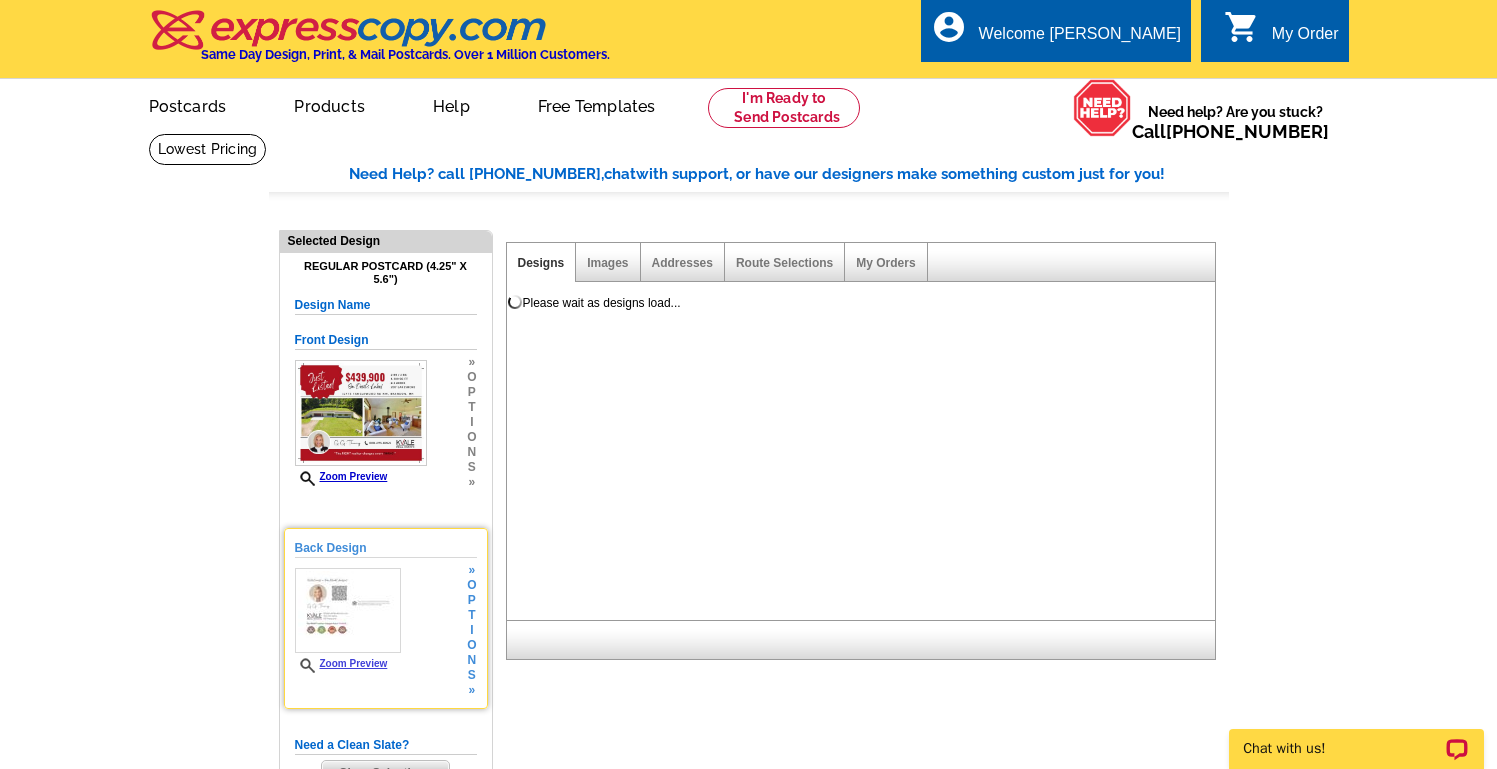 click on "Zoom Preview" at bounding box center [341, 663] 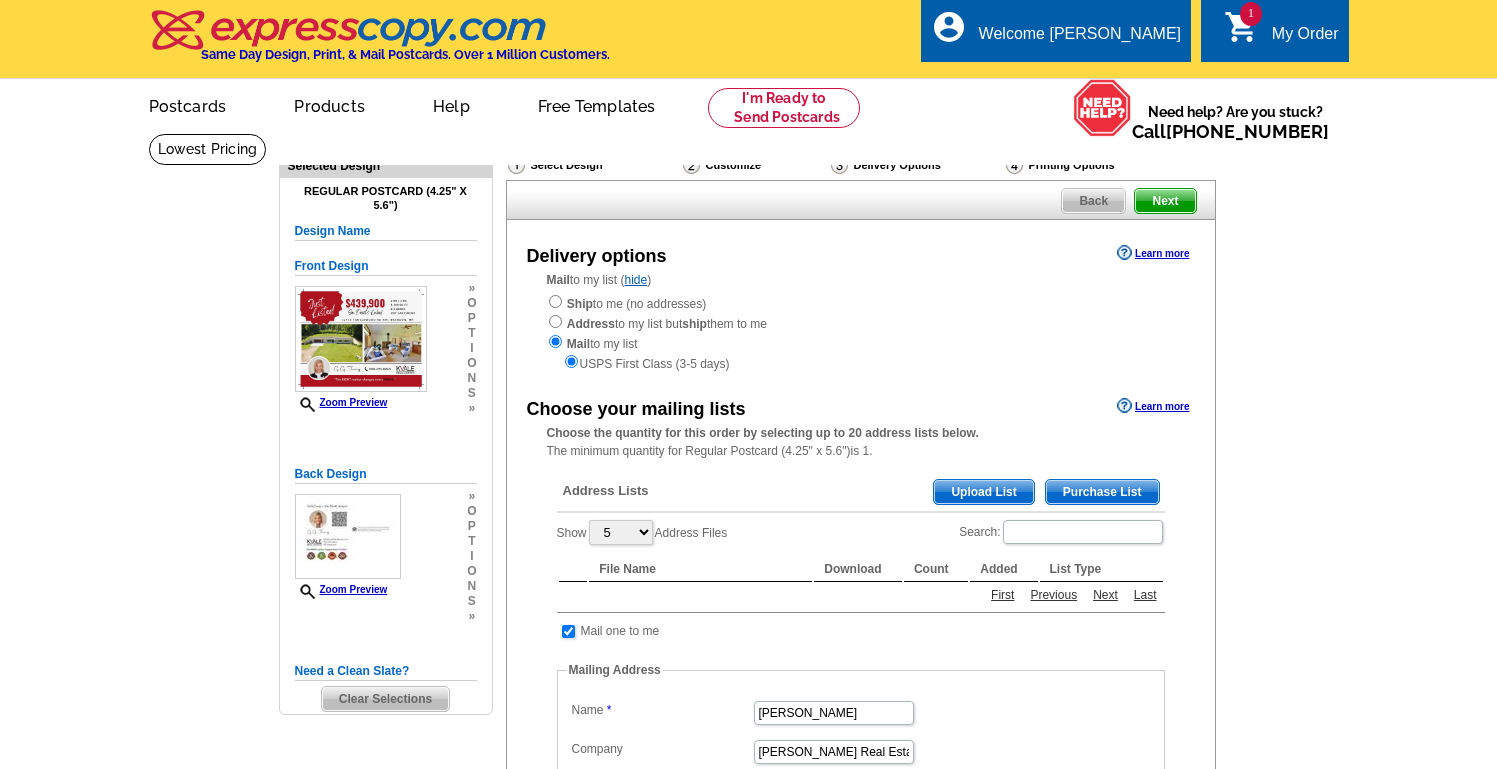 scroll, scrollTop: 0, scrollLeft: 0, axis: both 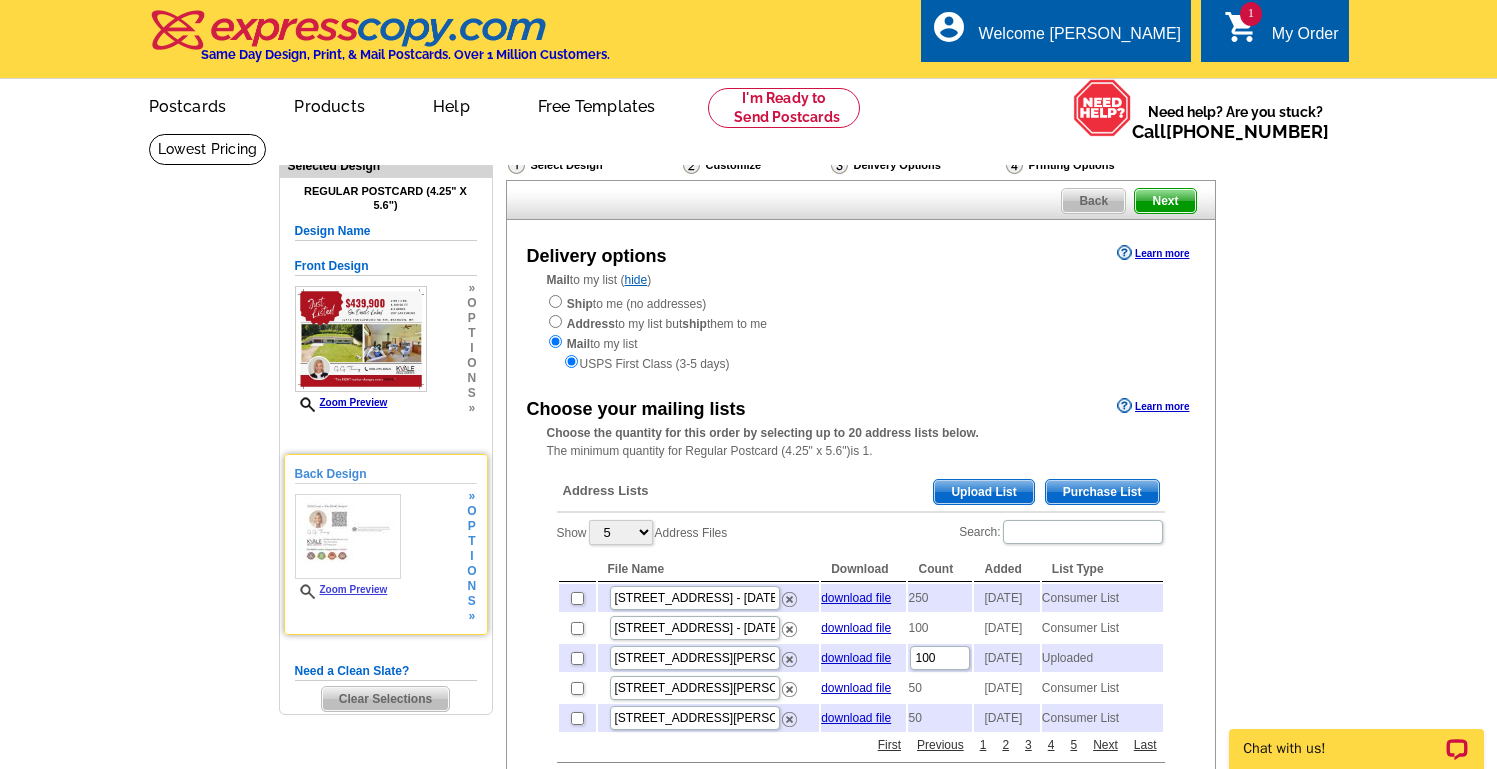 click on "Zoom Preview" at bounding box center [341, 589] 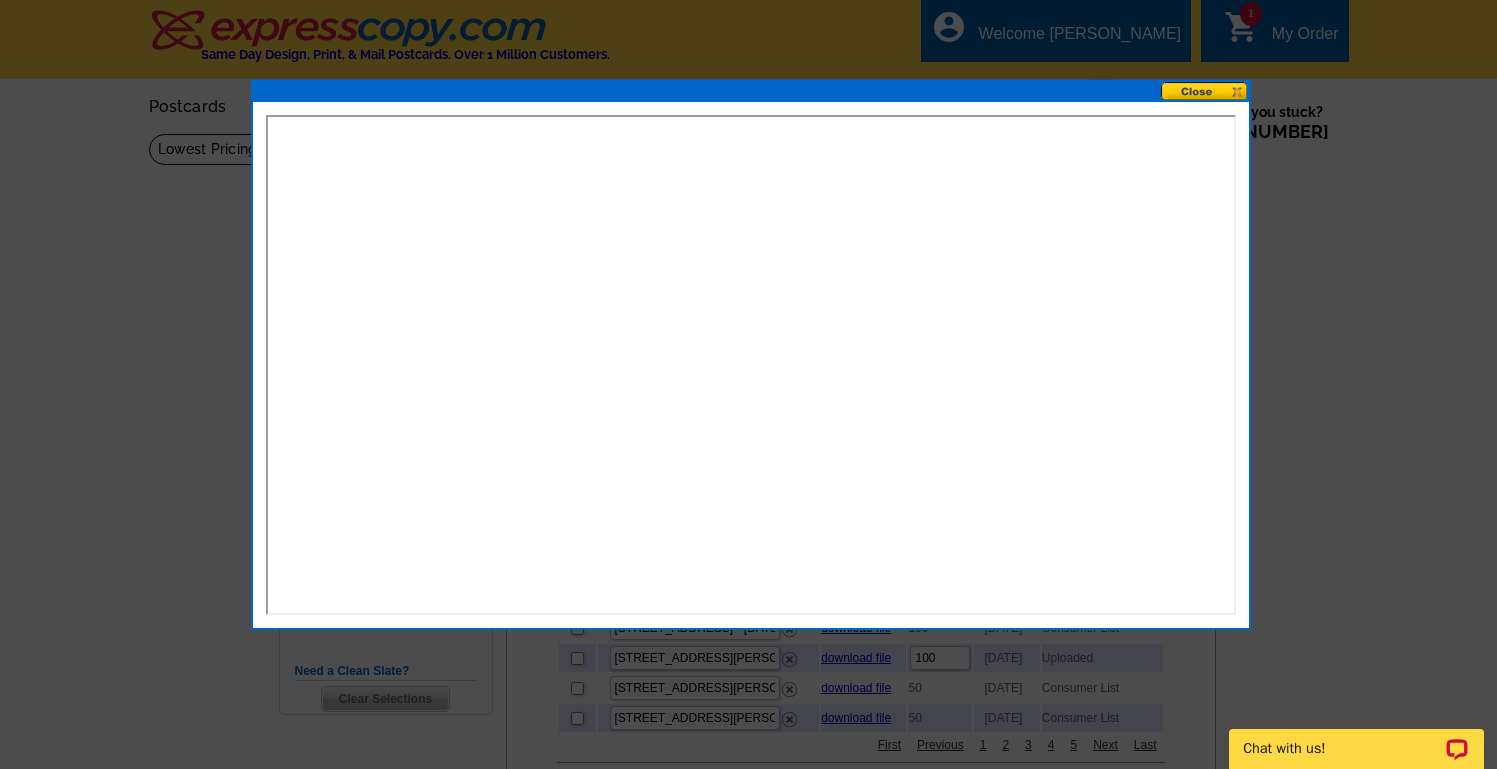 click at bounding box center (1205, 91) 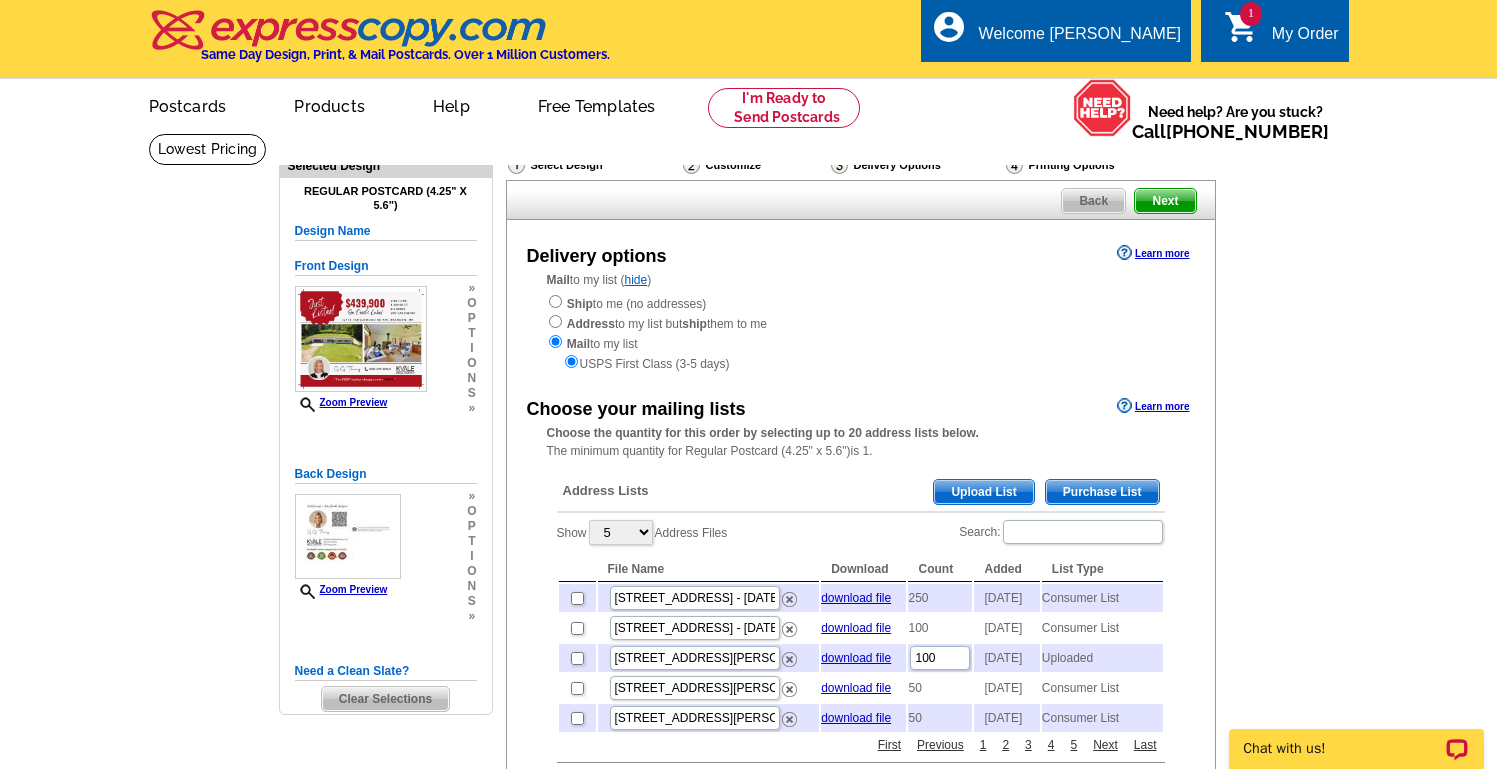 click on "Purchase List" at bounding box center [1102, 492] 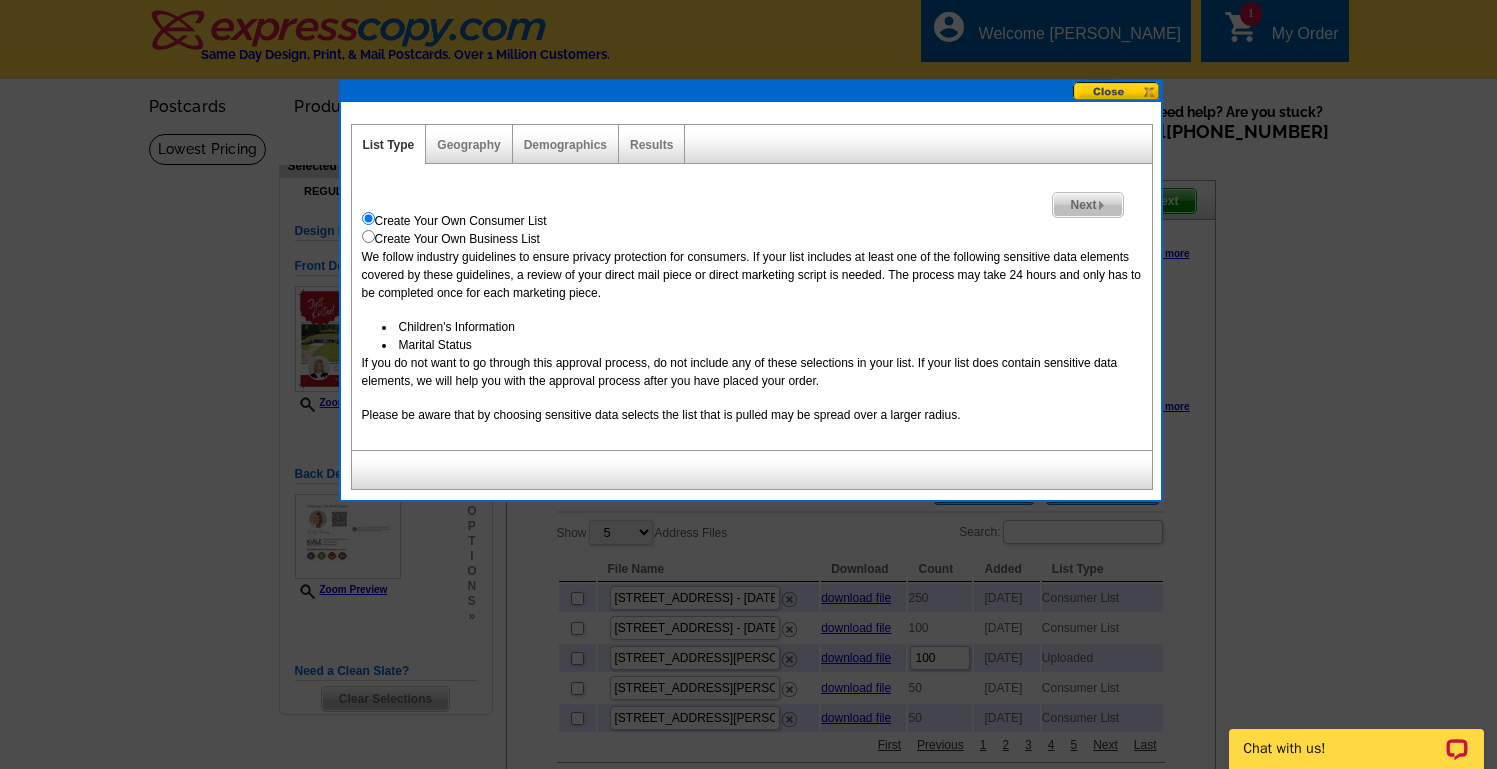 click on "Next" at bounding box center [1087, 205] 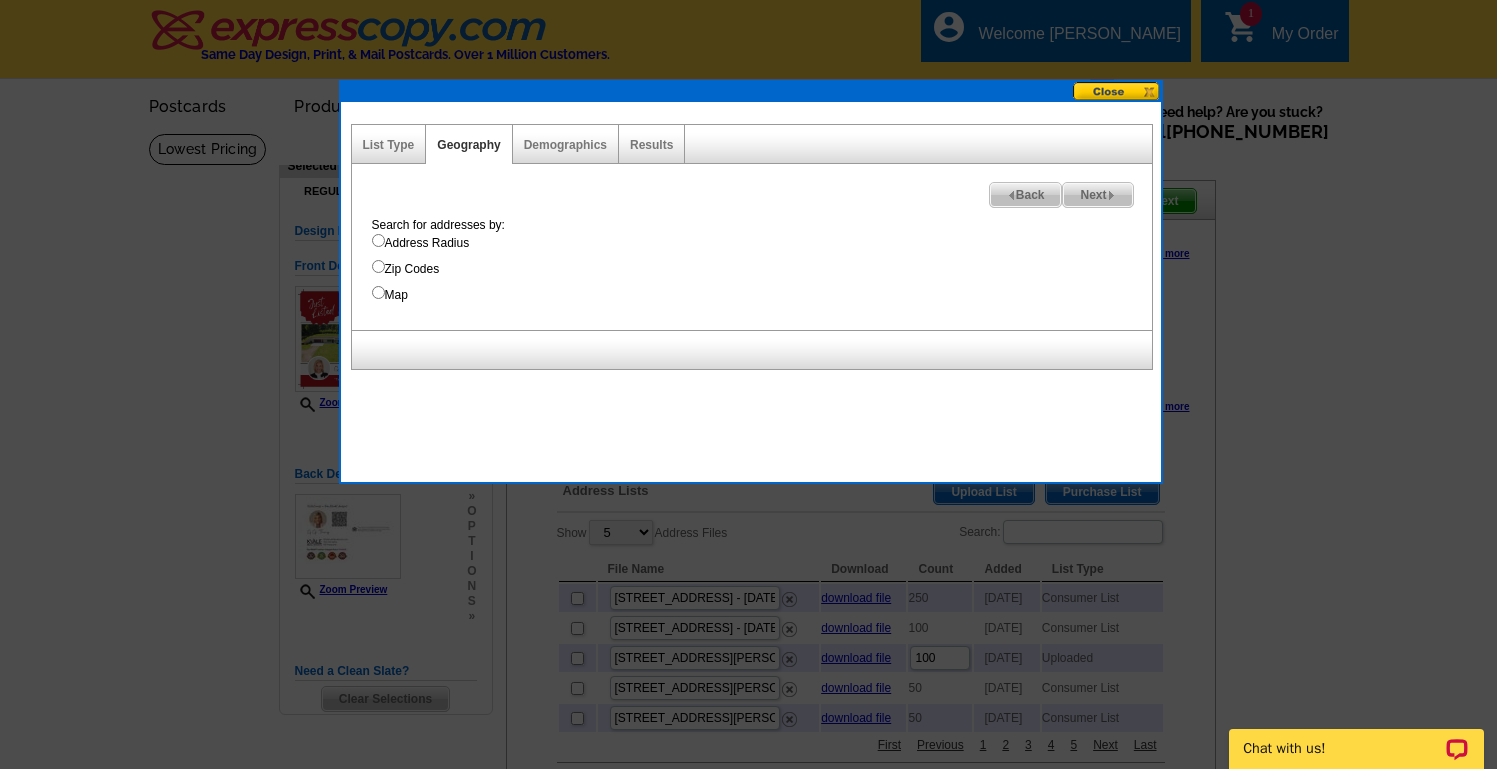 click on "Map" at bounding box center [378, 292] 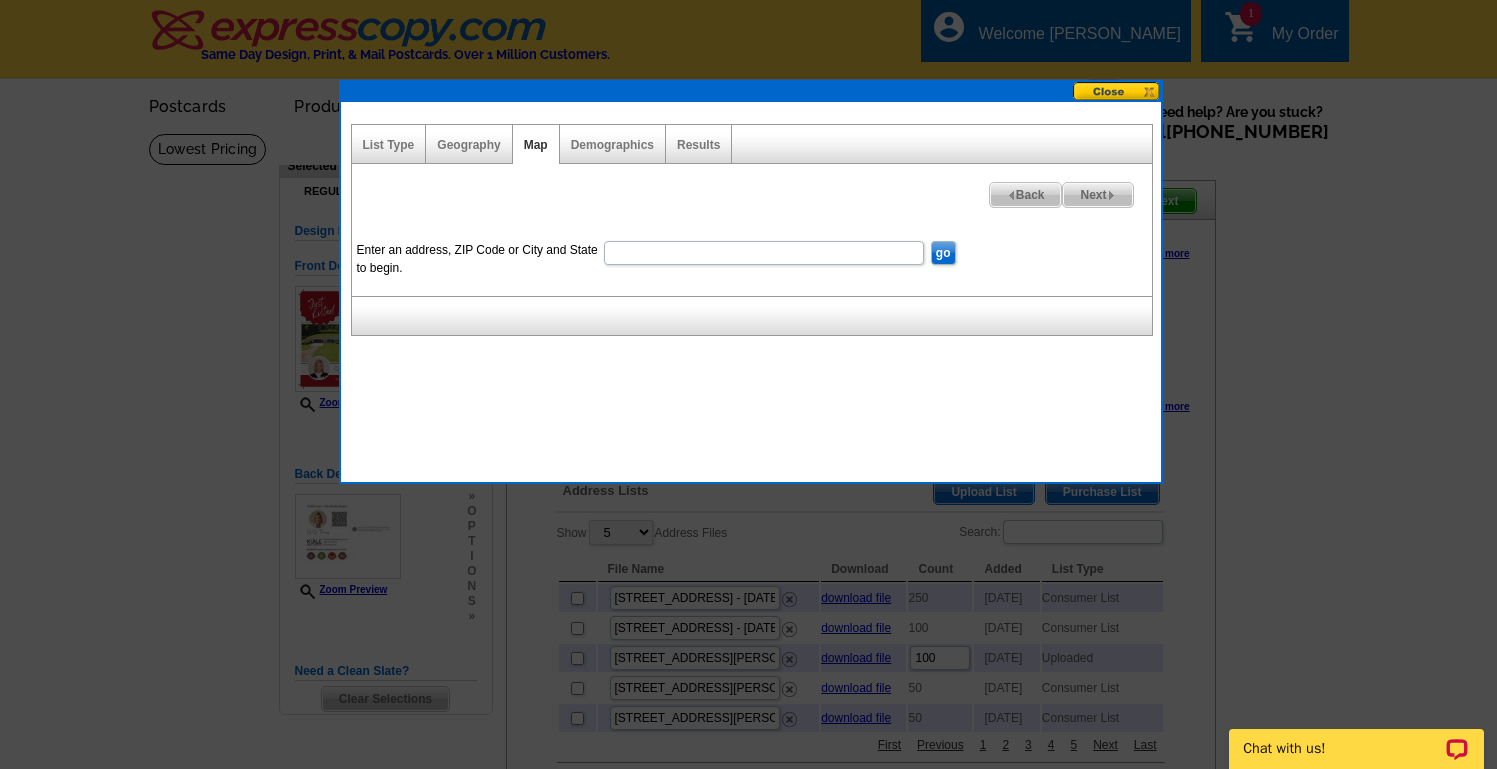 click on "Enter an address, ZIP Code or City and State to begin." at bounding box center (764, 253) 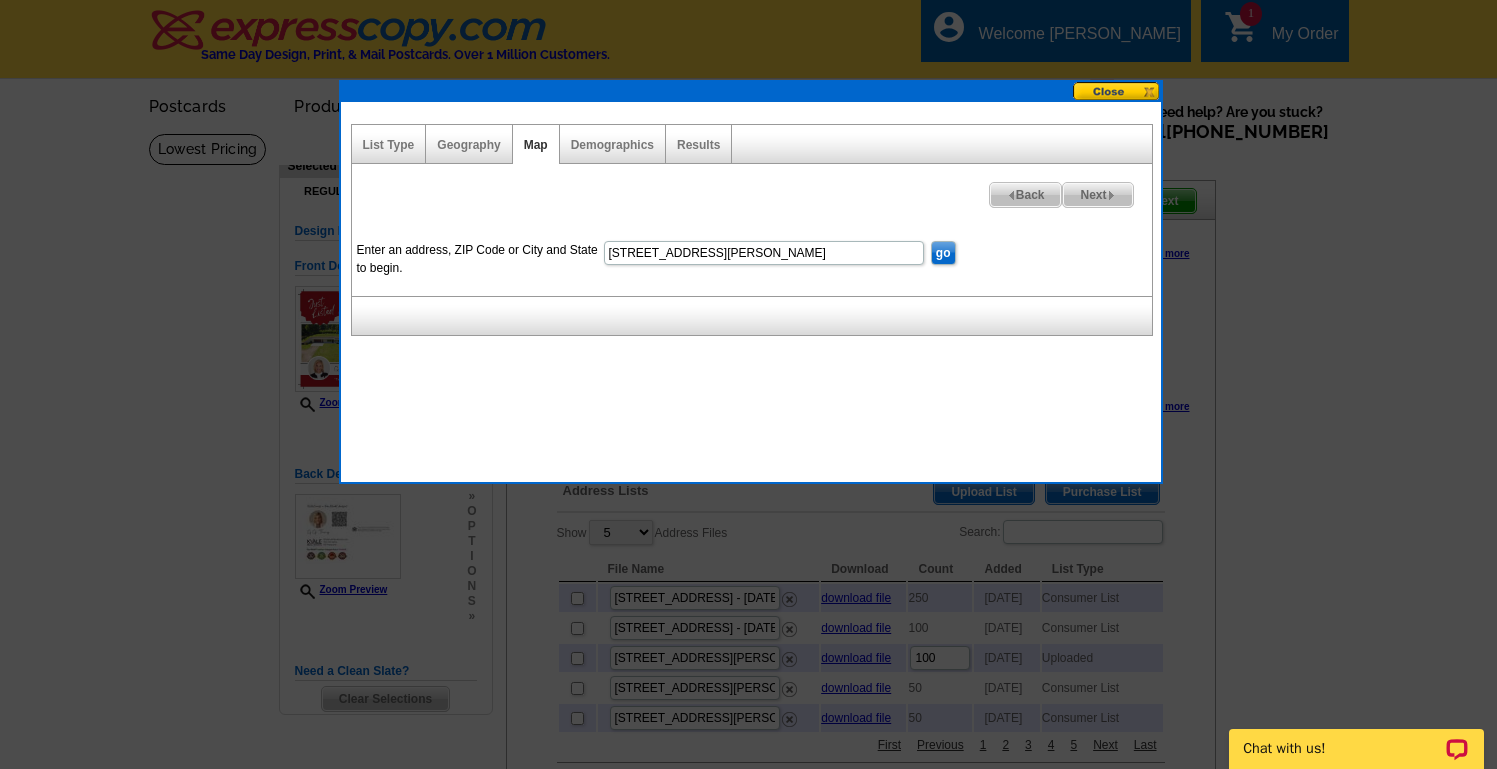 type on "12973 TANGLEWOOD RD NW, BRANDON, MN" 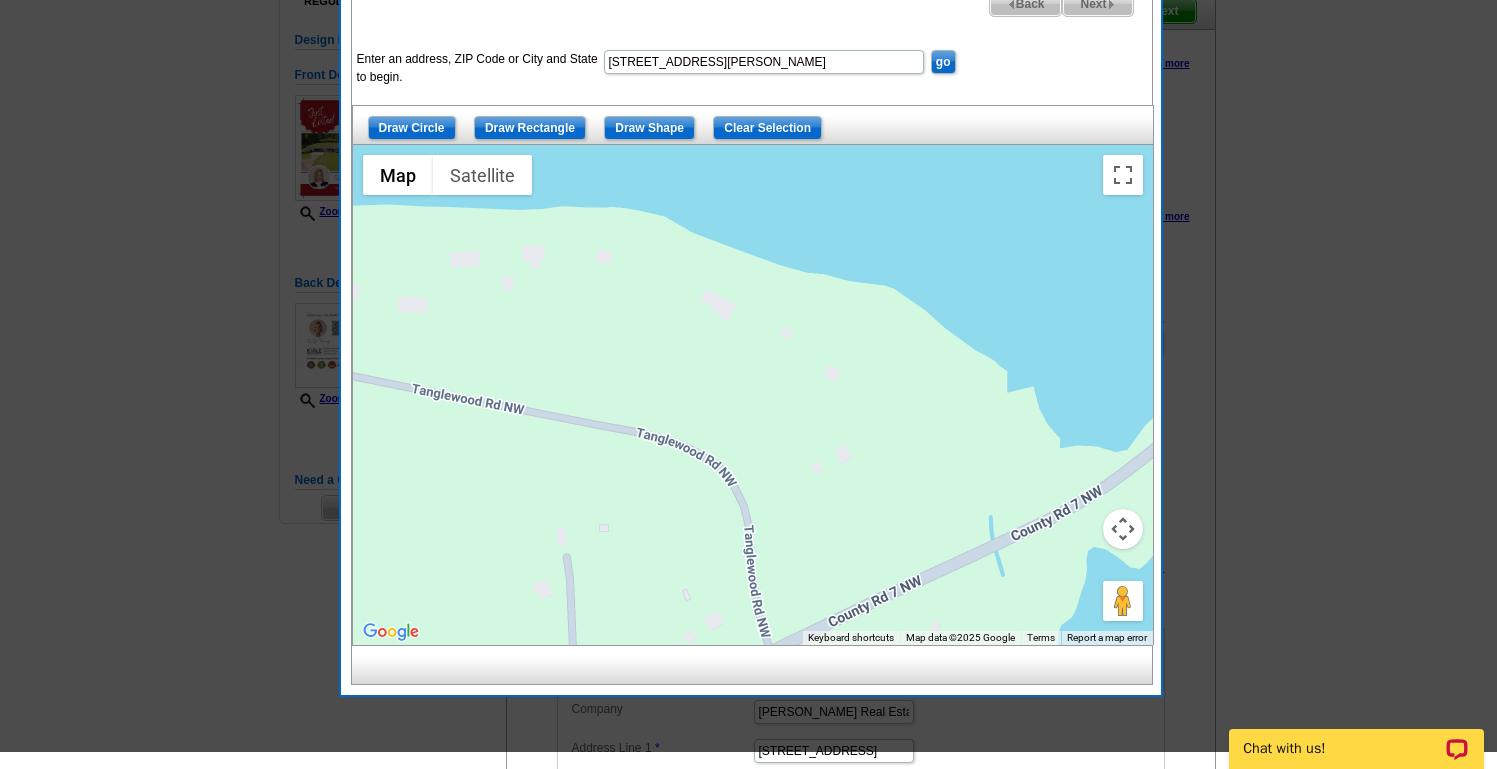 scroll, scrollTop: 219, scrollLeft: 0, axis: vertical 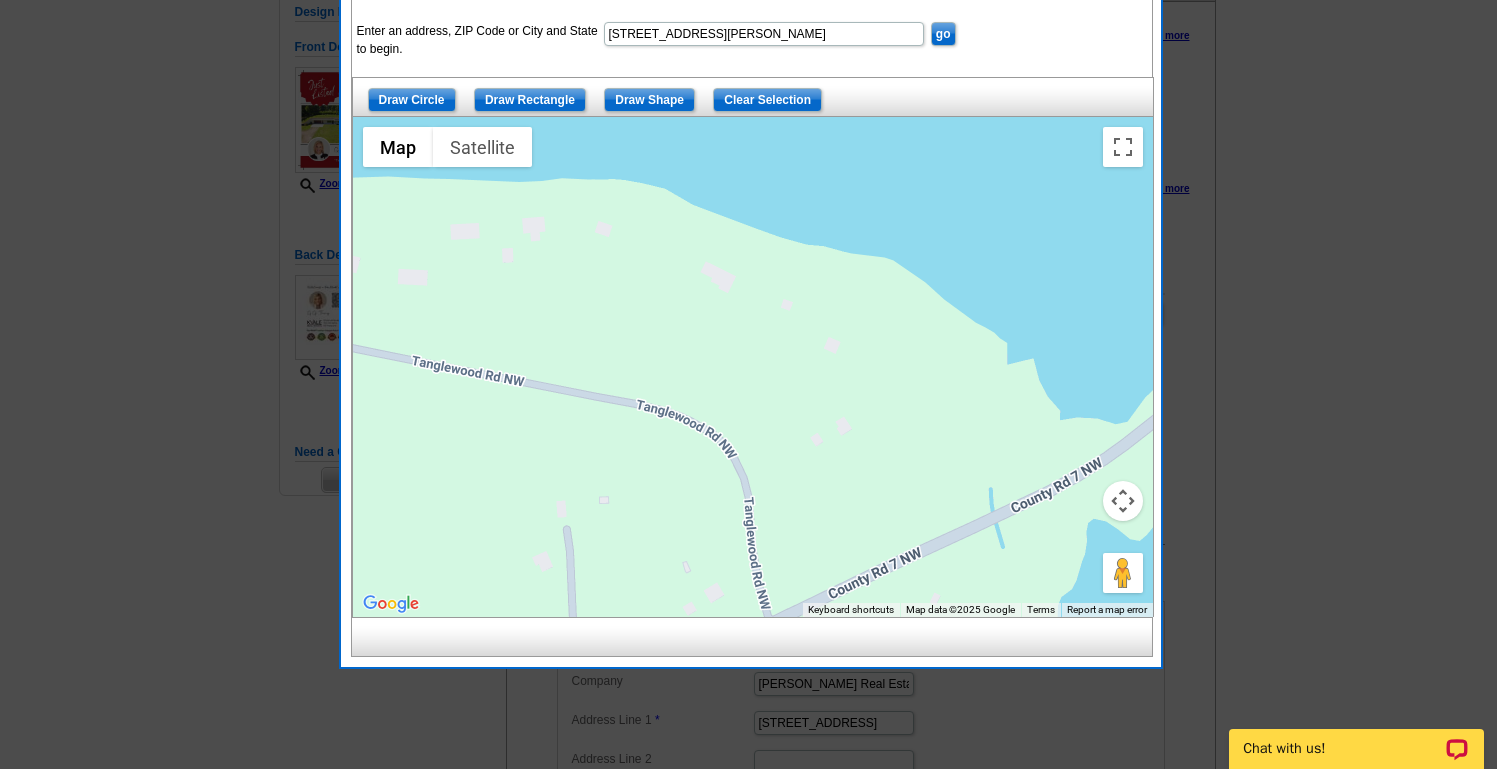 click at bounding box center [1123, 501] 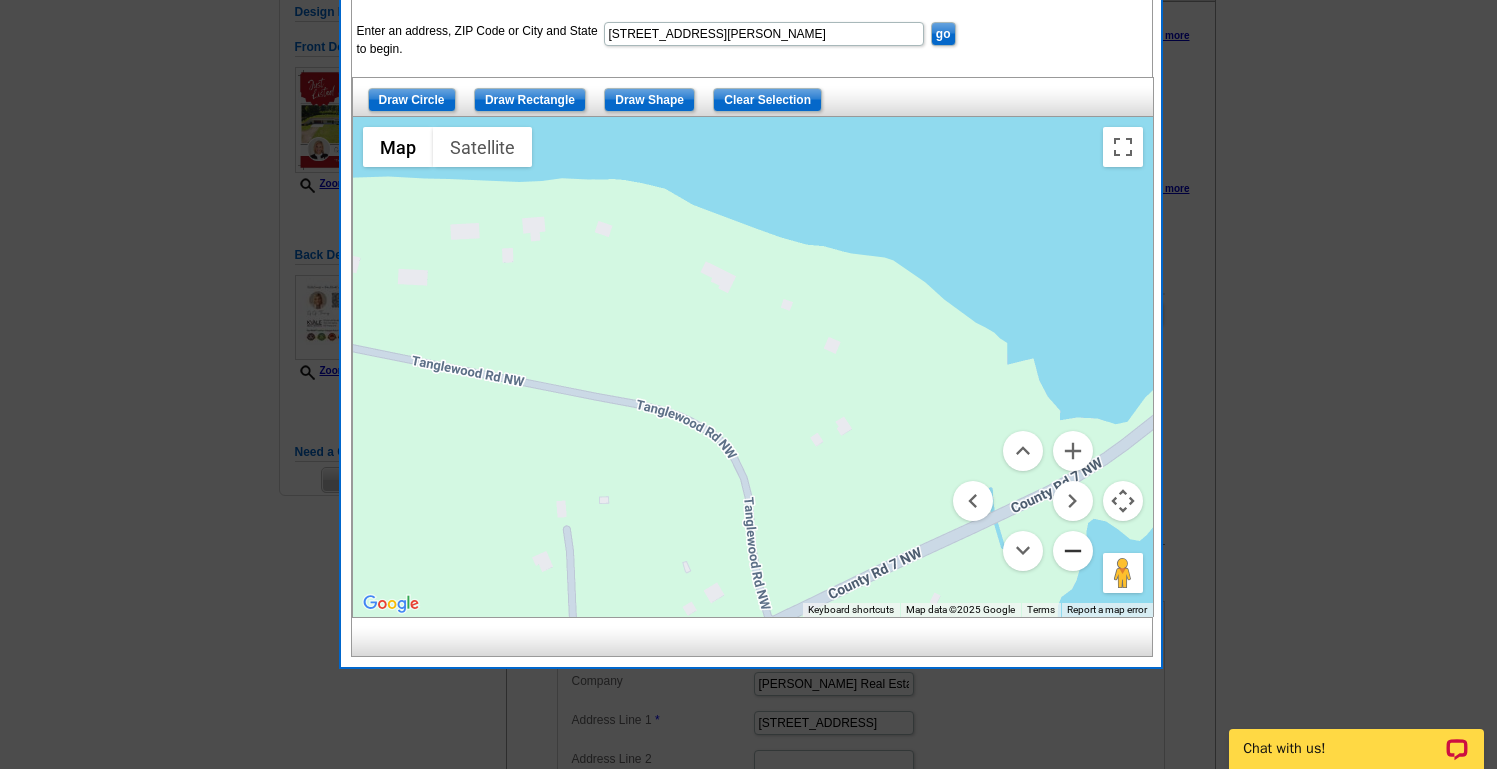 click at bounding box center [1073, 551] 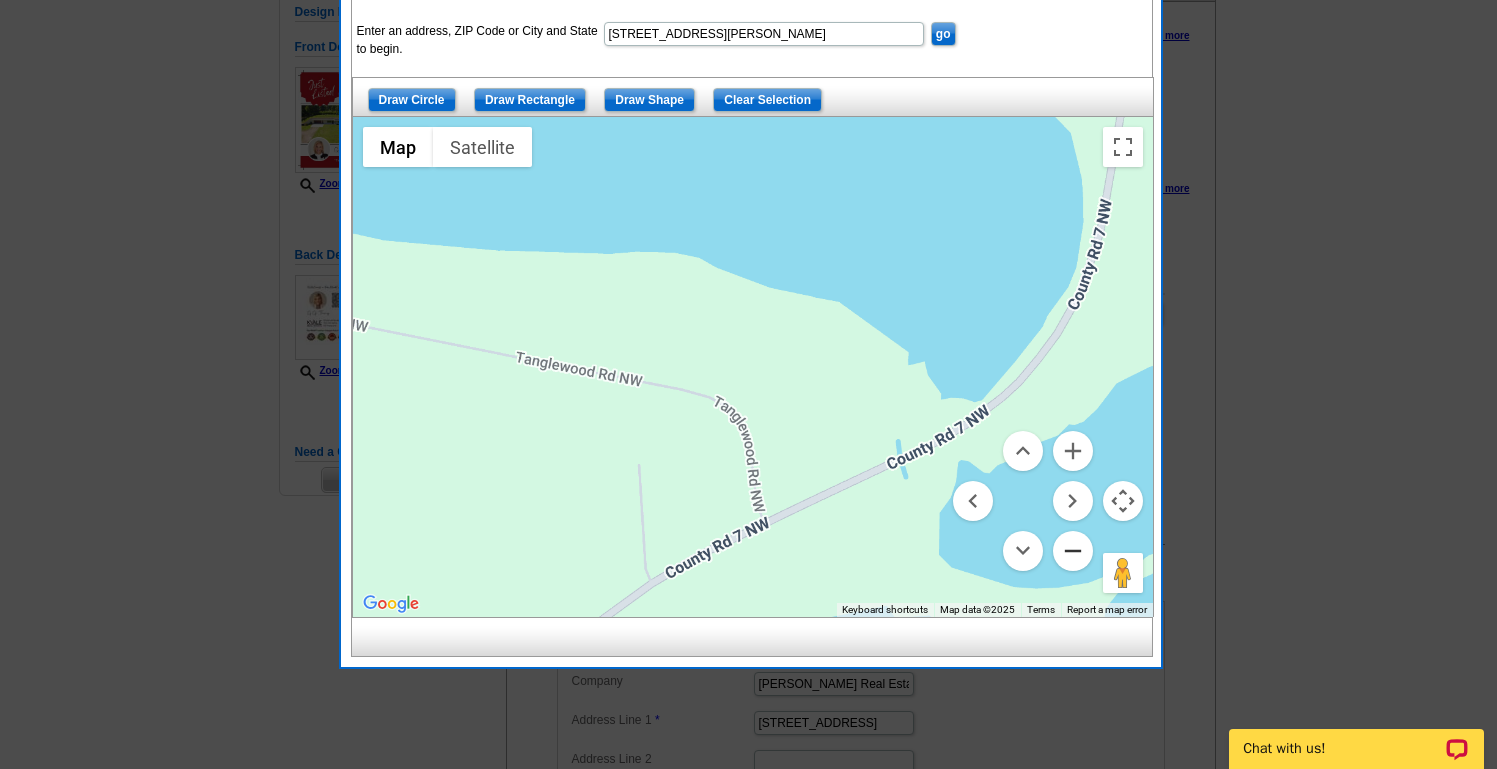 click at bounding box center (1073, 551) 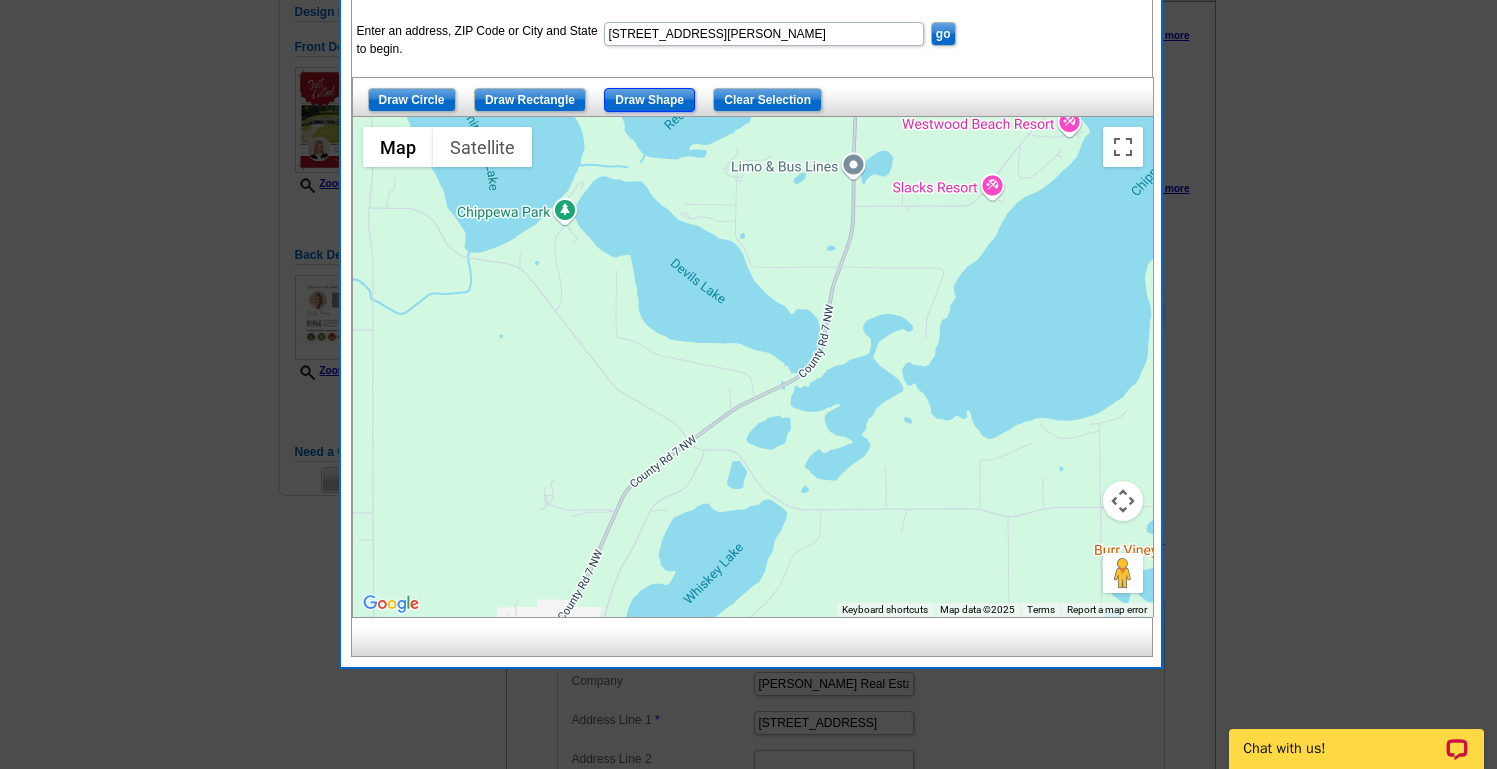 click on "Draw Shape" at bounding box center [649, 100] 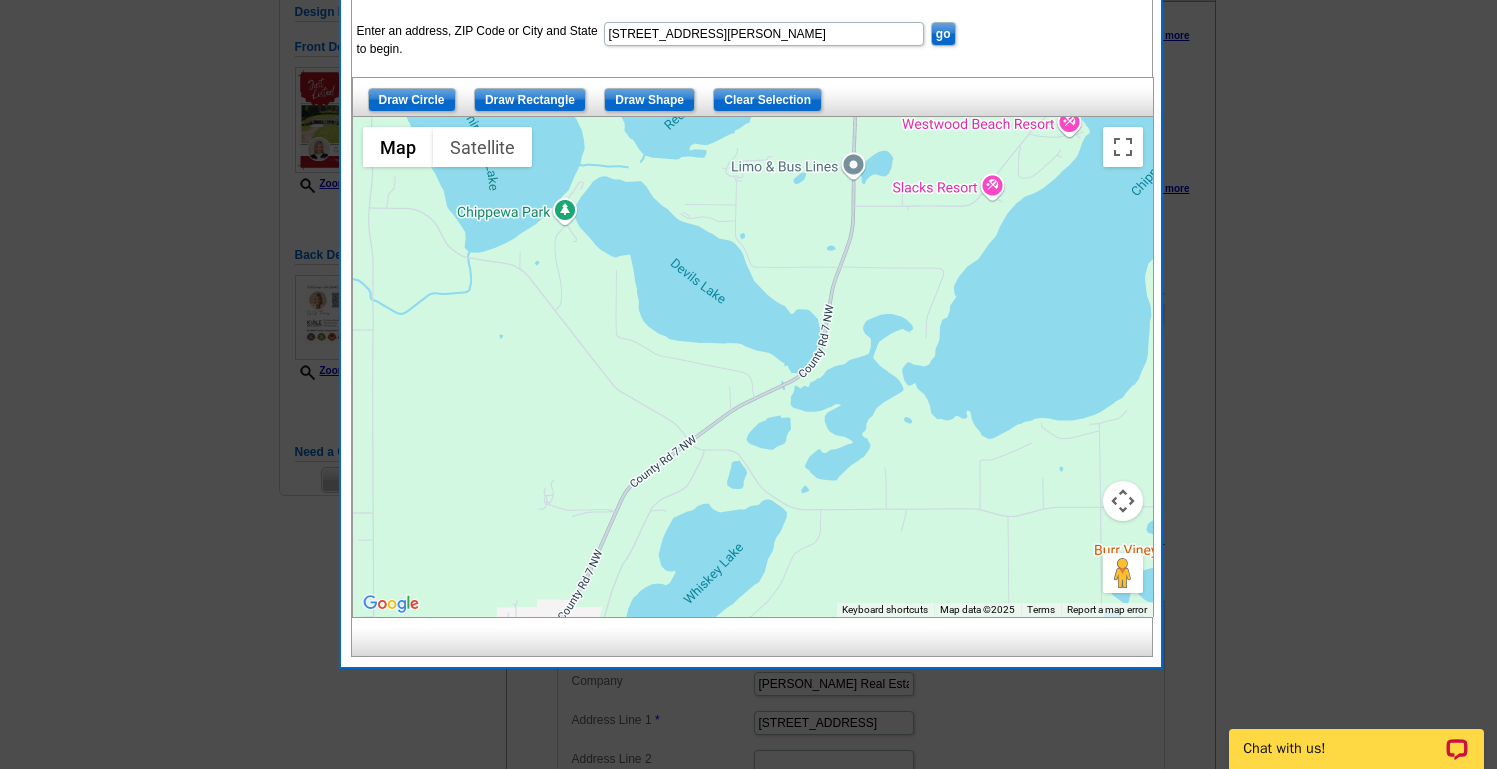 click at bounding box center (753, 367) 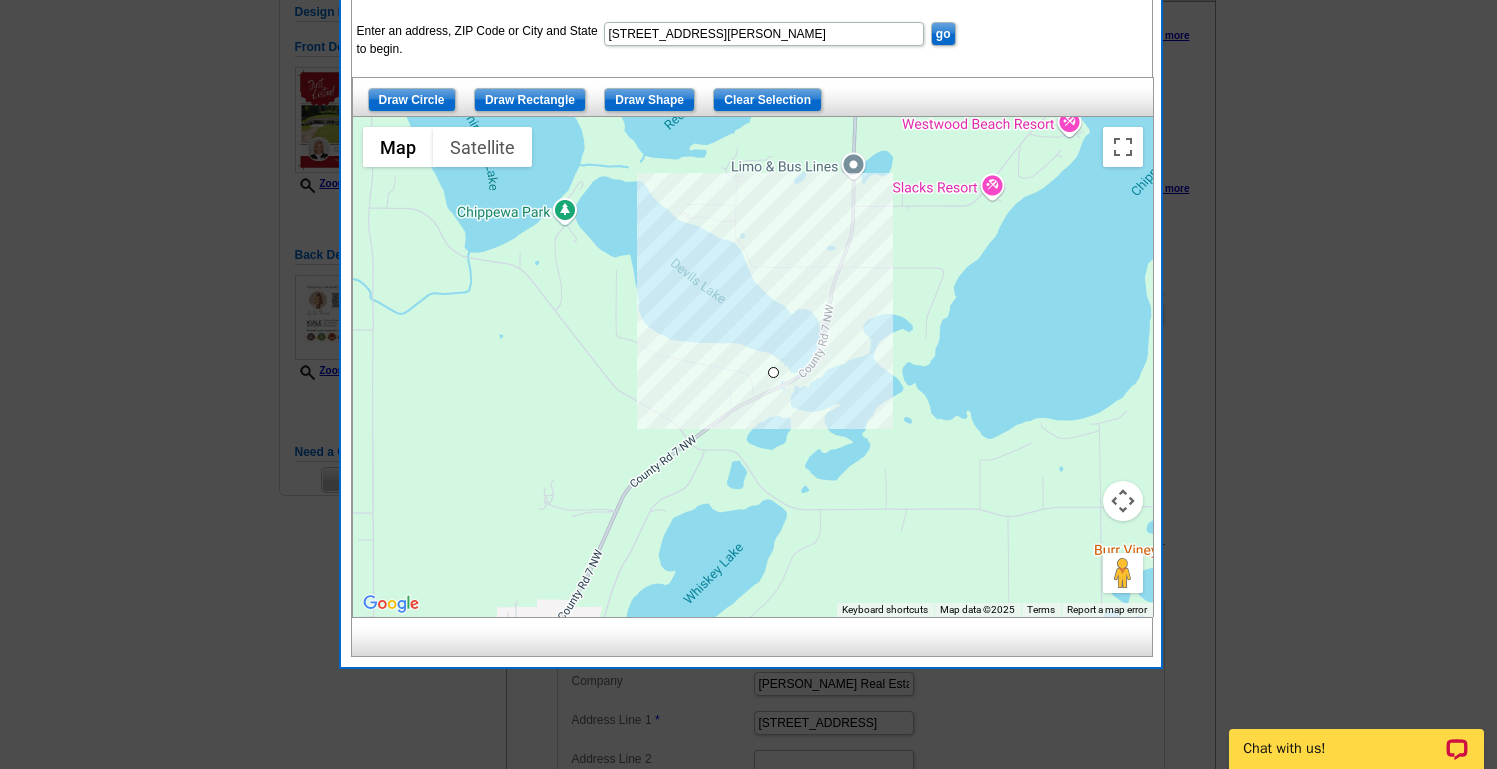click at bounding box center [753, 367] 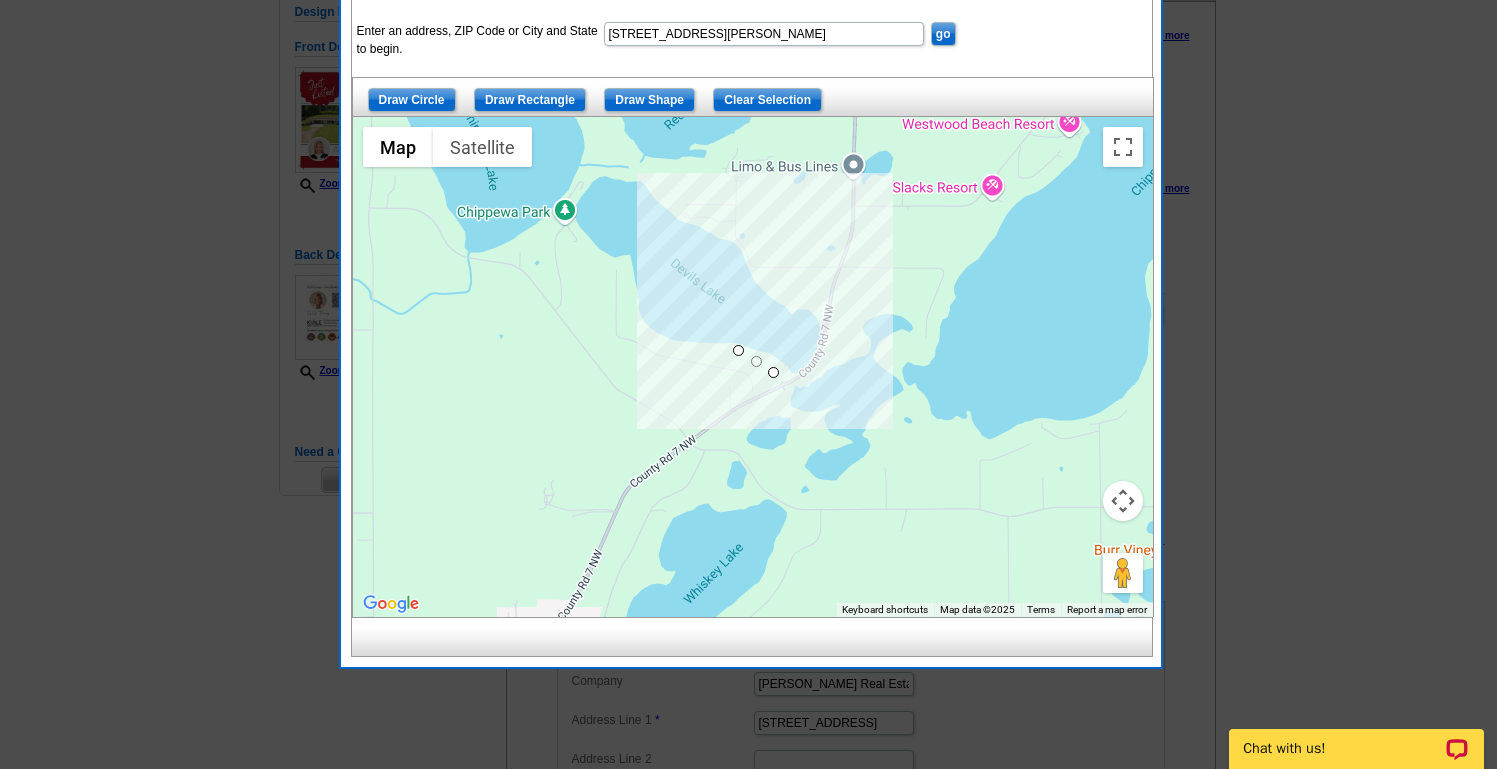 click at bounding box center (753, 367) 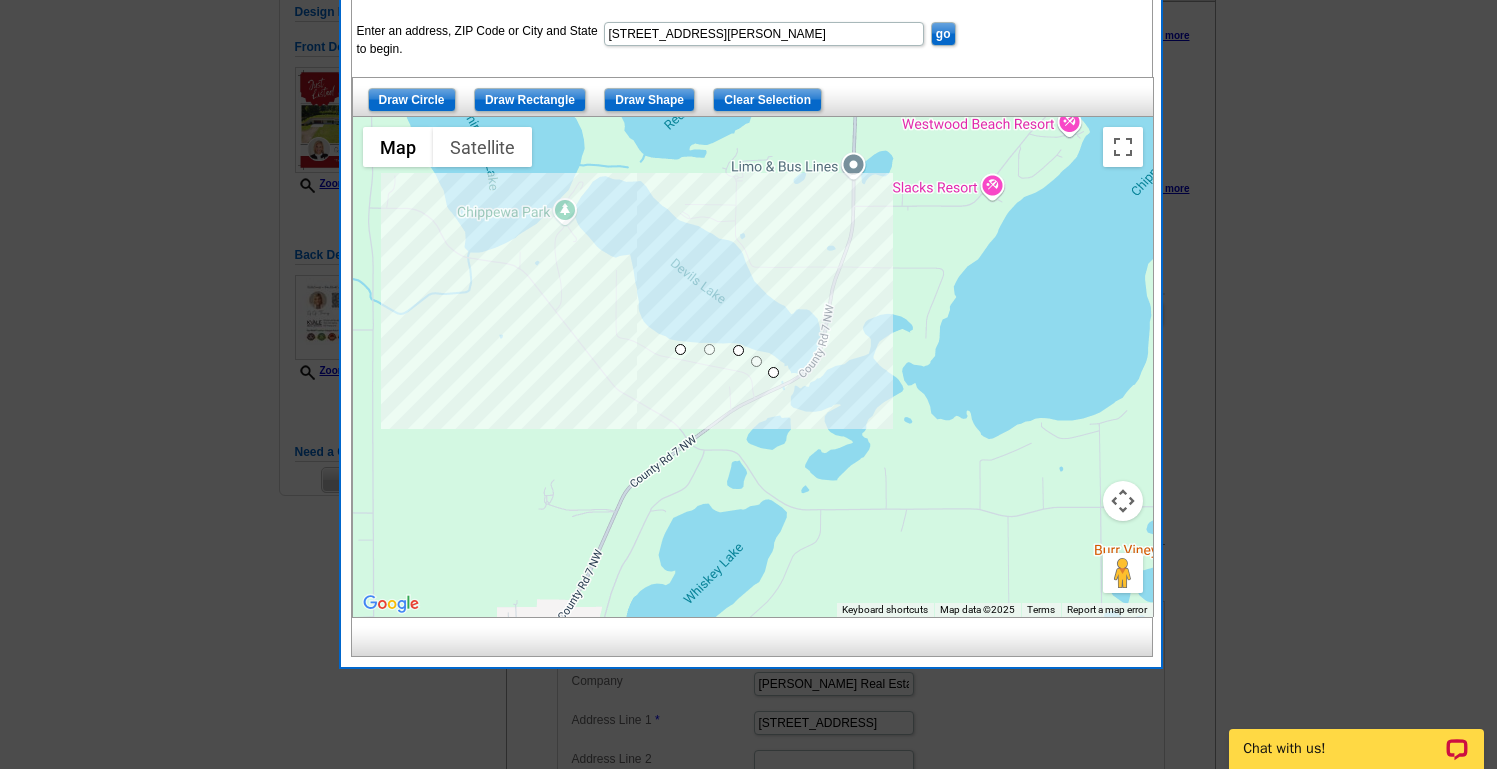 click at bounding box center [753, 367] 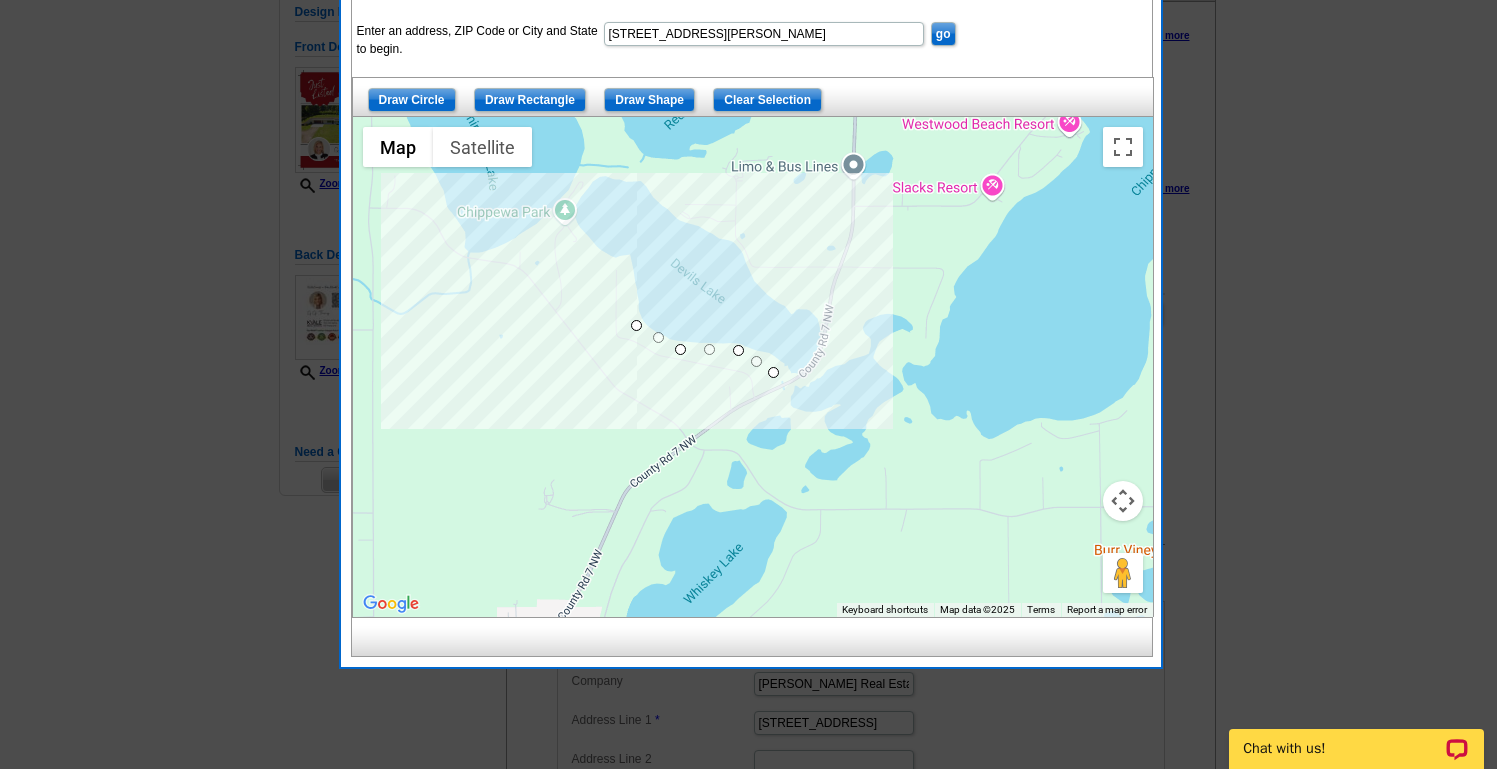 click at bounding box center [753, 367] 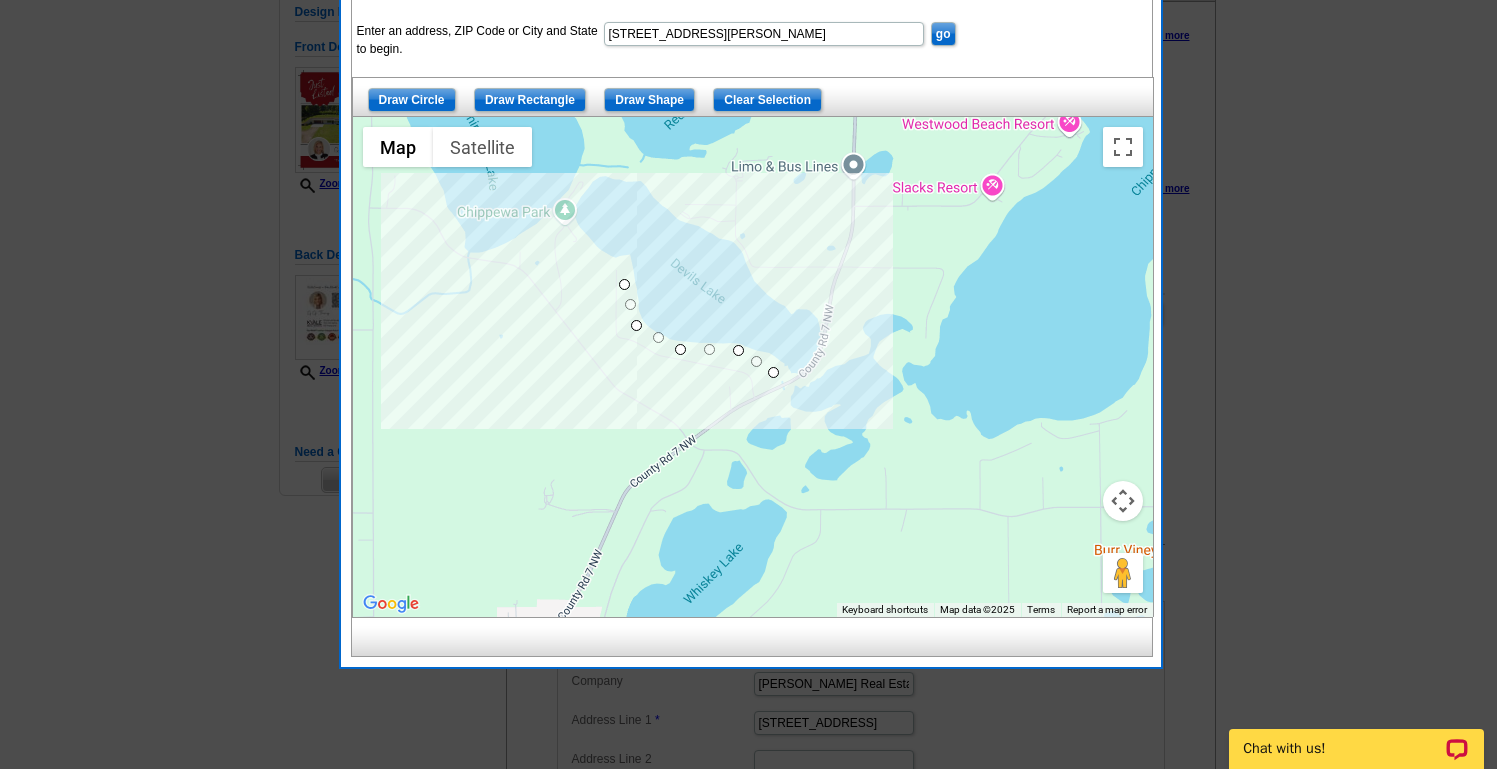 click at bounding box center [753, 367] 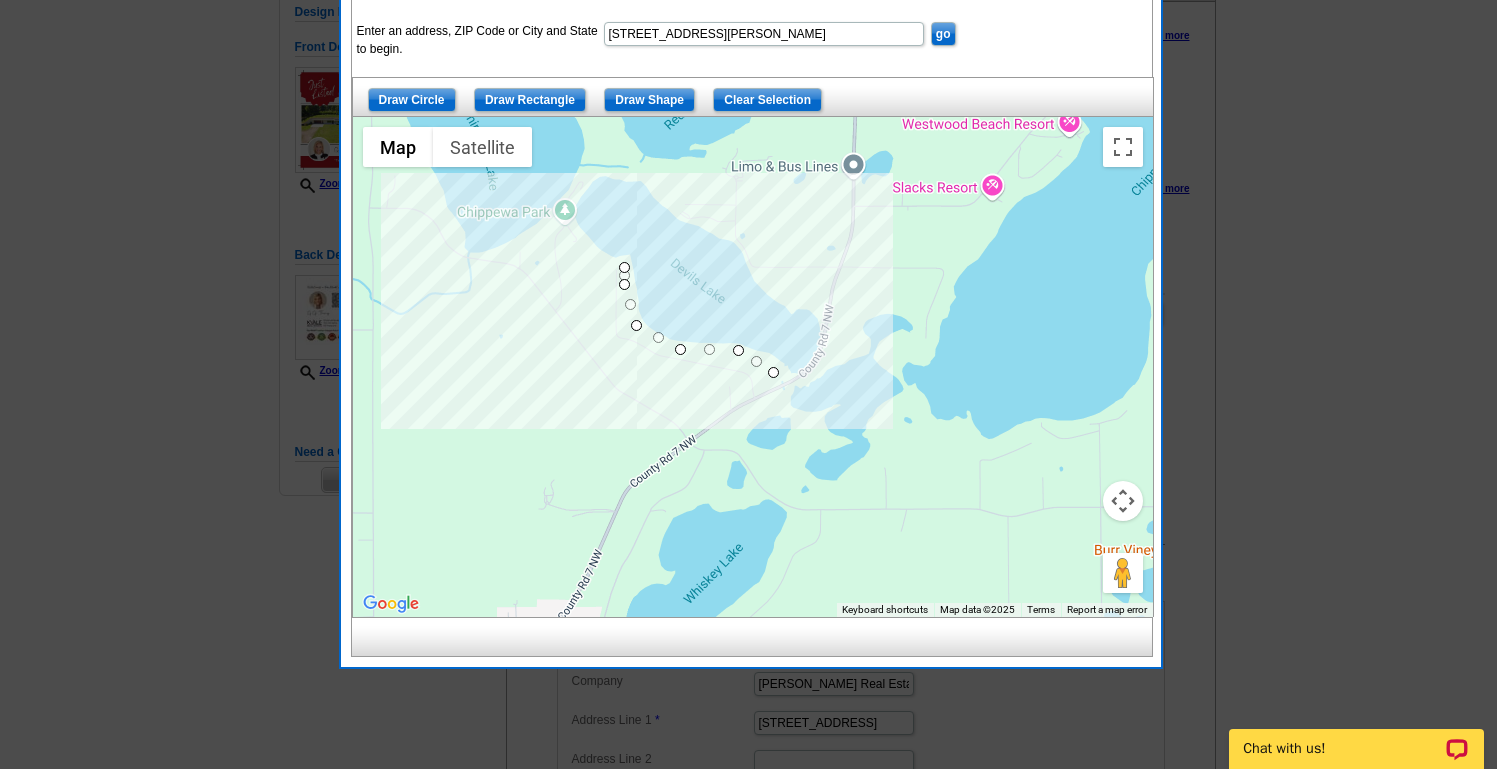 click at bounding box center (753, 367) 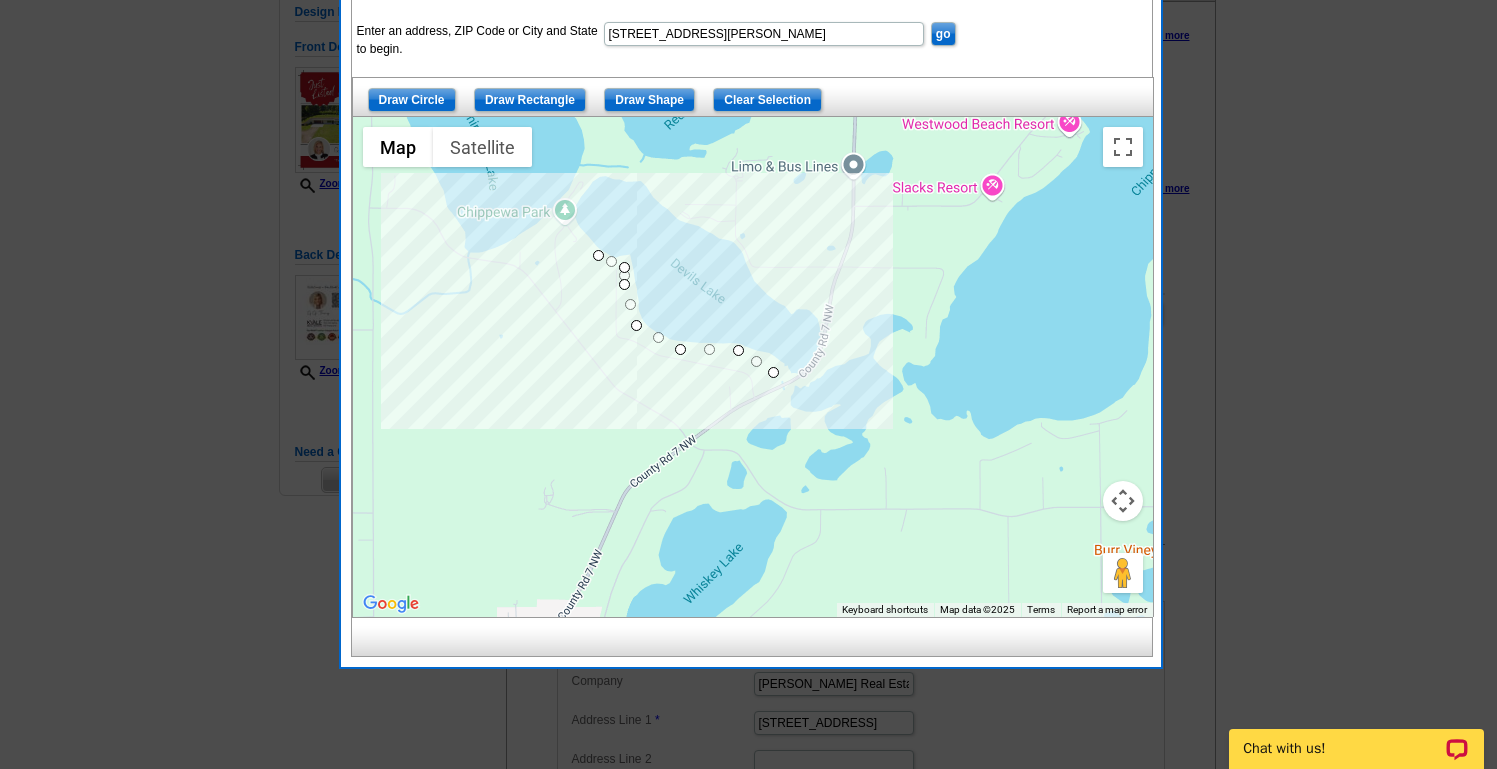 click at bounding box center (753, 367) 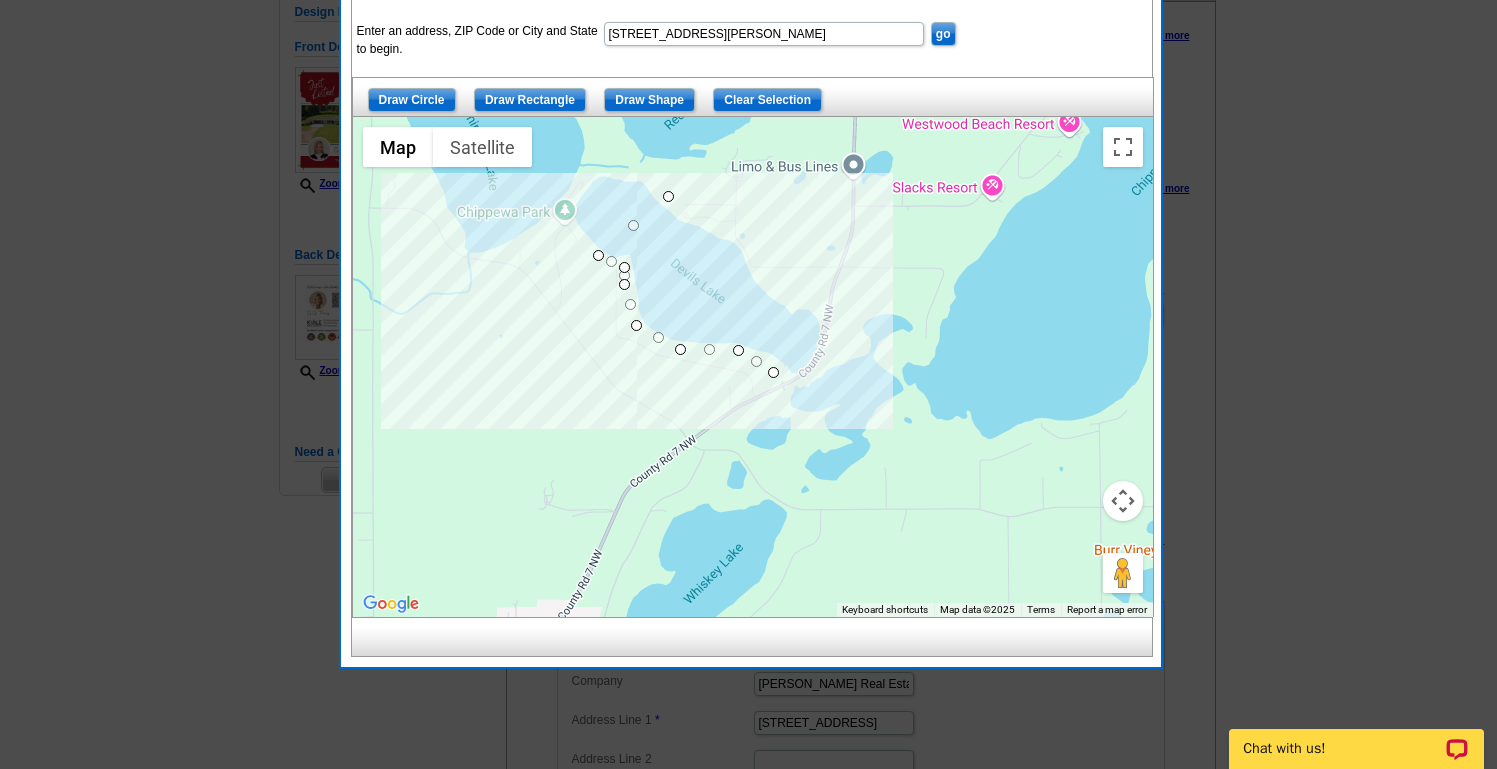 click at bounding box center (753, 367) 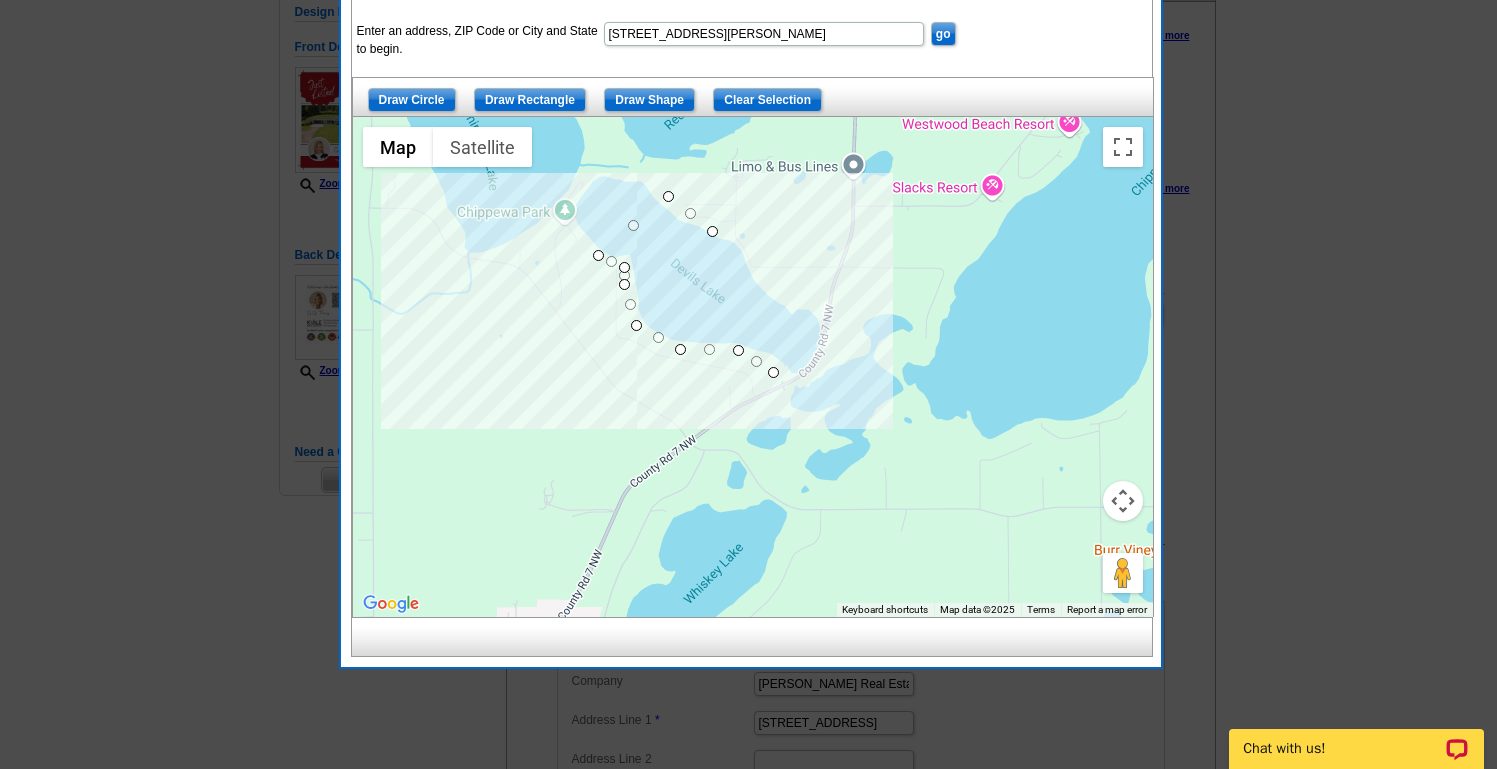 click at bounding box center [753, 367] 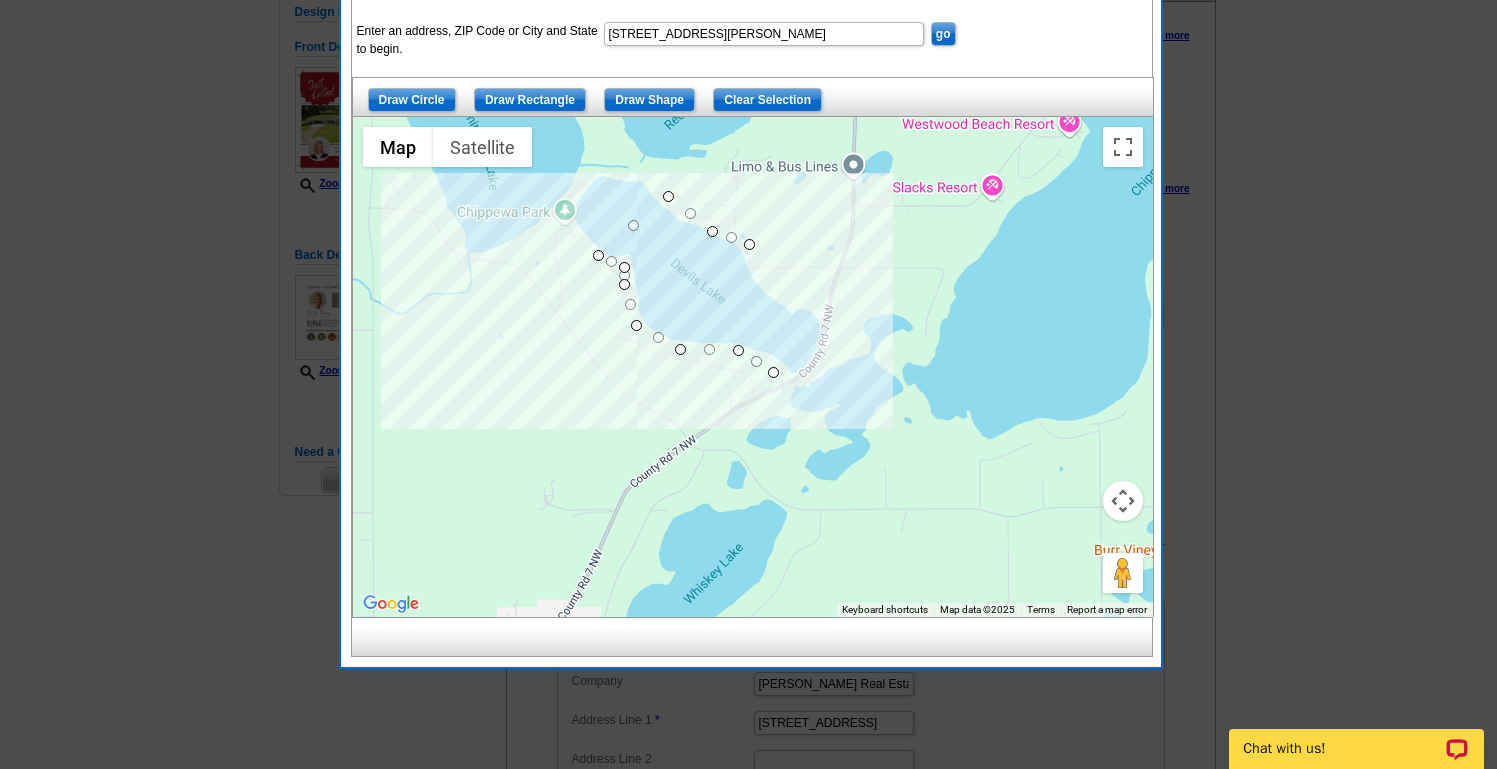 click at bounding box center [753, 367] 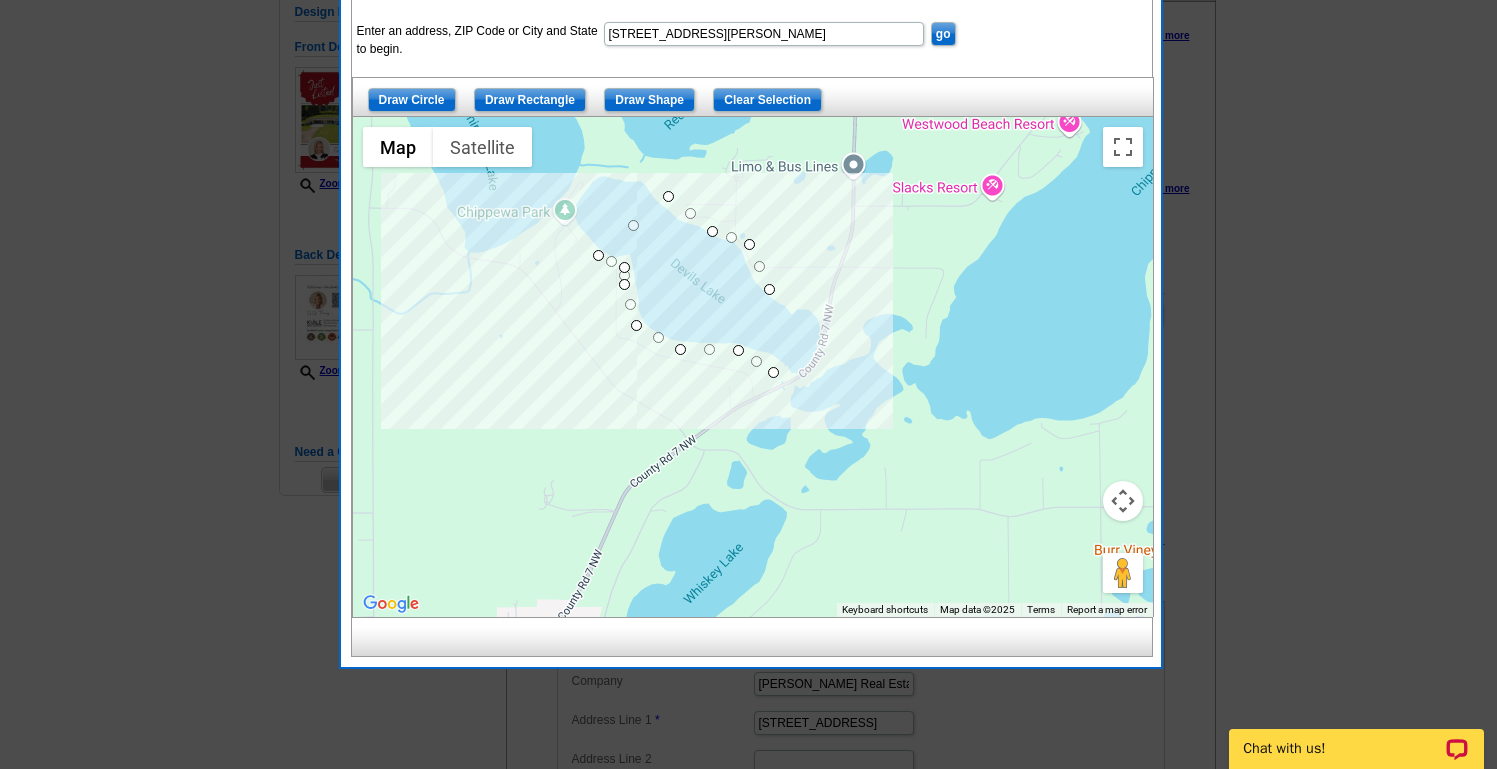 click at bounding box center [753, 367] 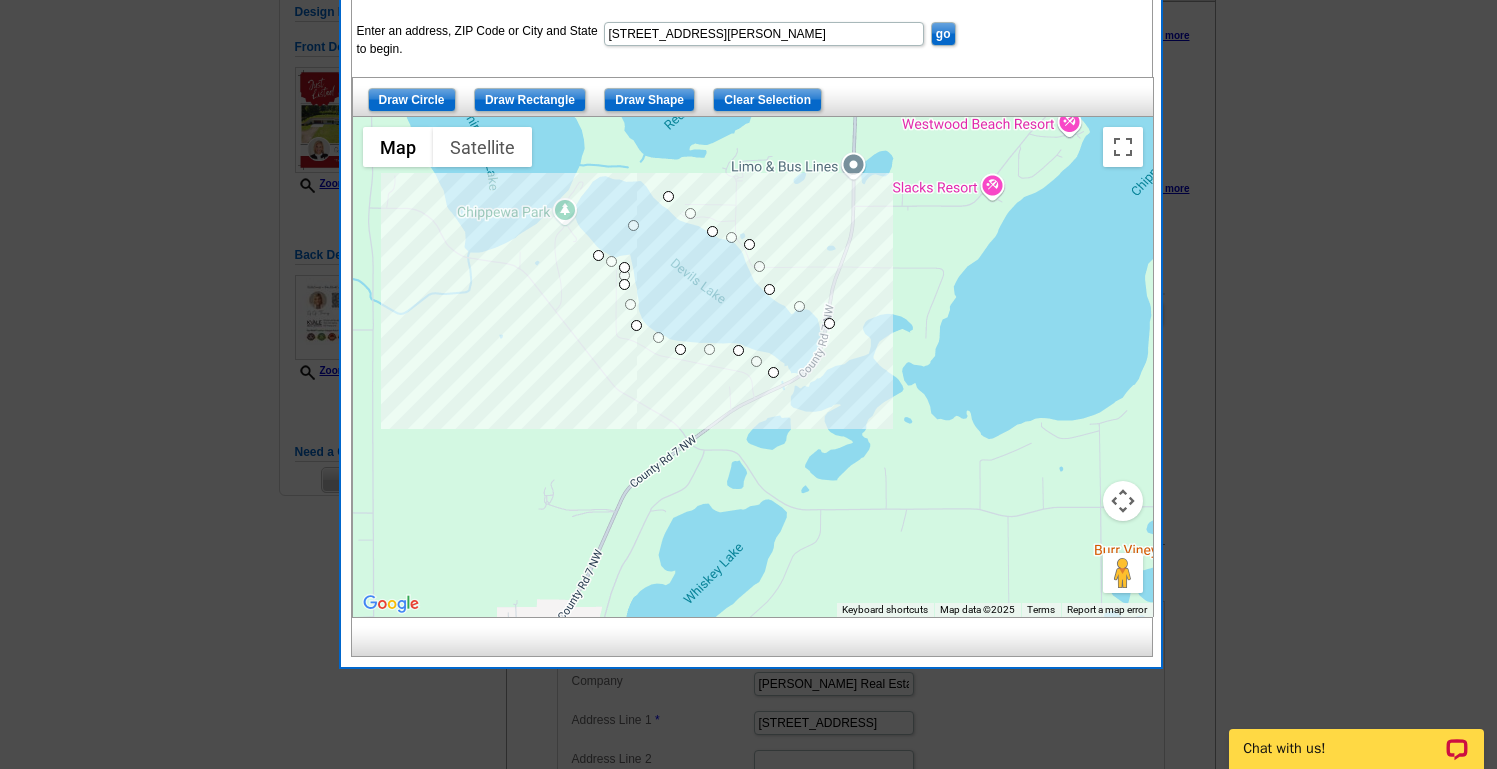 click at bounding box center [753, 367] 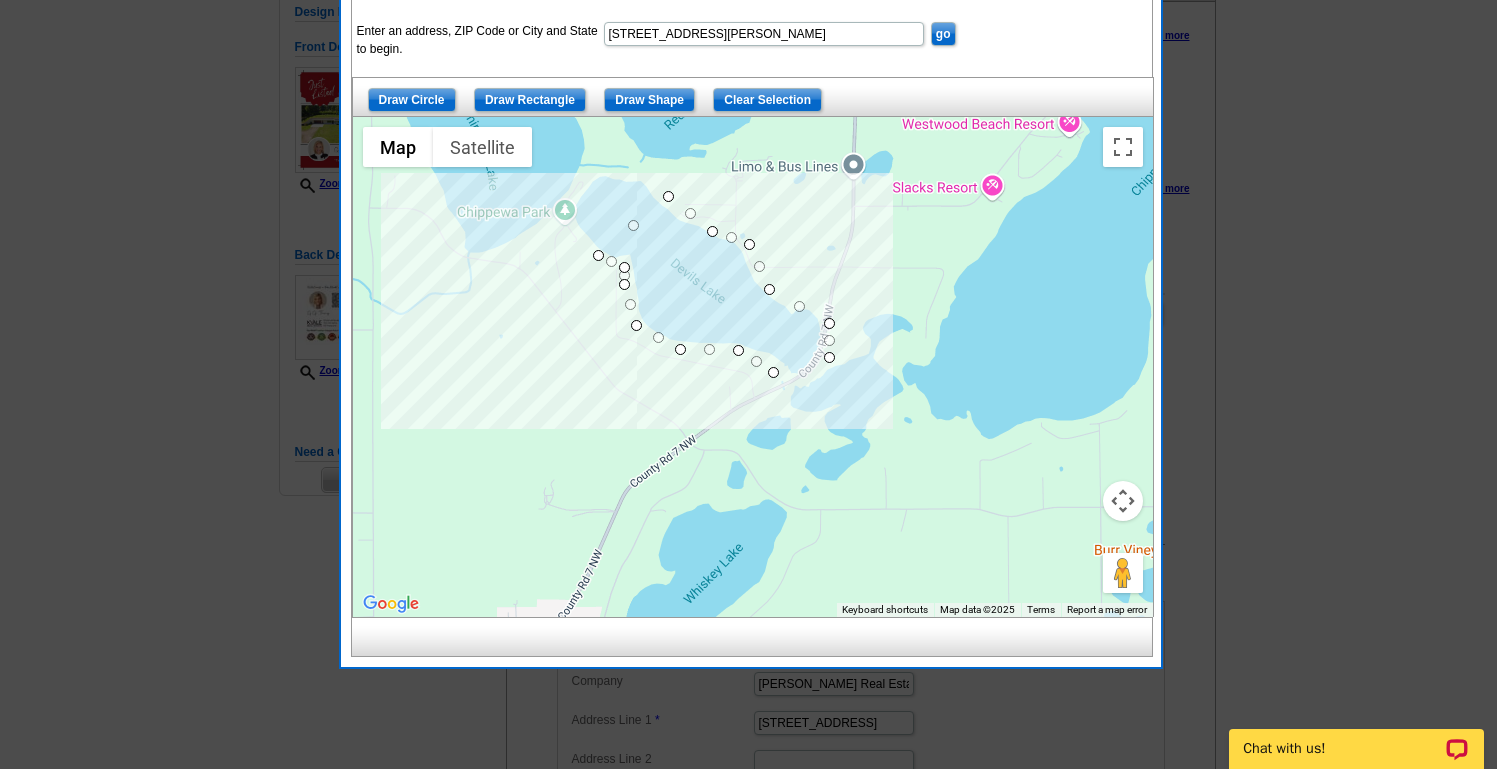 click at bounding box center [753, 367] 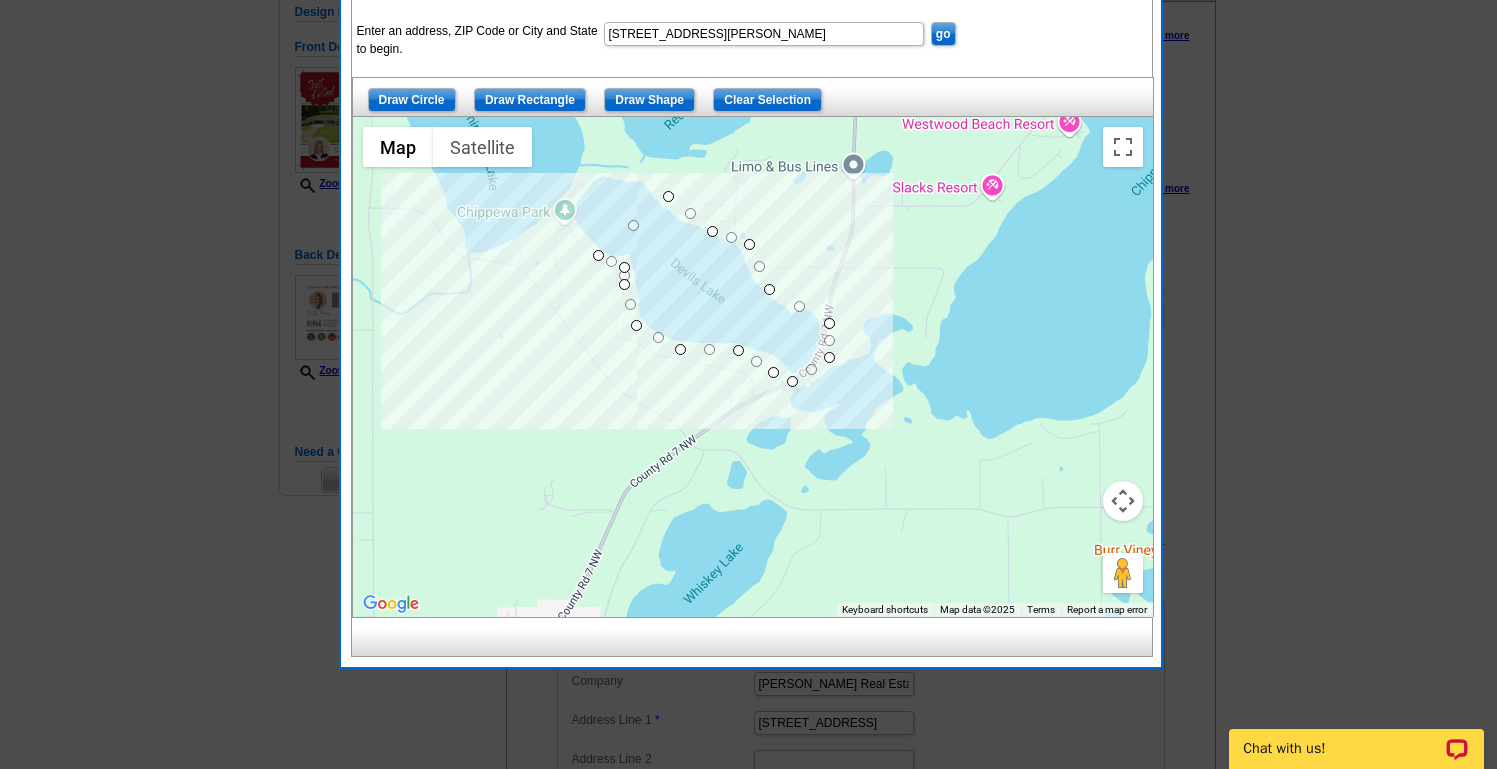 click at bounding box center [753, 367] 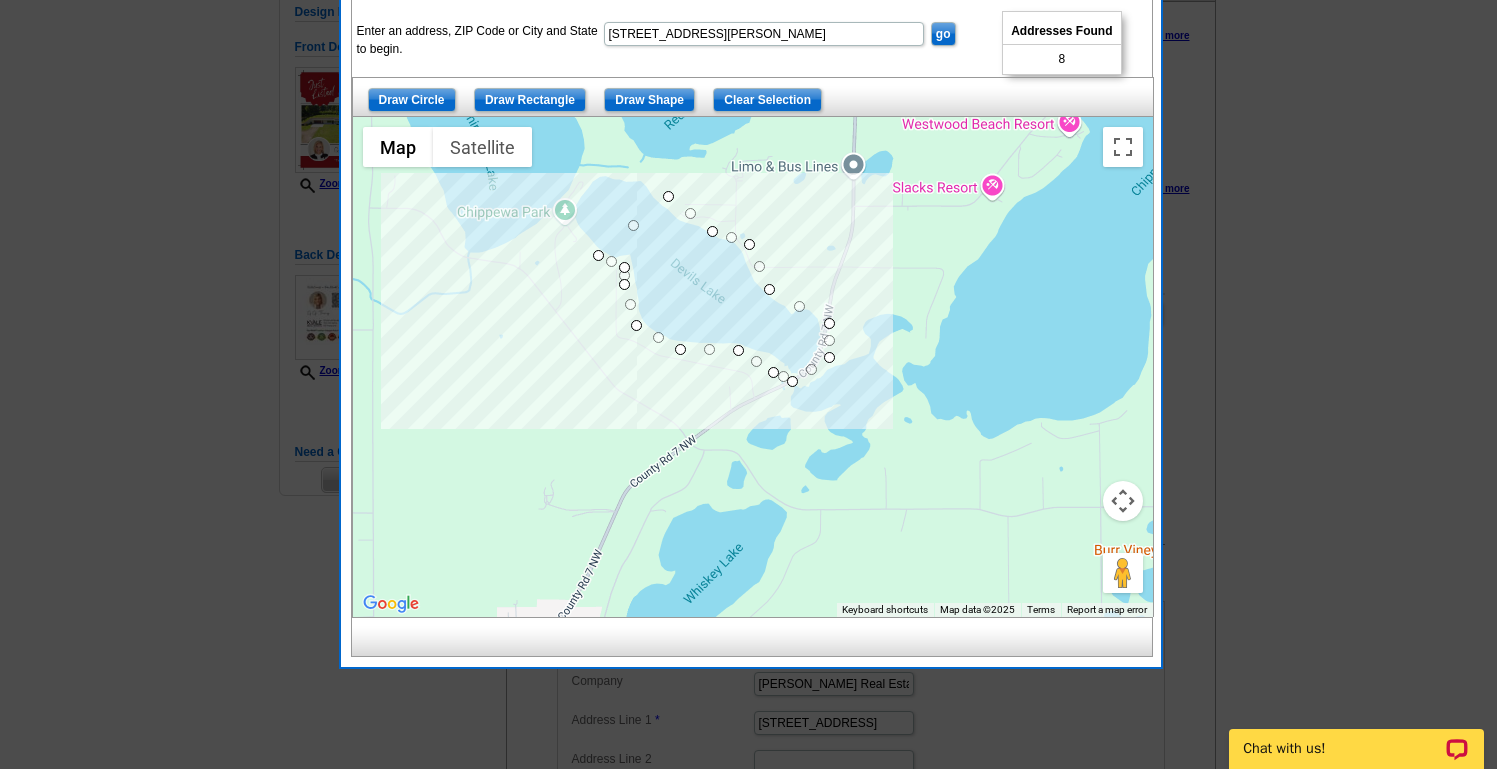 click at bounding box center [1123, 501] 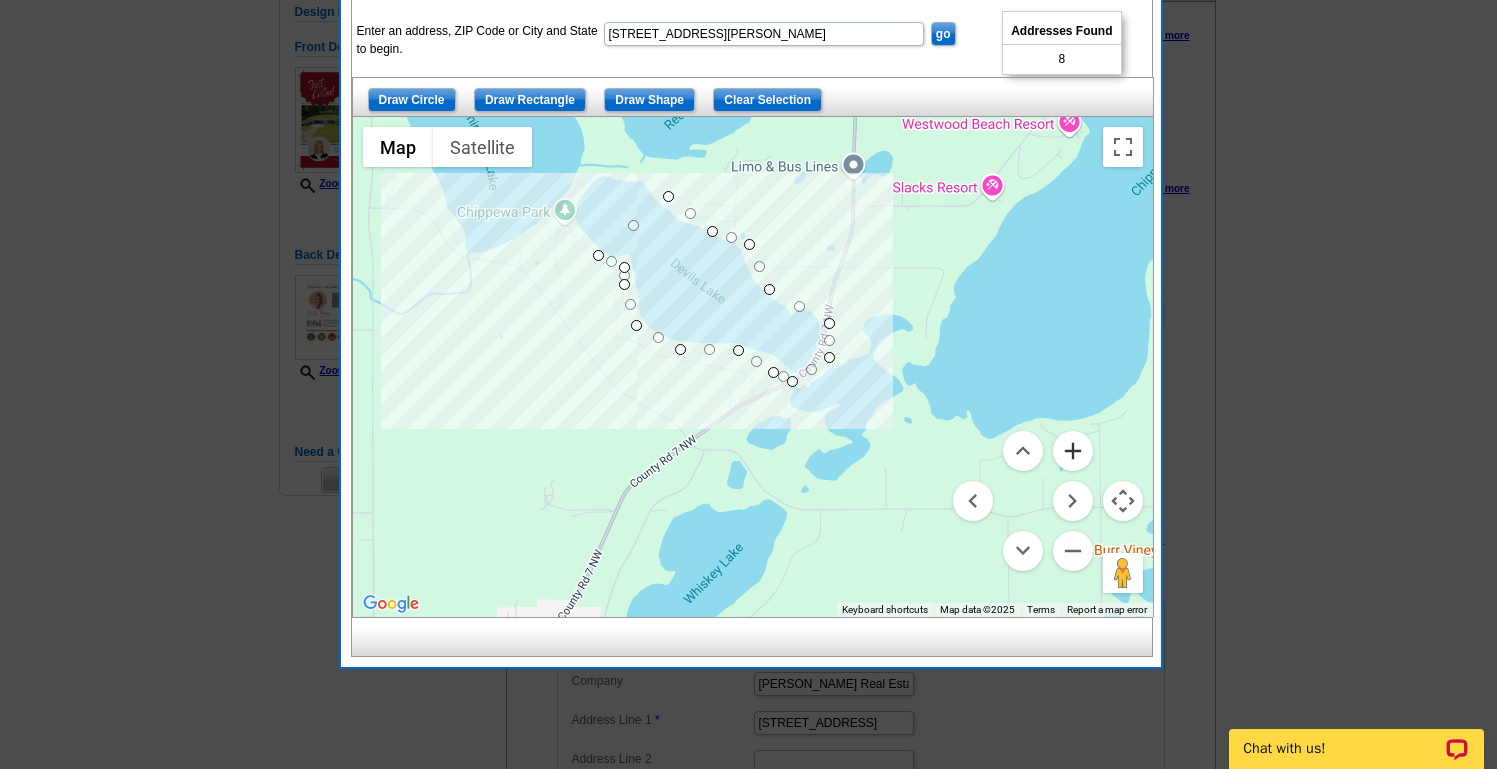 click at bounding box center [1073, 451] 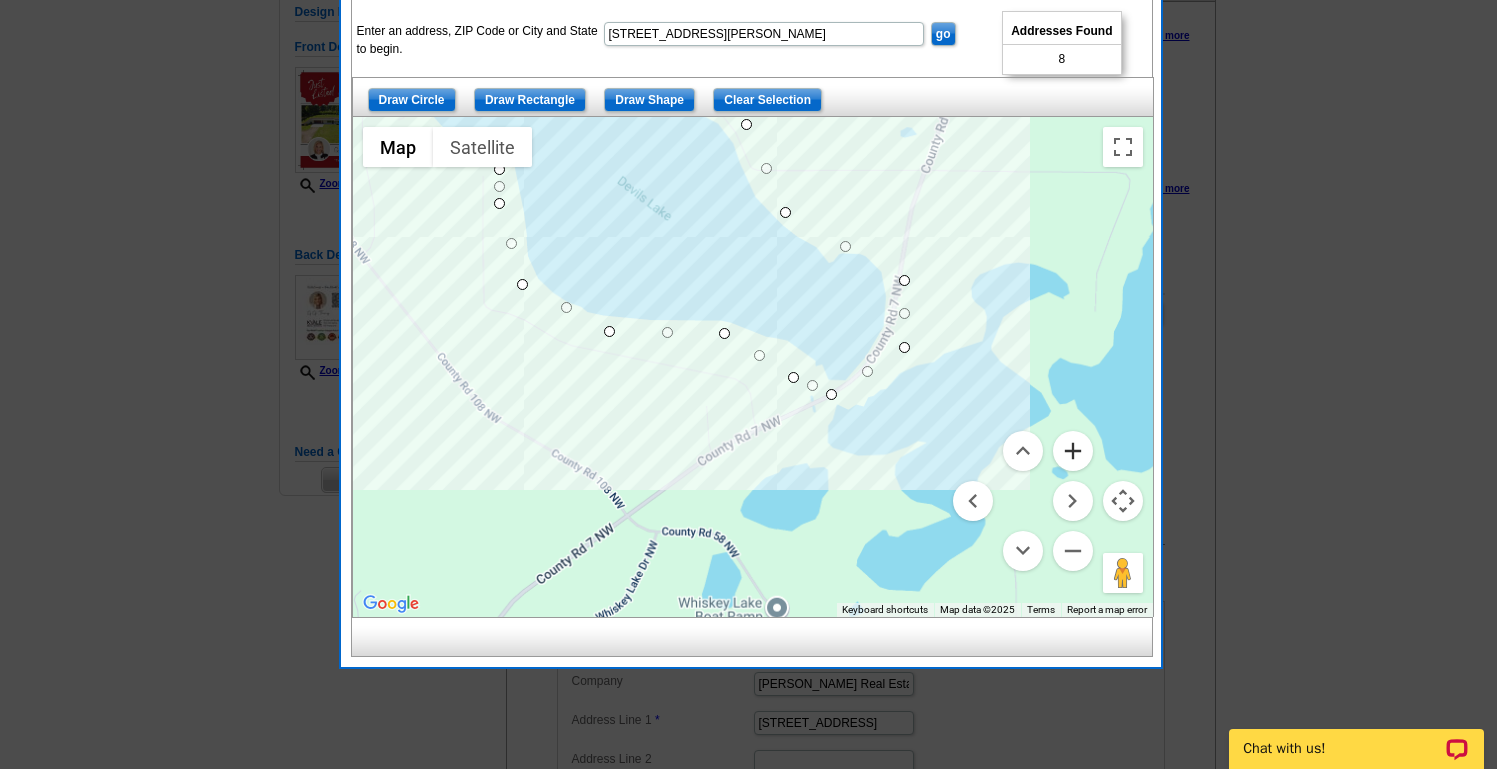click at bounding box center [1073, 451] 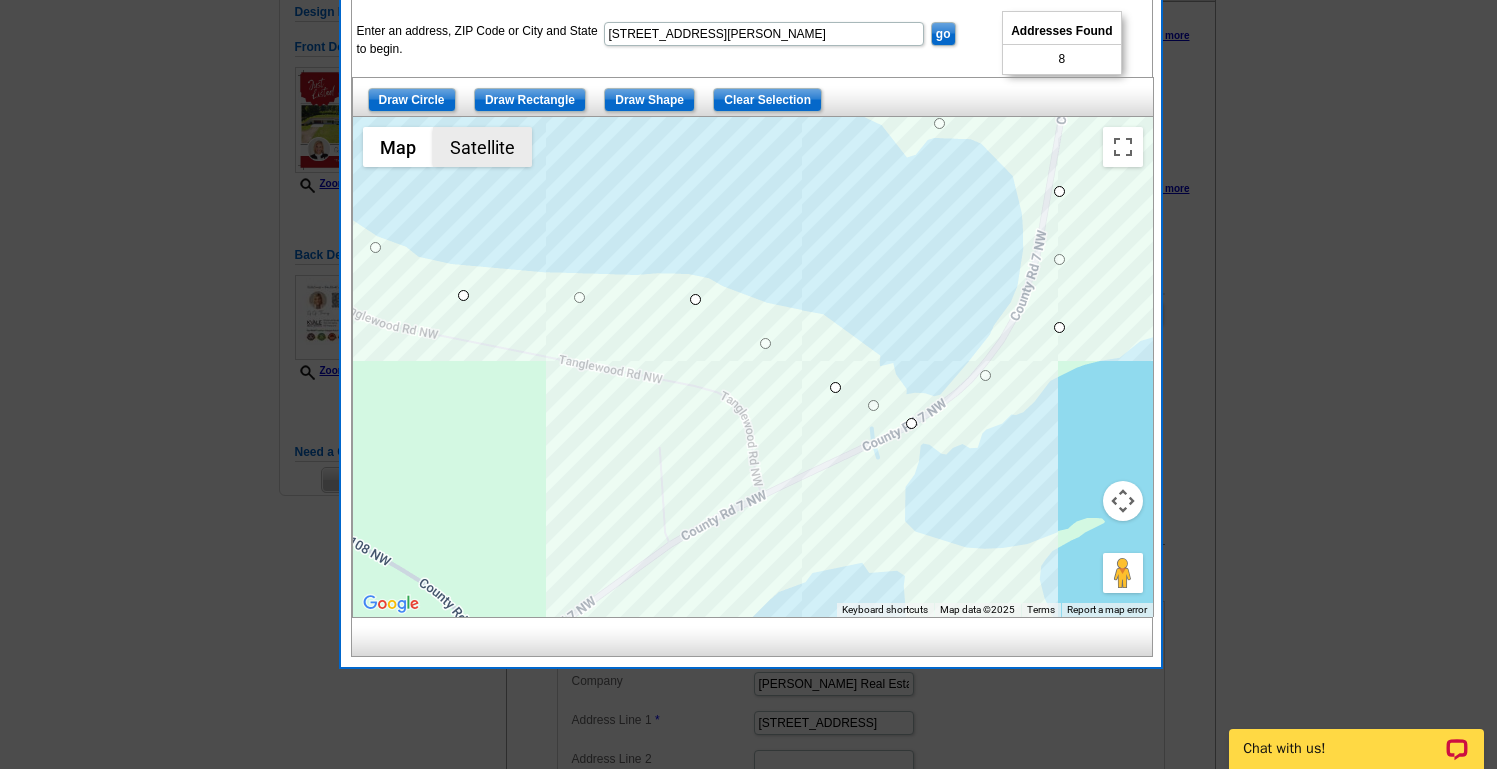 click on "Satellite" at bounding box center [482, 147] 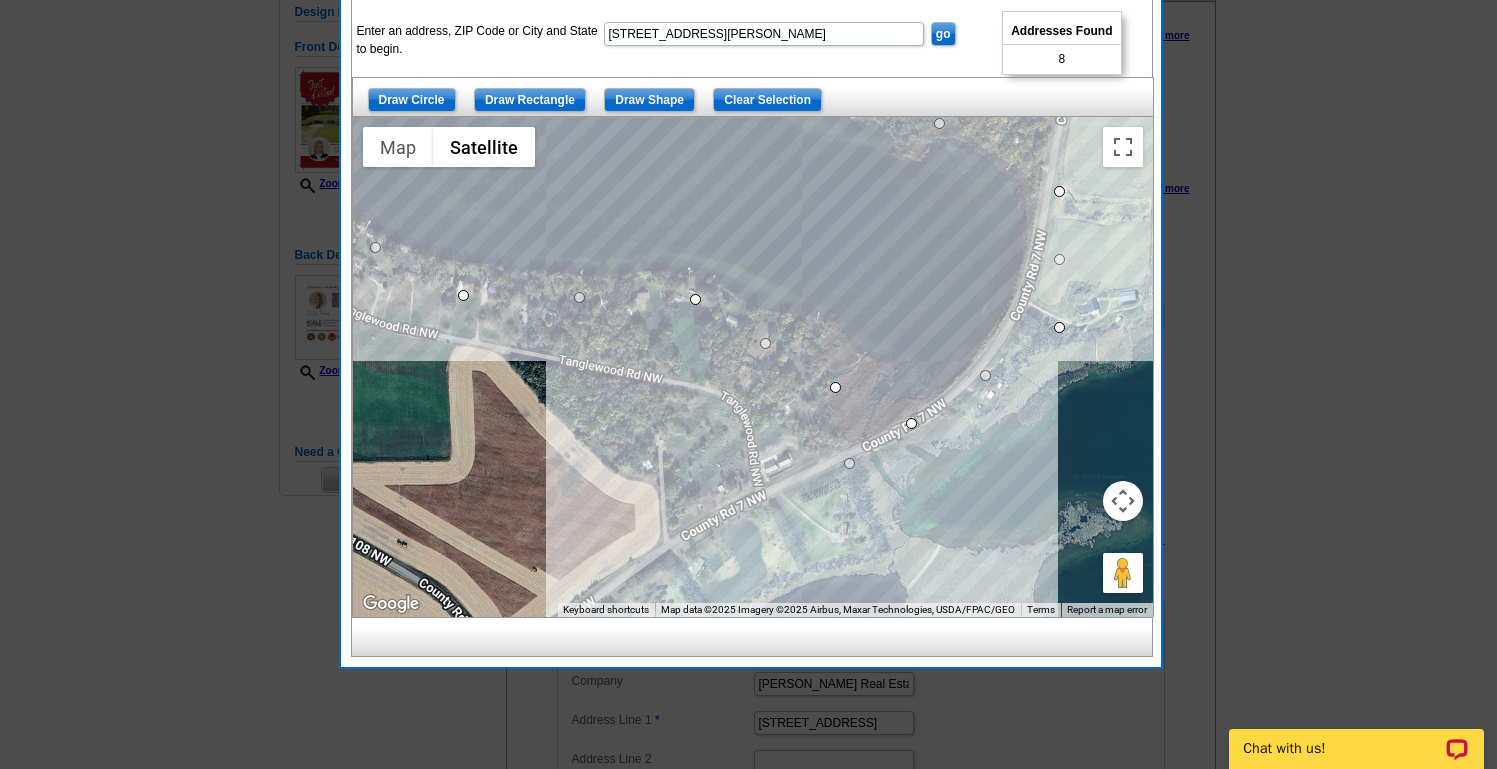 drag, startPoint x: 874, startPoint y: 405, endPoint x: 849, endPoint y: 467, distance: 66.85058 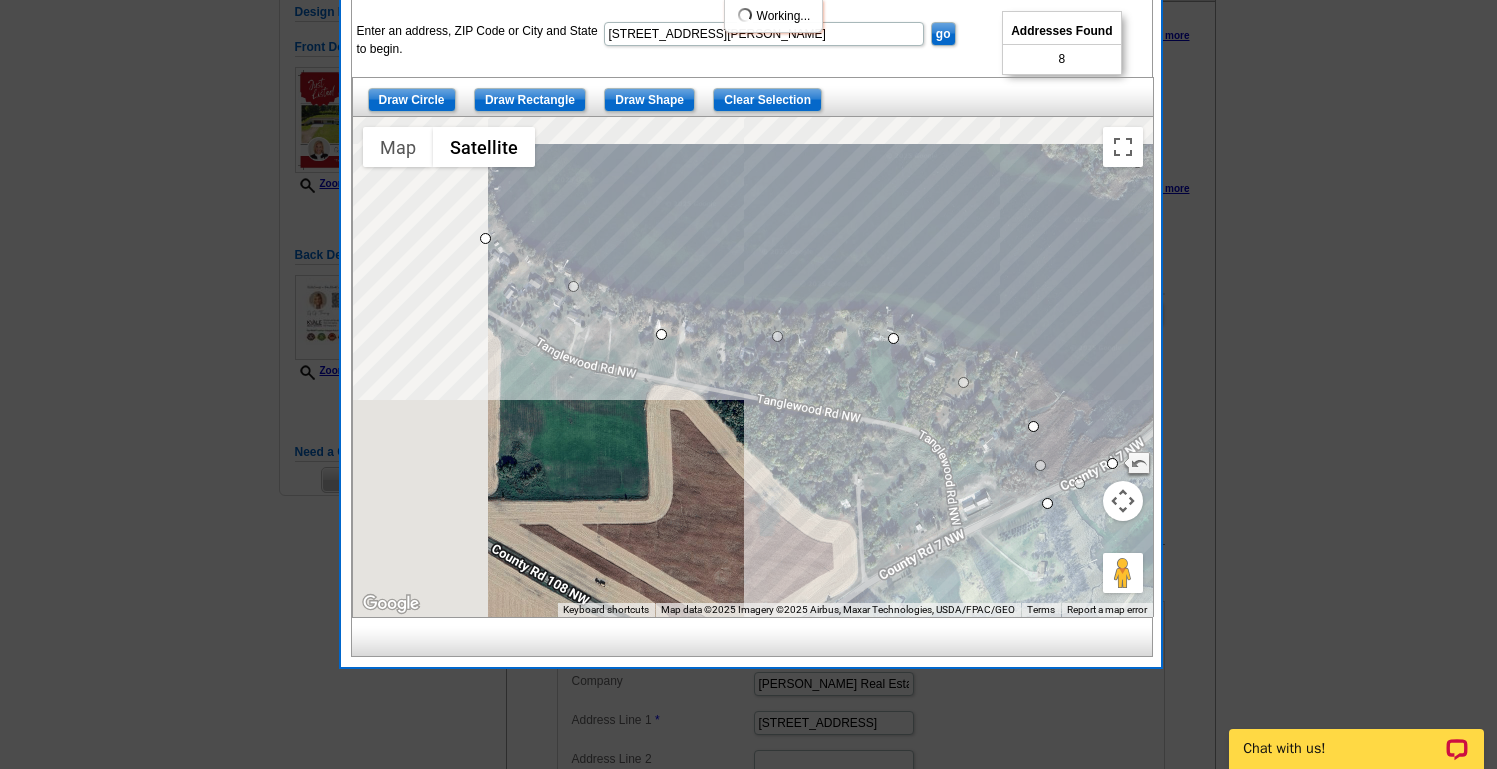 drag, startPoint x: 851, startPoint y: 293, endPoint x: 1055, endPoint y: 332, distance: 207.69449 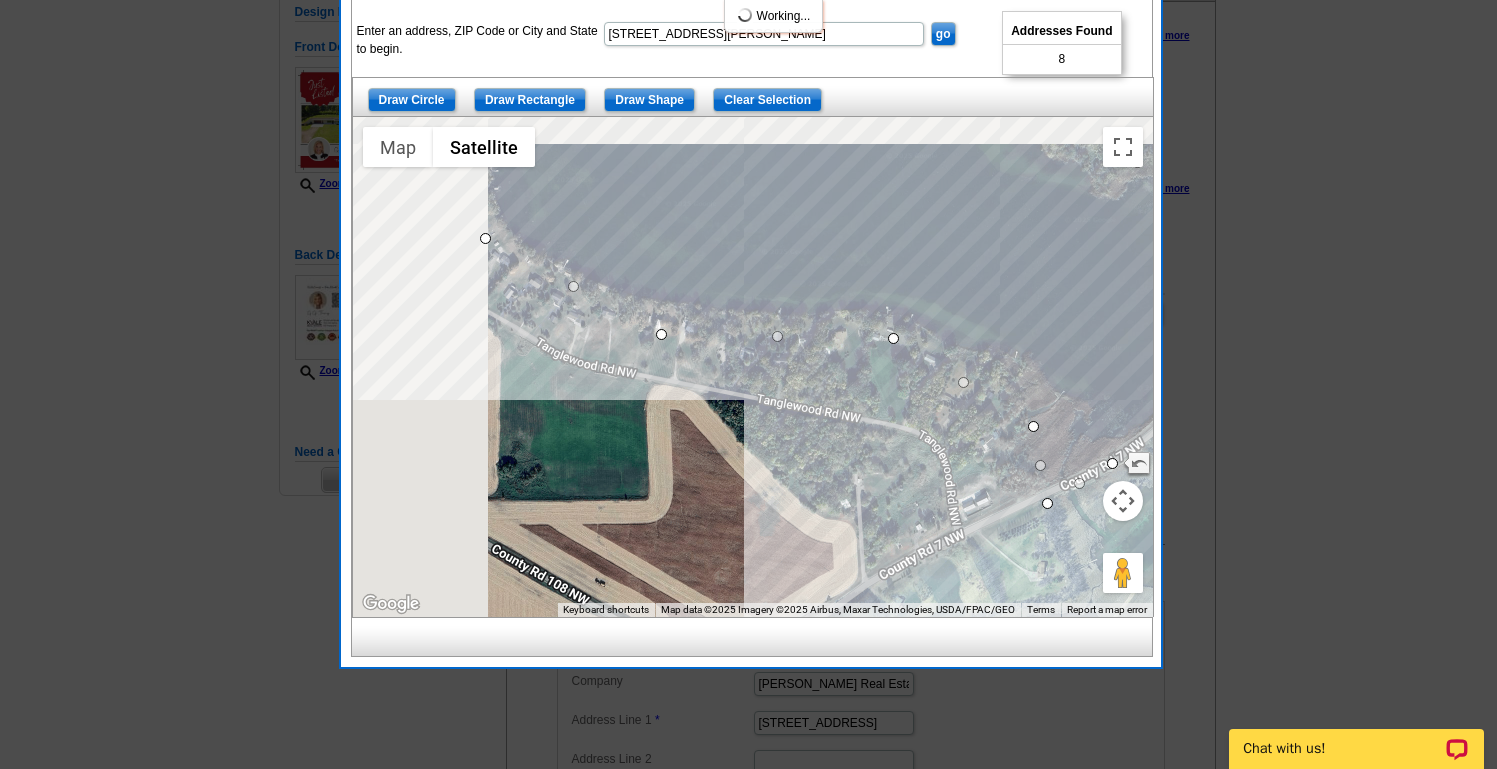 click at bounding box center [753, 367] 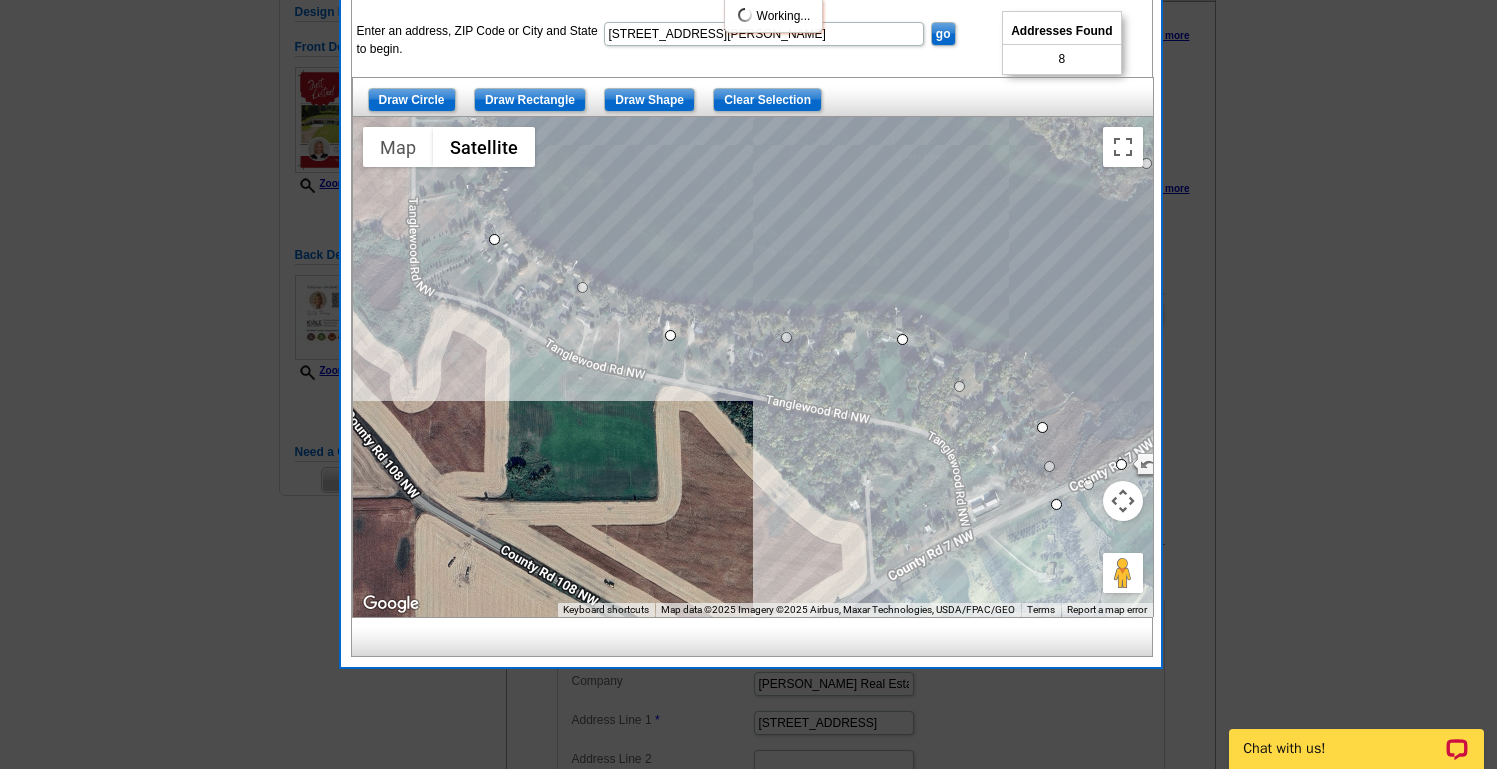 drag, startPoint x: 966, startPoint y: 385, endPoint x: 933, endPoint y: 404, distance: 38.078865 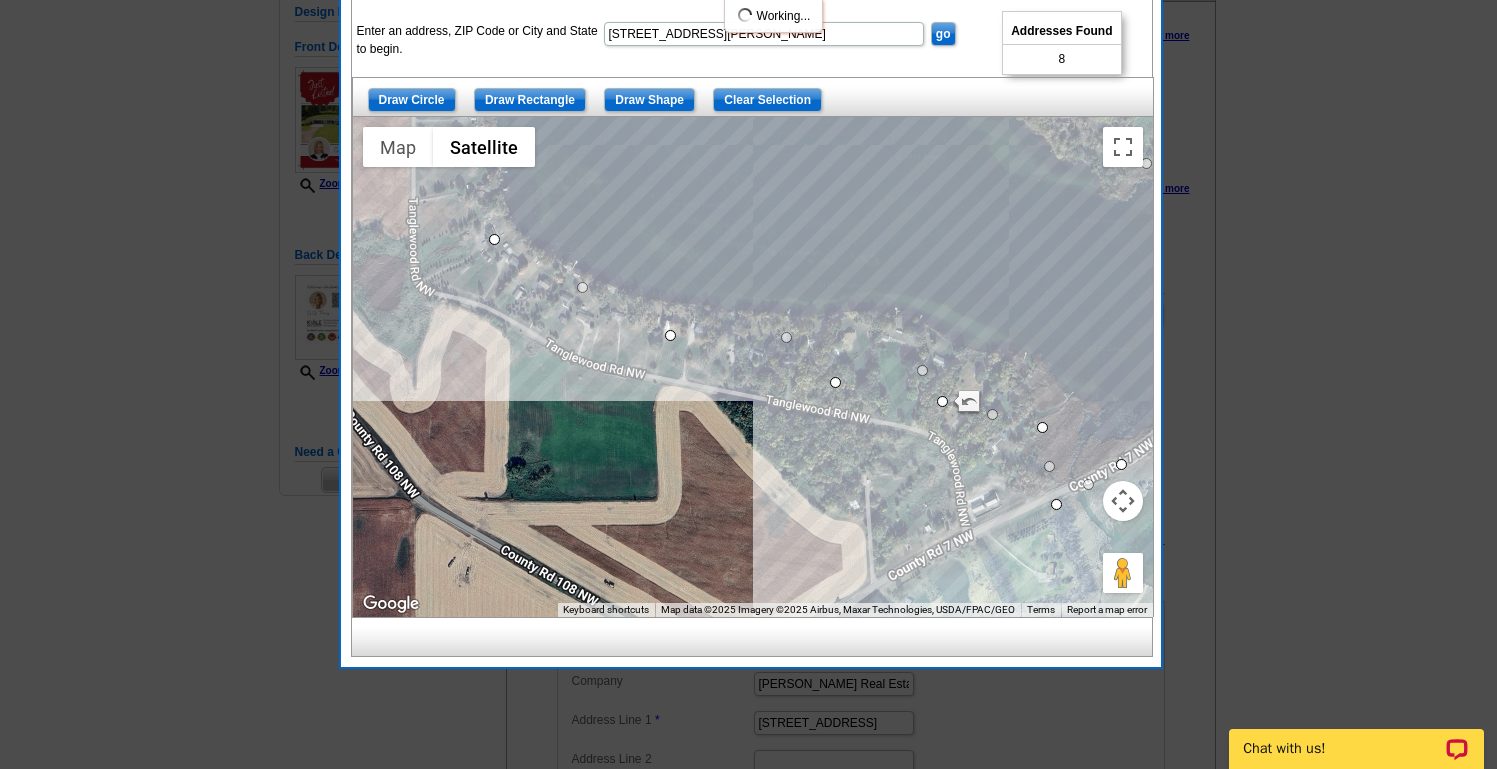 drag, startPoint x: 898, startPoint y: 340, endPoint x: 829, endPoint y: 386, distance: 82.92768 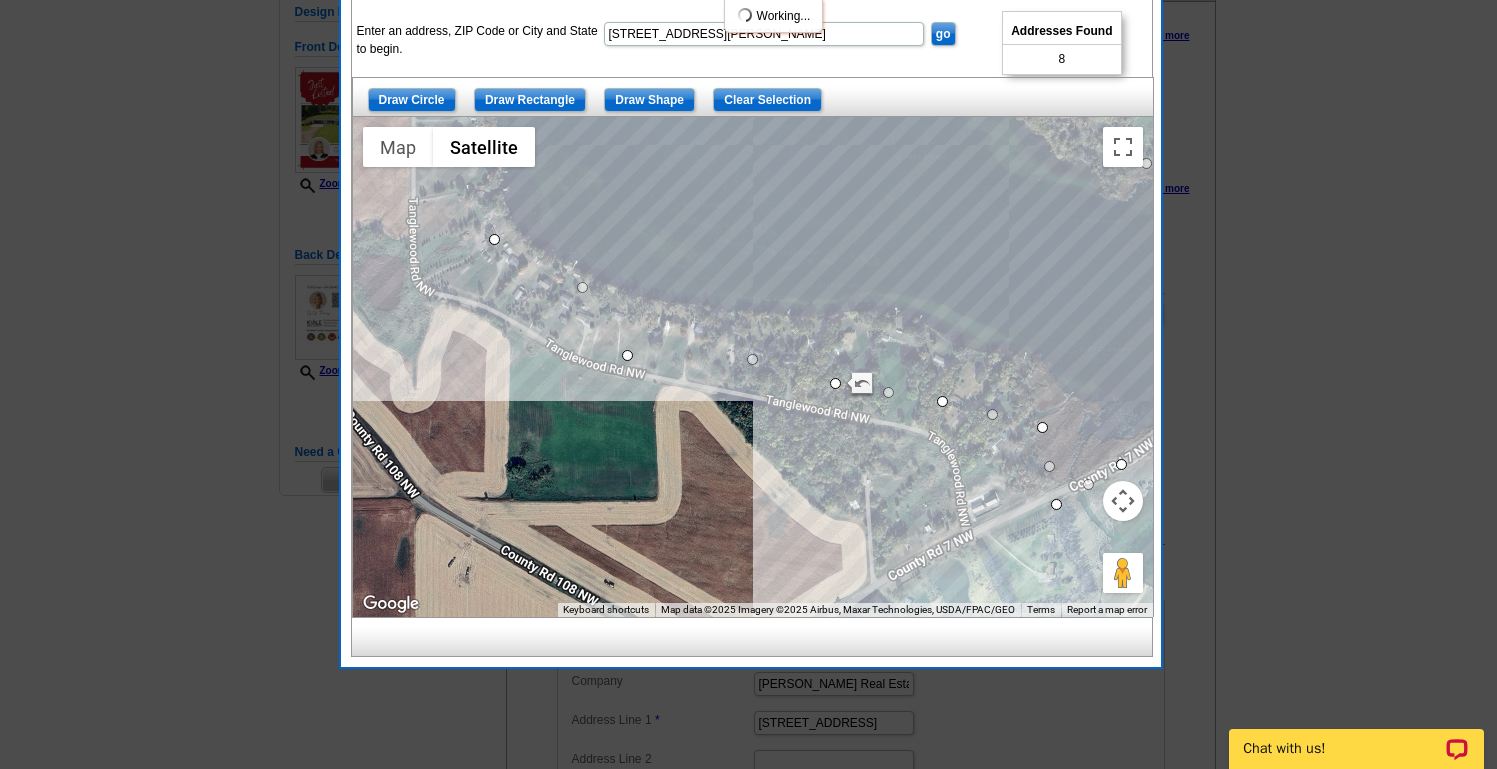 drag, startPoint x: 666, startPoint y: 336, endPoint x: 620, endPoint y: 358, distance: 50.990196 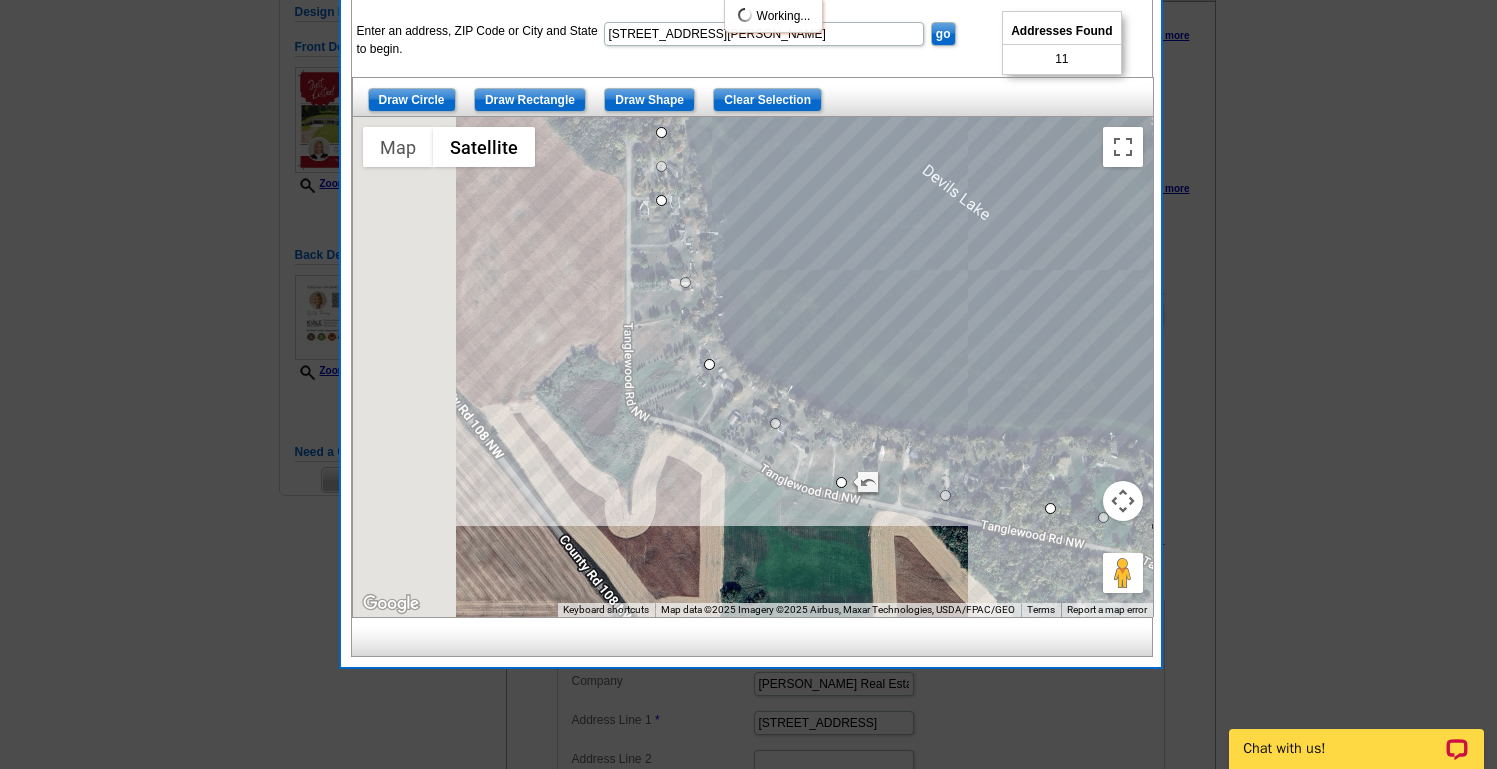 drag, startPoint x: 626, startPoint y: 237, endPoint x: 844, endPoint y: 362, distance: 251.29465 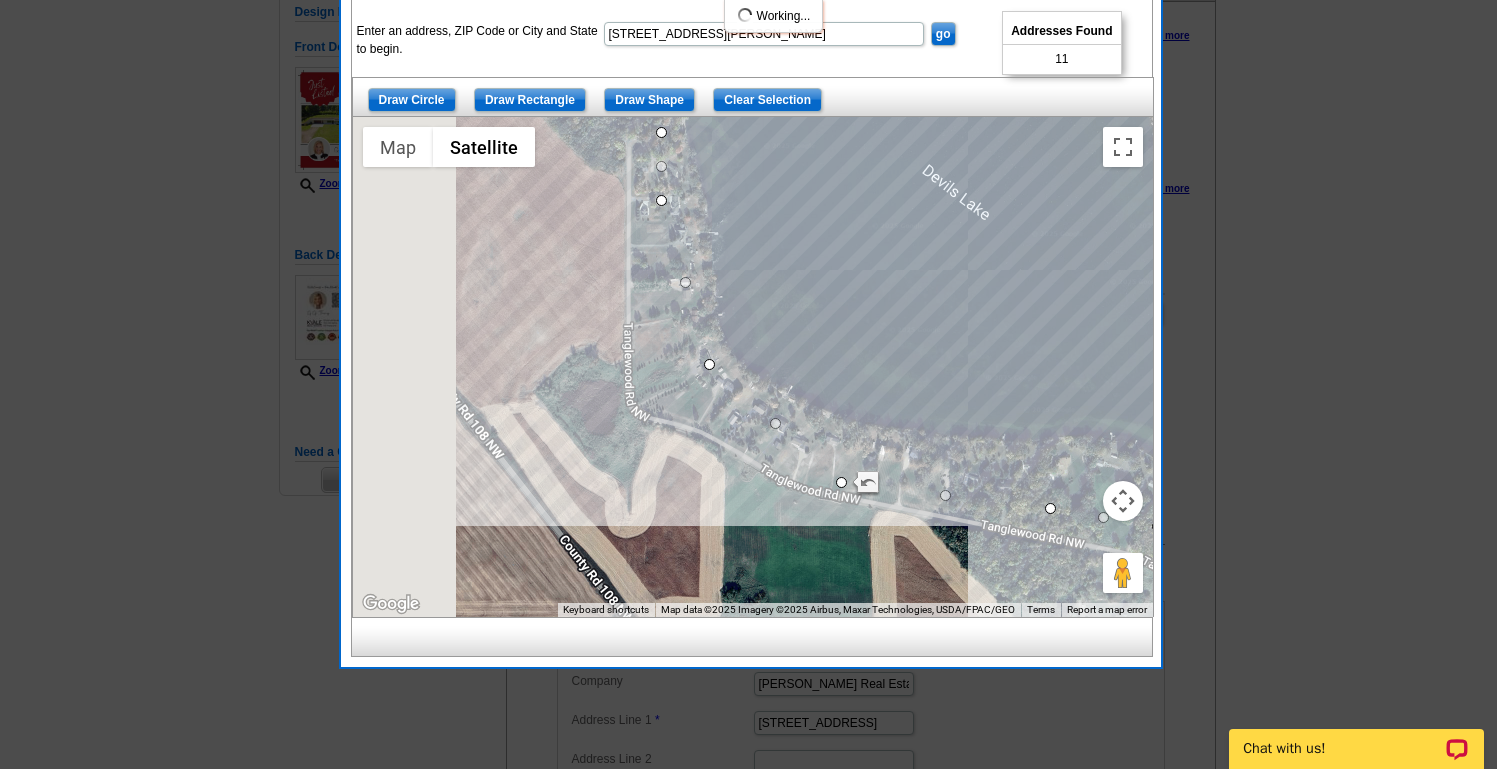 click at bounding box center [753, 367] 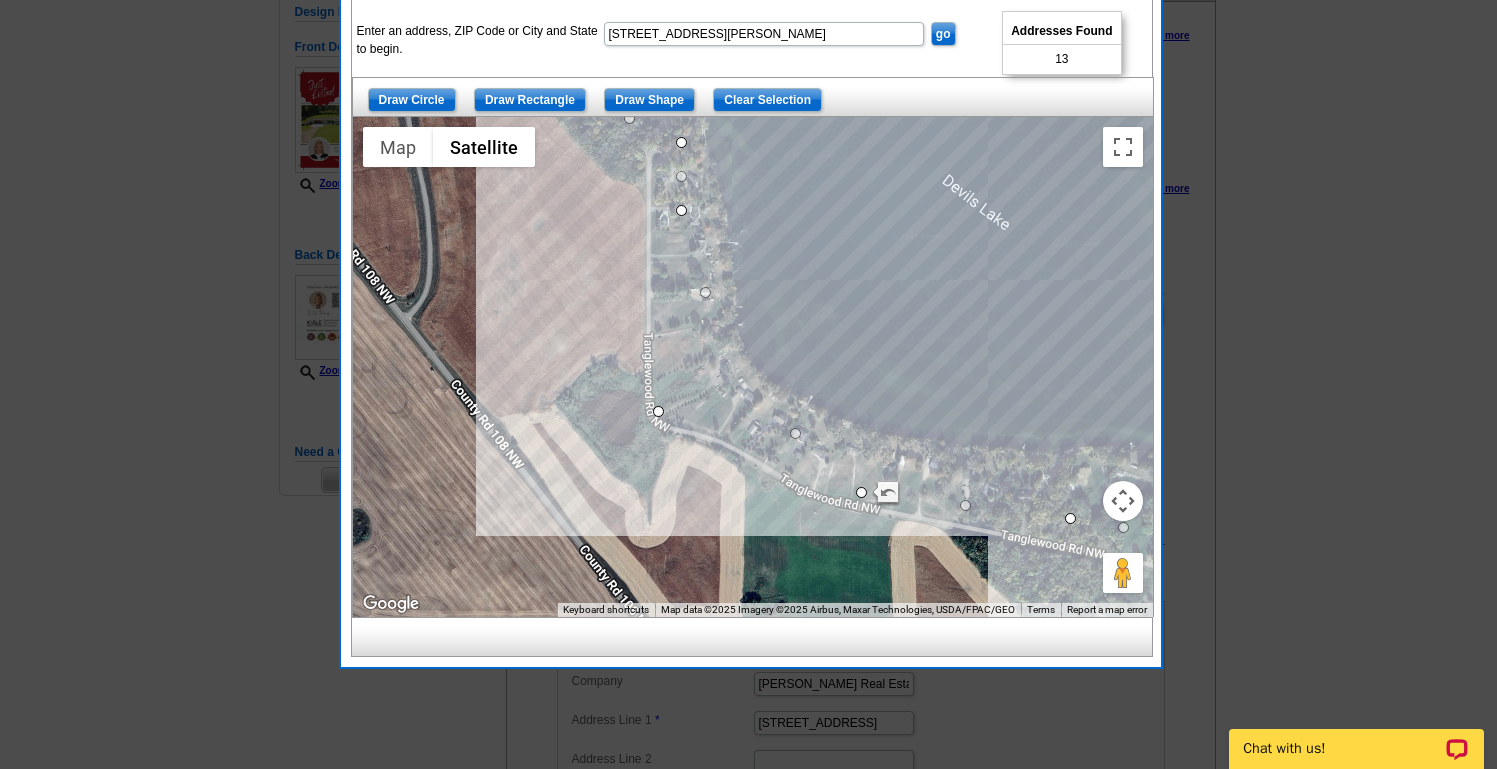 drag, startPoint x: 728, startPoint y: 376, endPoint x: 655, endPoint y: 415, distance: 82.764725 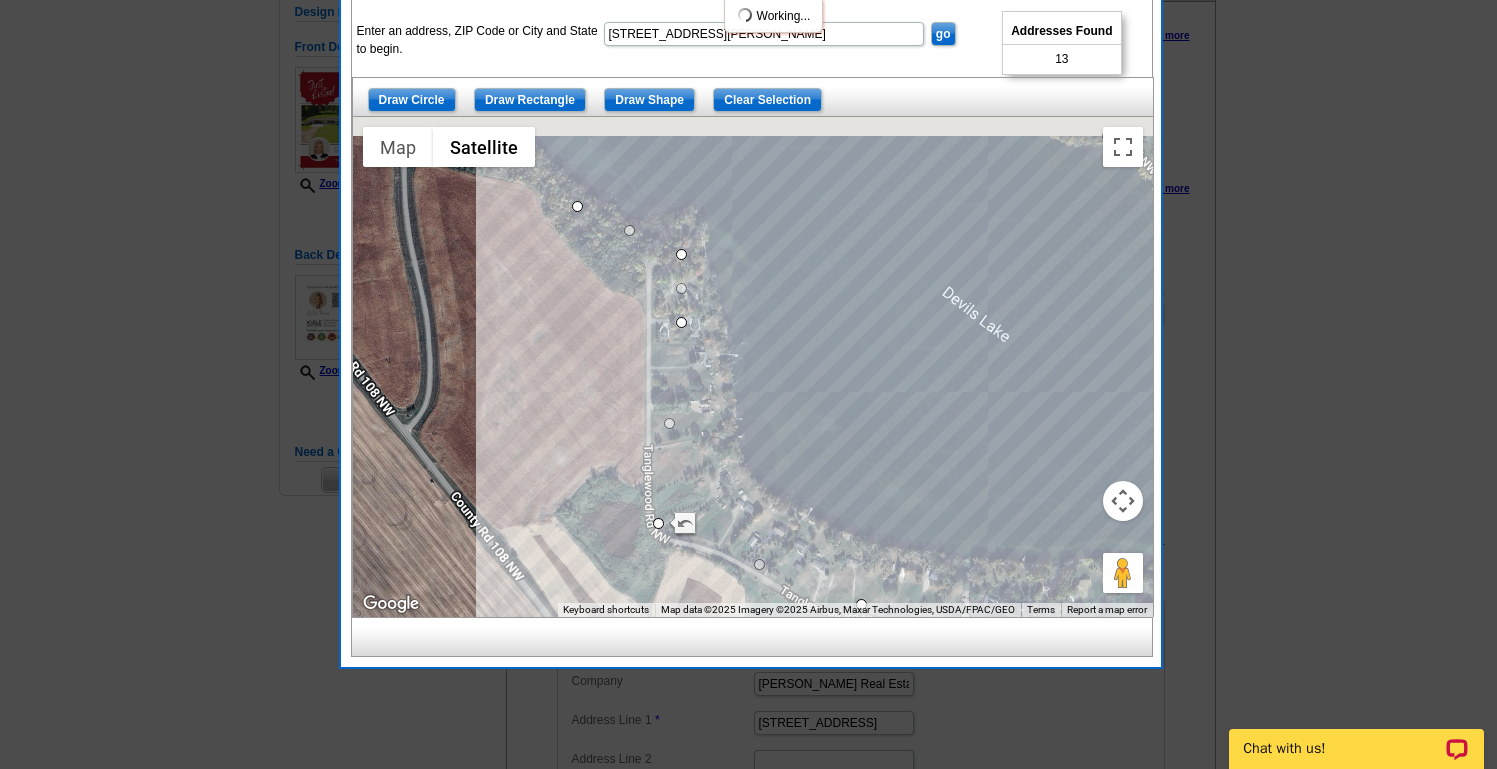 drag, startPoint x: 737, startPoint y: 243, endPoint x: 713, endPoint y: 447, distance: 205.4069 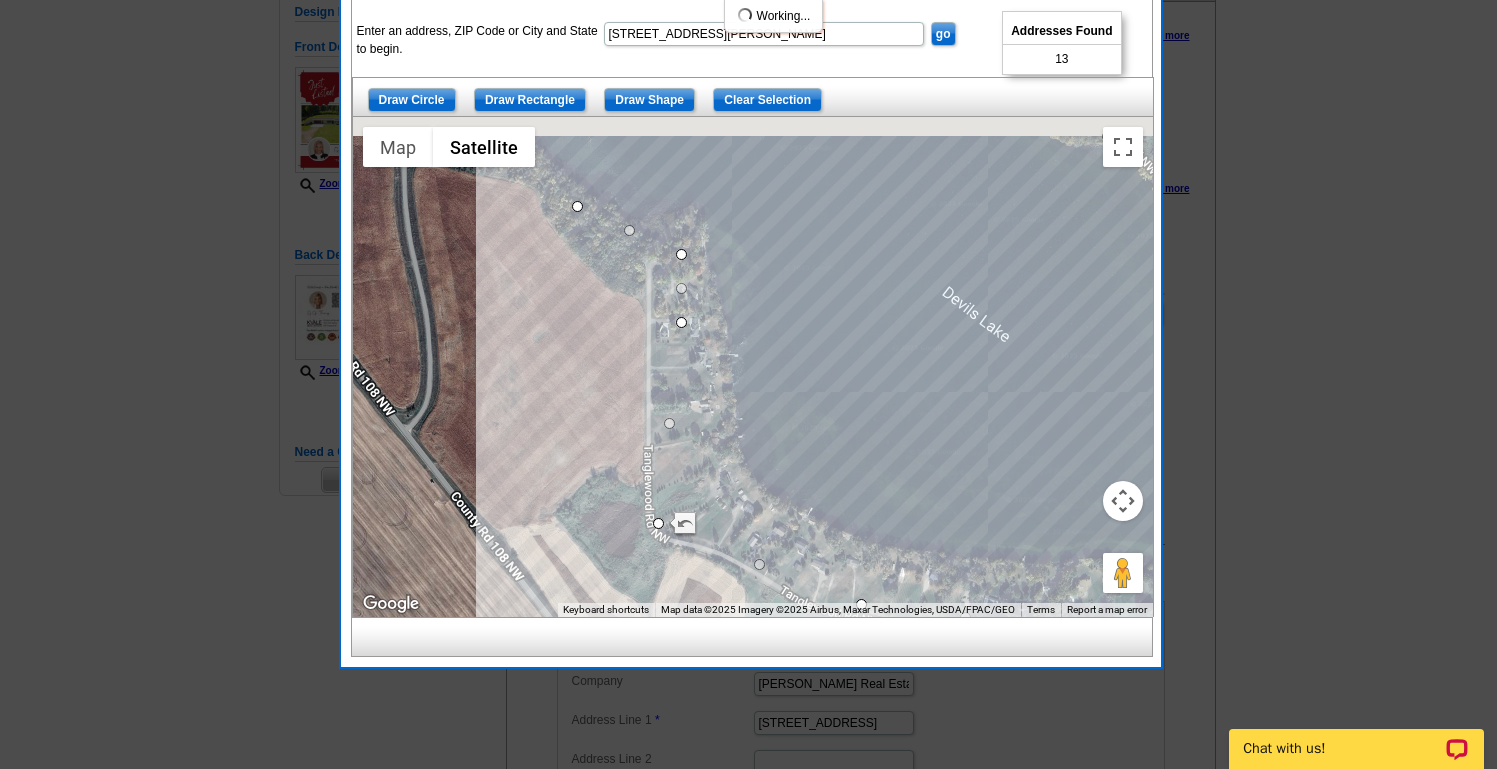 click at bounding box center [753, 367] 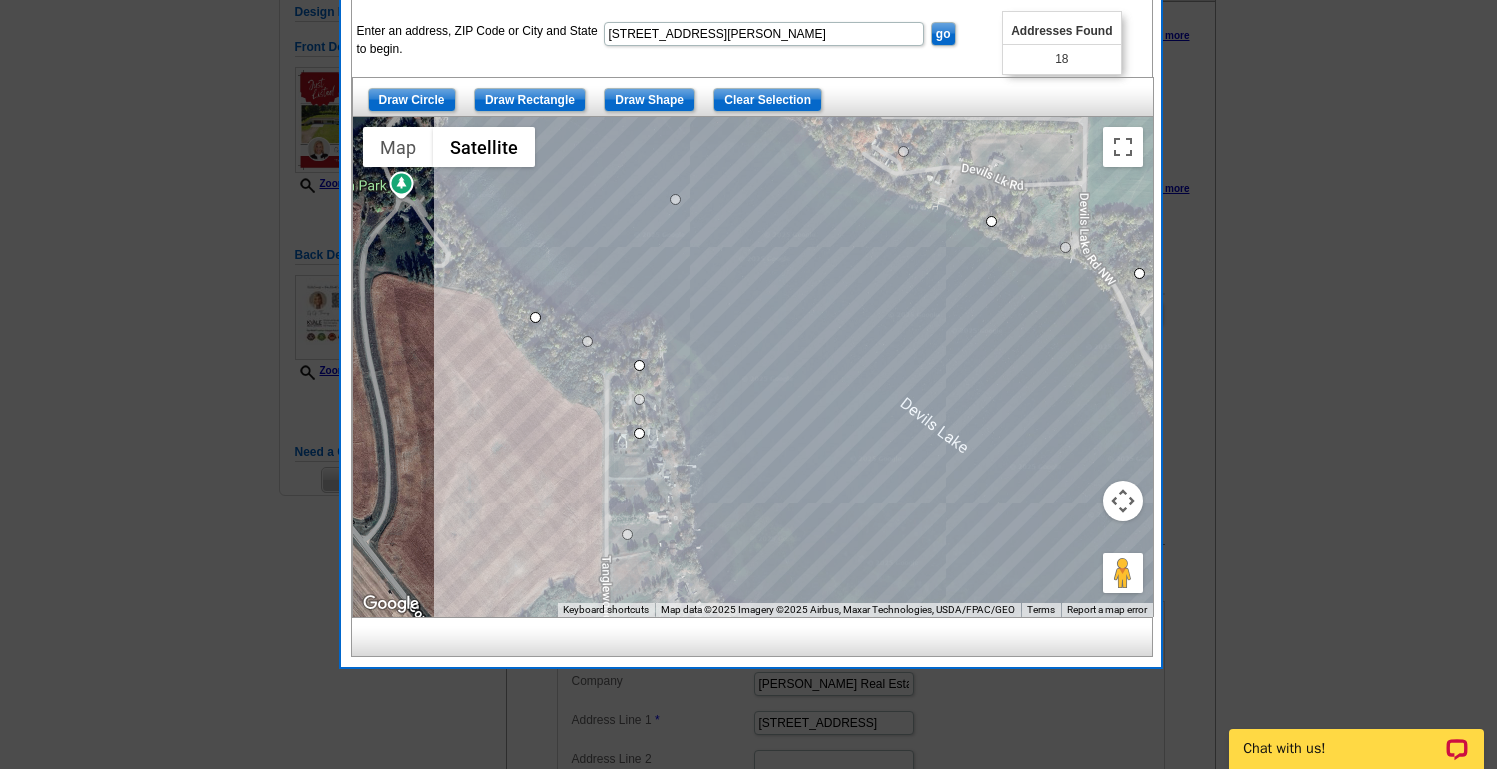 drag, startPoint x: 649, startPoint y: 433, endPoint x: 638, endPoint y: 427, distance: 12.529964 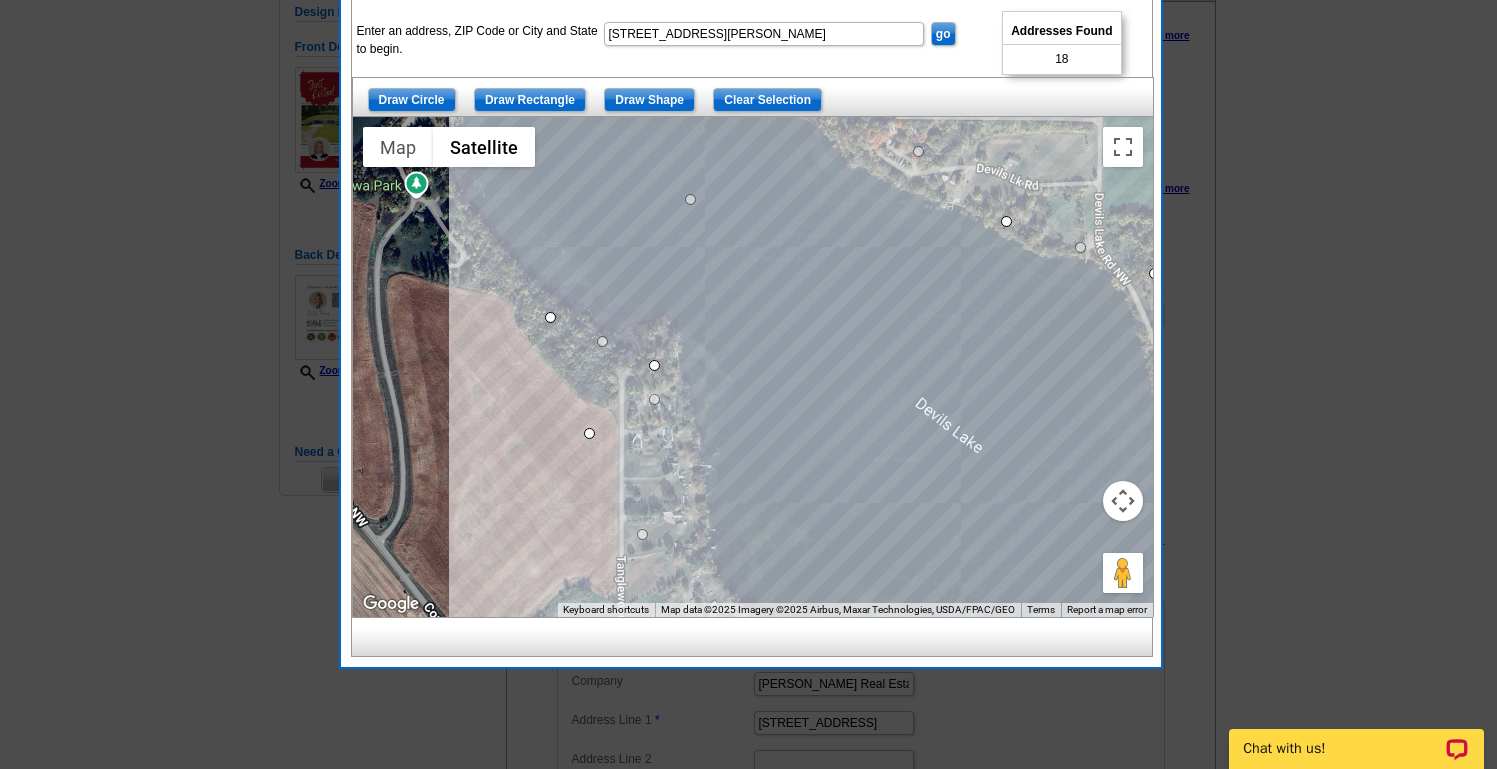 drag, startPoint x: 655, startPoint y: 432, endPoint x: 588, endPoint y: 432, distance: 67 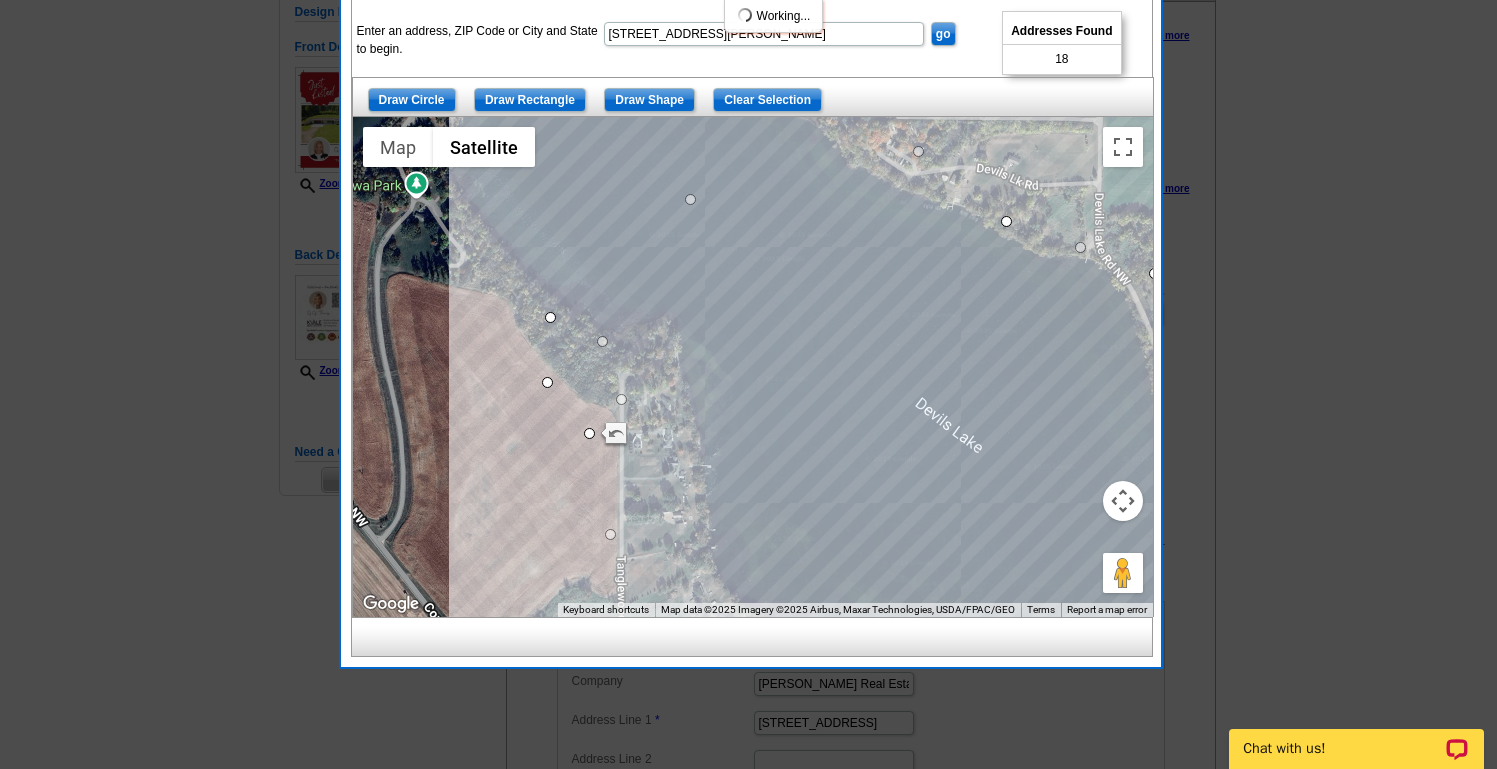 drag, startPoint x: 654, startPoint y: 364, endPoint x: 545, endPoint y: 382, distance: 110.47624 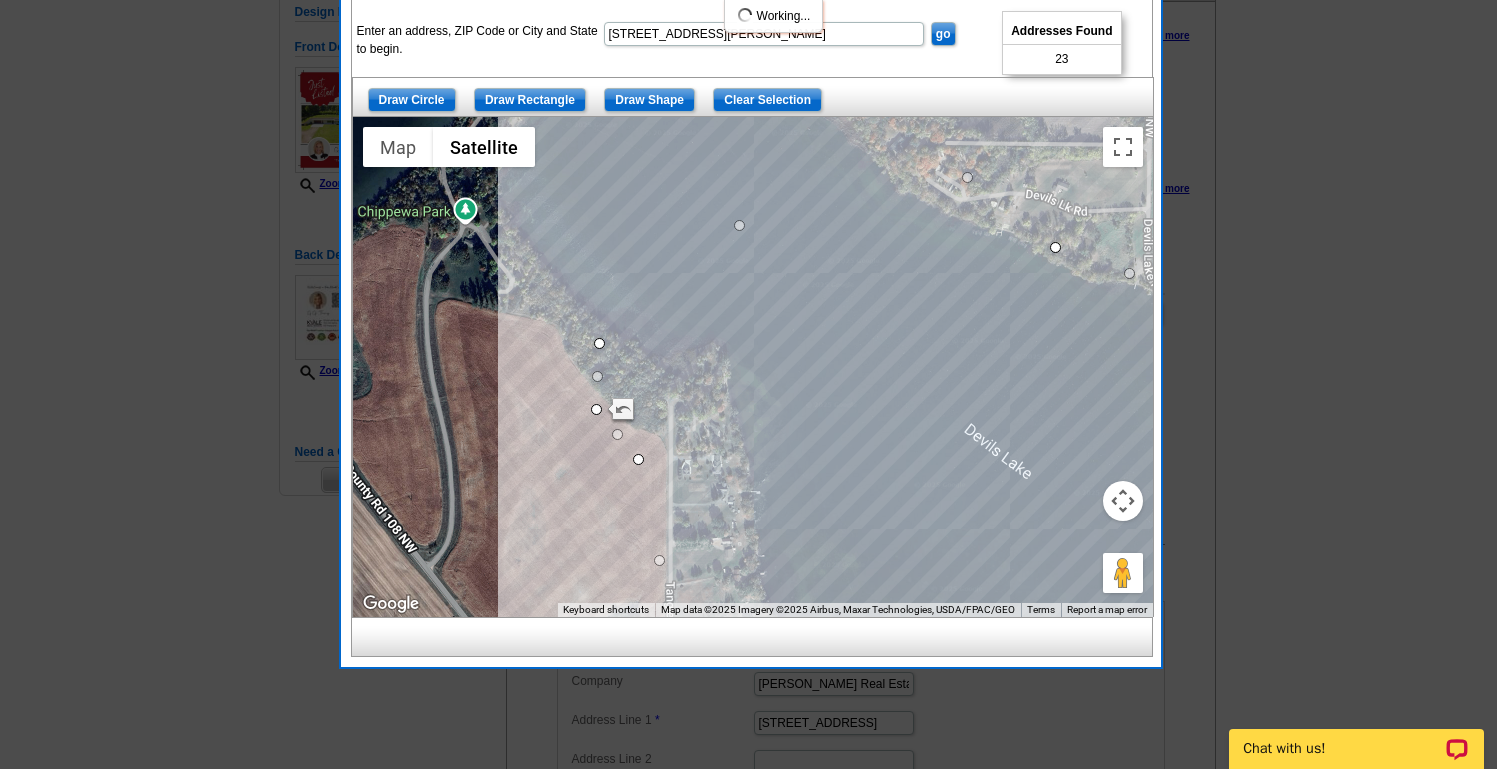 drag, startPoint x: 548, startPoint y: 238, endPoint x: 666, endPoint y: 307, distance: 136.69308 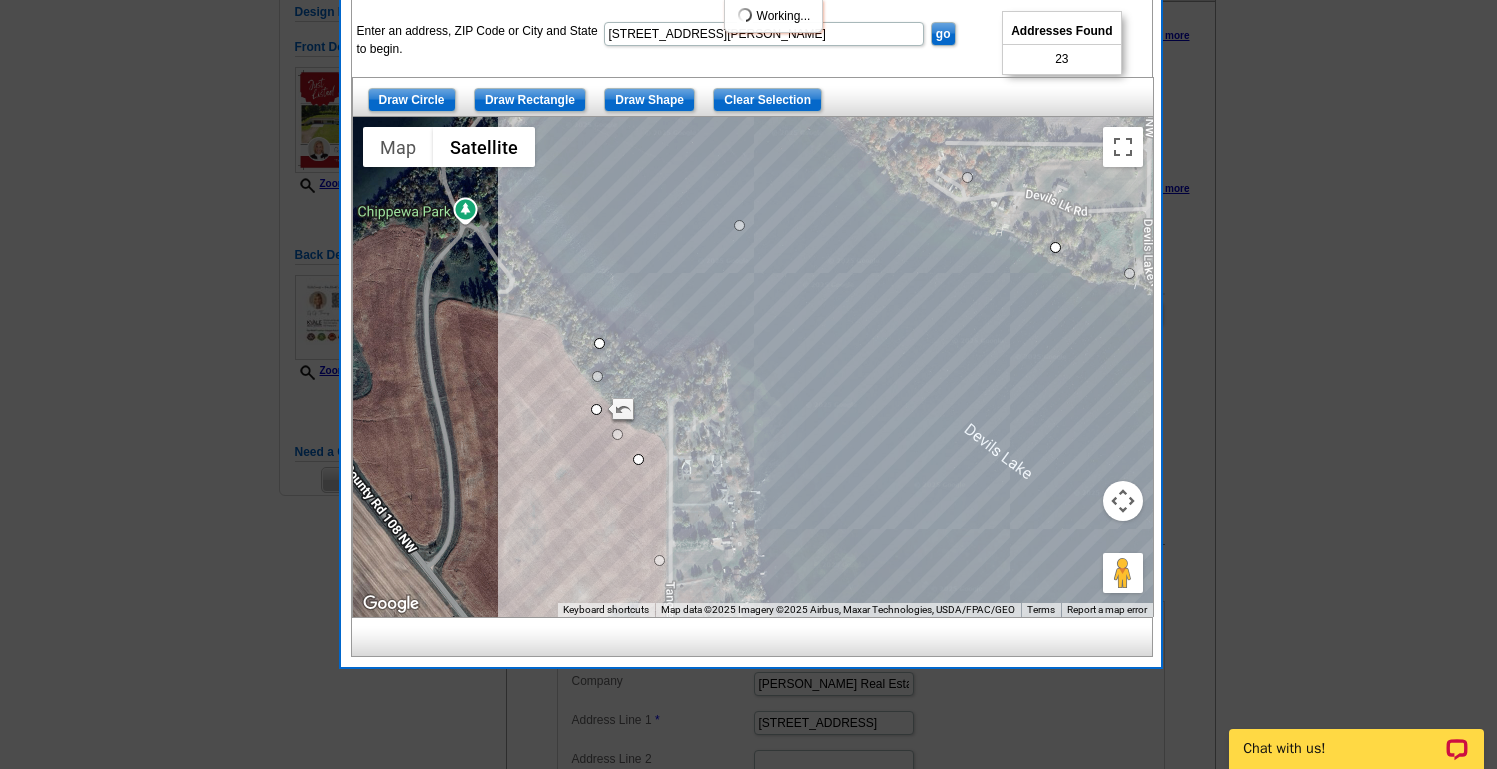 click at bounding box center (753, 367) 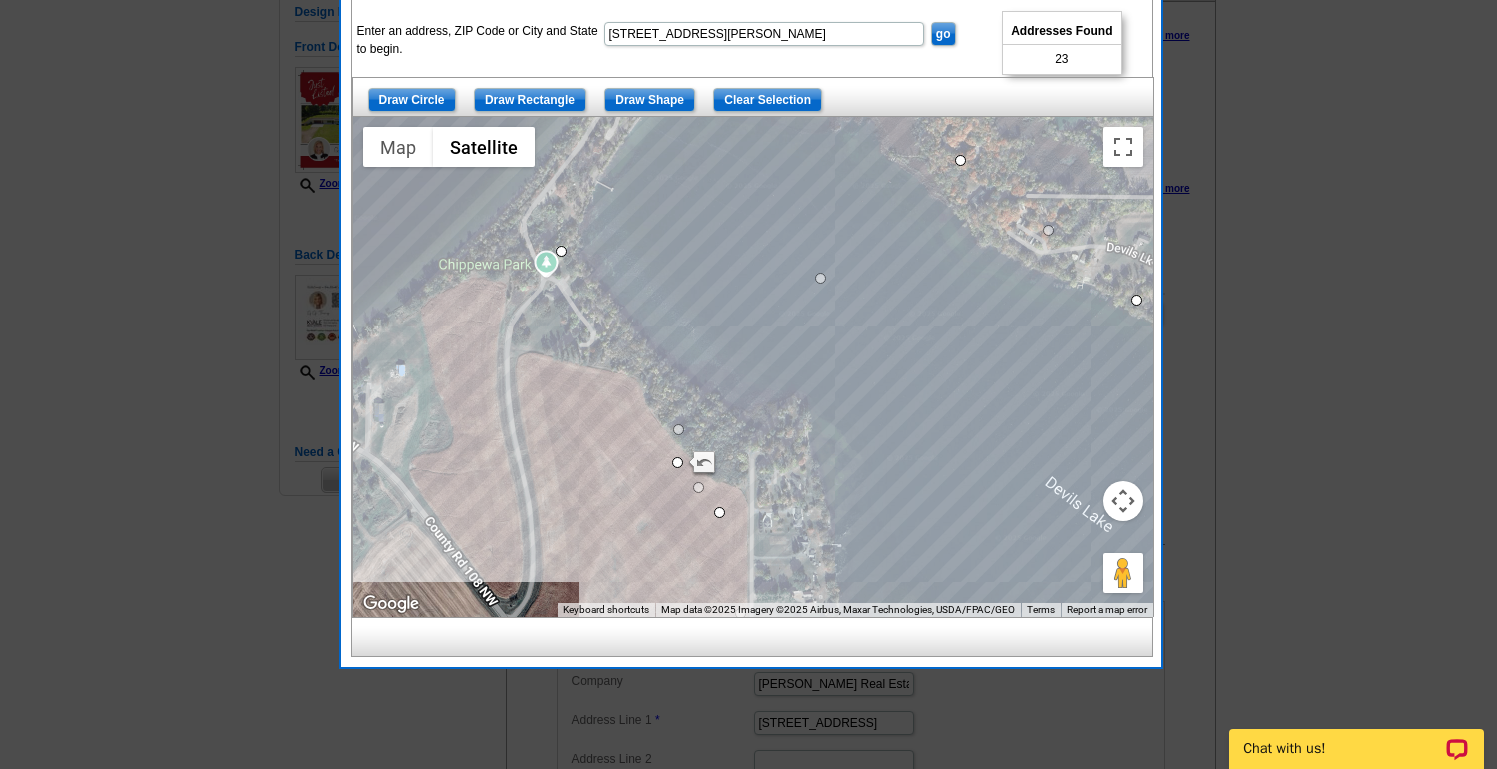 drag, startPoint x: 676, startPoint y: 394, endPoint x: 555, endPoint y: 248, distance: 189.6233 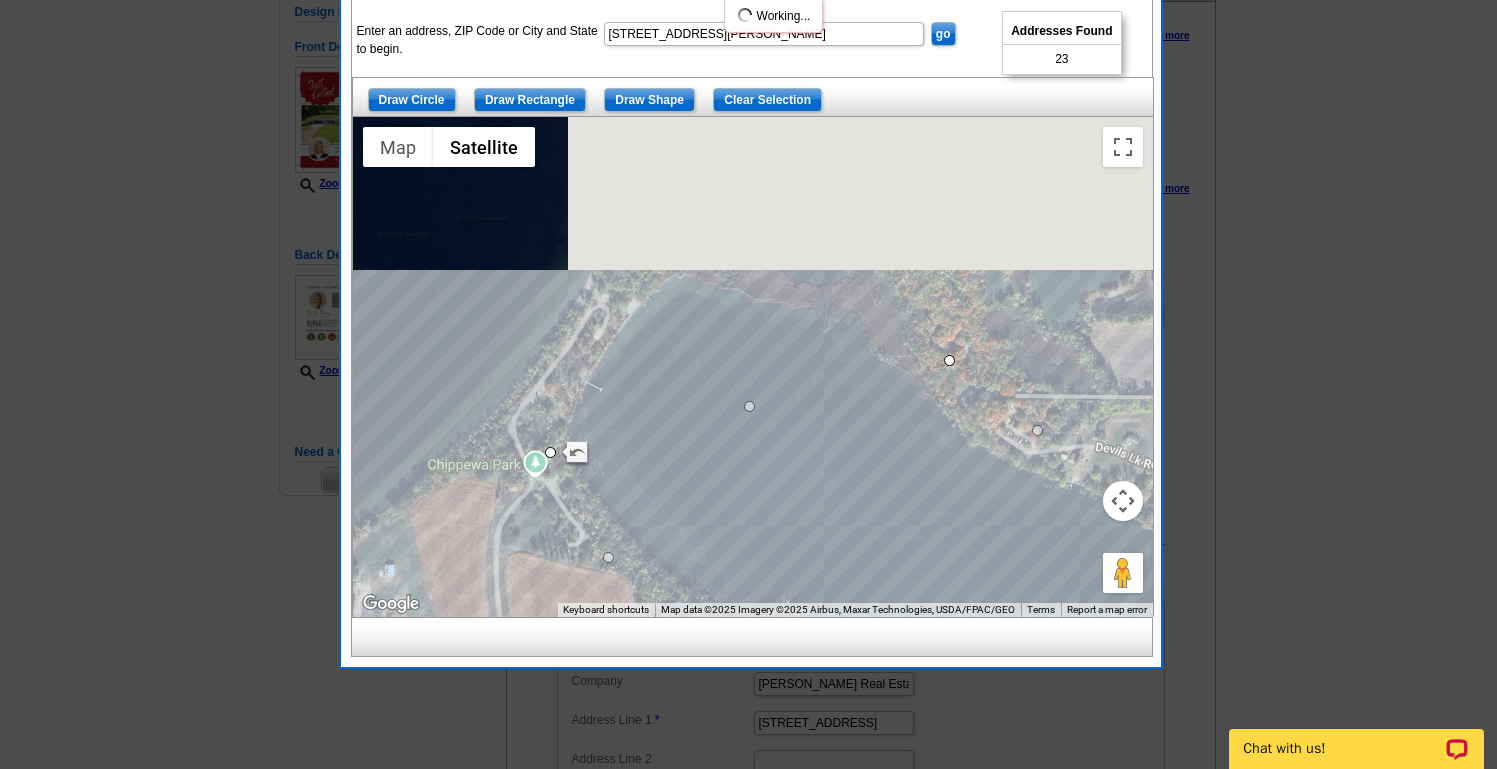 drag, startPoint x: 640, startPoint y: 226, endPoint x: 627, endPoint y: 429, distance: 203.41583 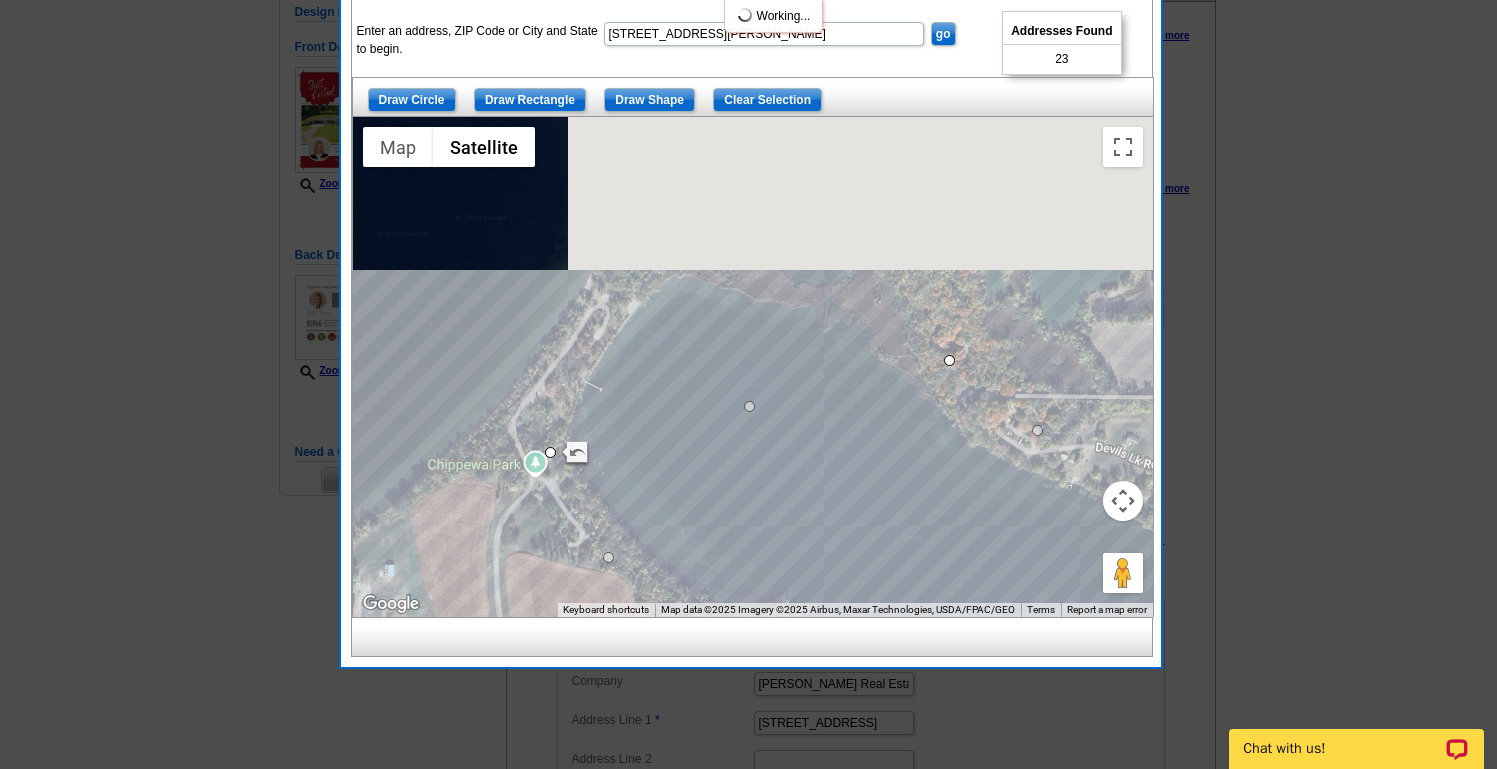 click at bounding box center [753, 367] 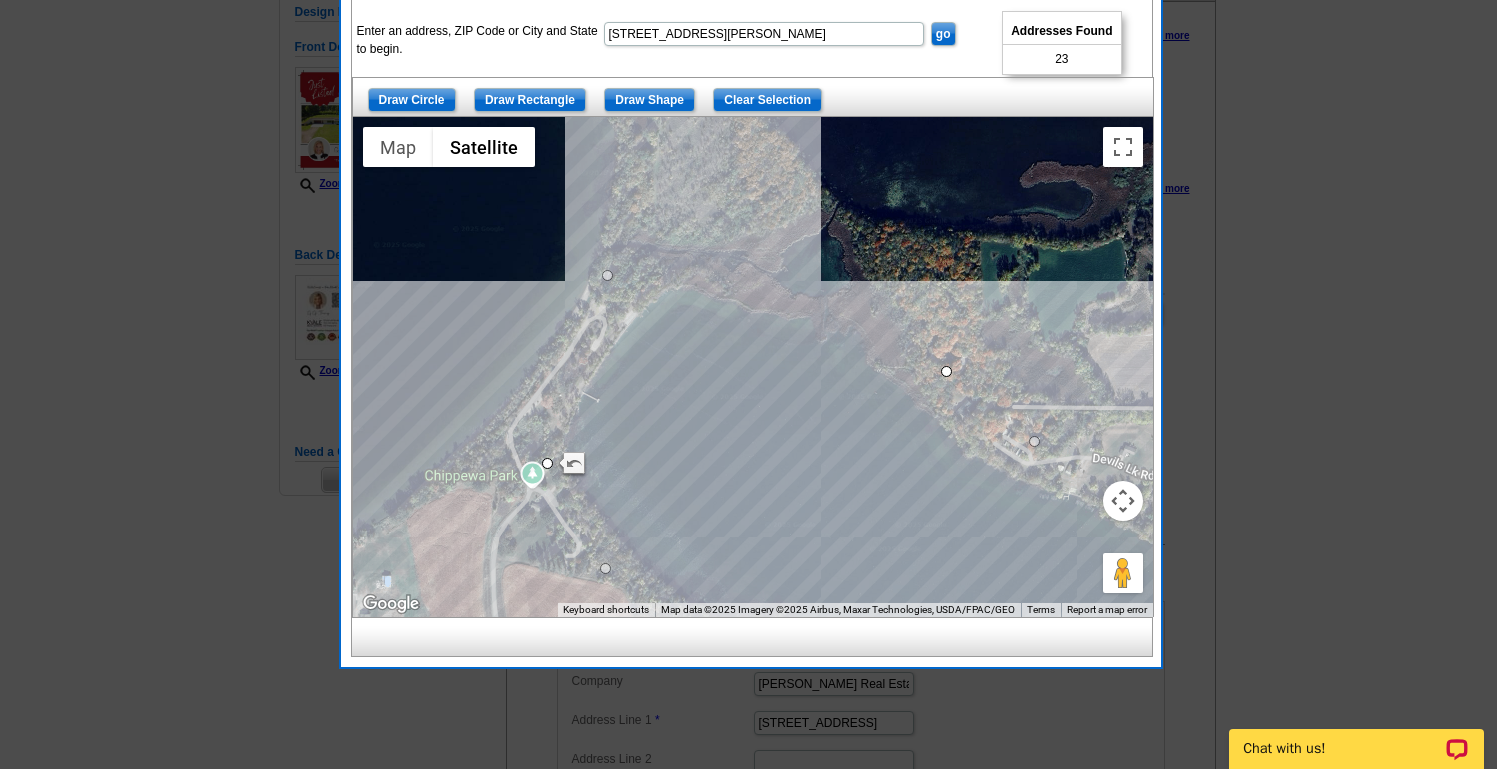 drag, startPoint x: 744, startPoint y: 414, endPoint x: 605, endPoint y: 268, distance: 201.58621 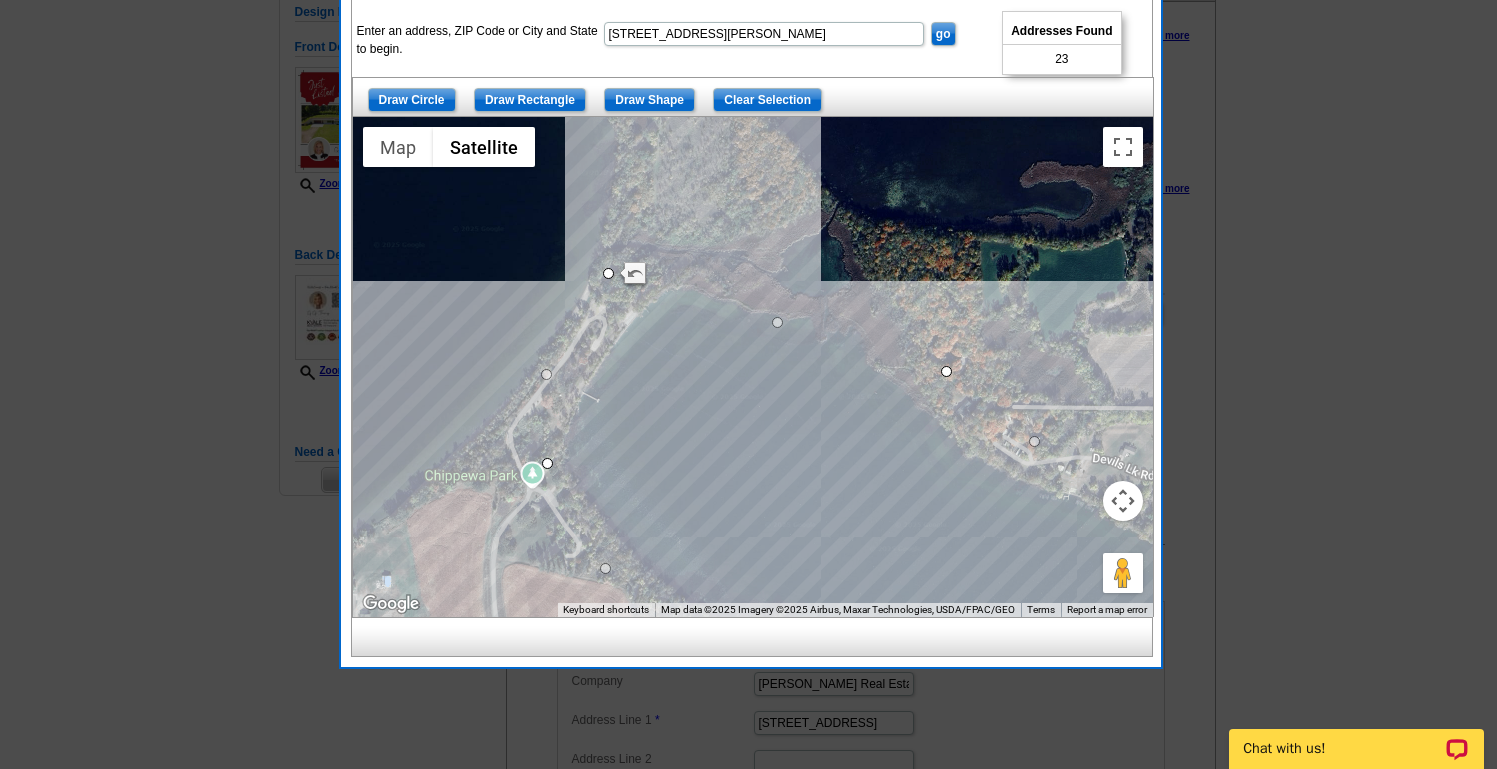 drag, startPoint x: 576, startPoint y: 366, endPoint x: 541, endPoint y: 372, distance: 35.510563 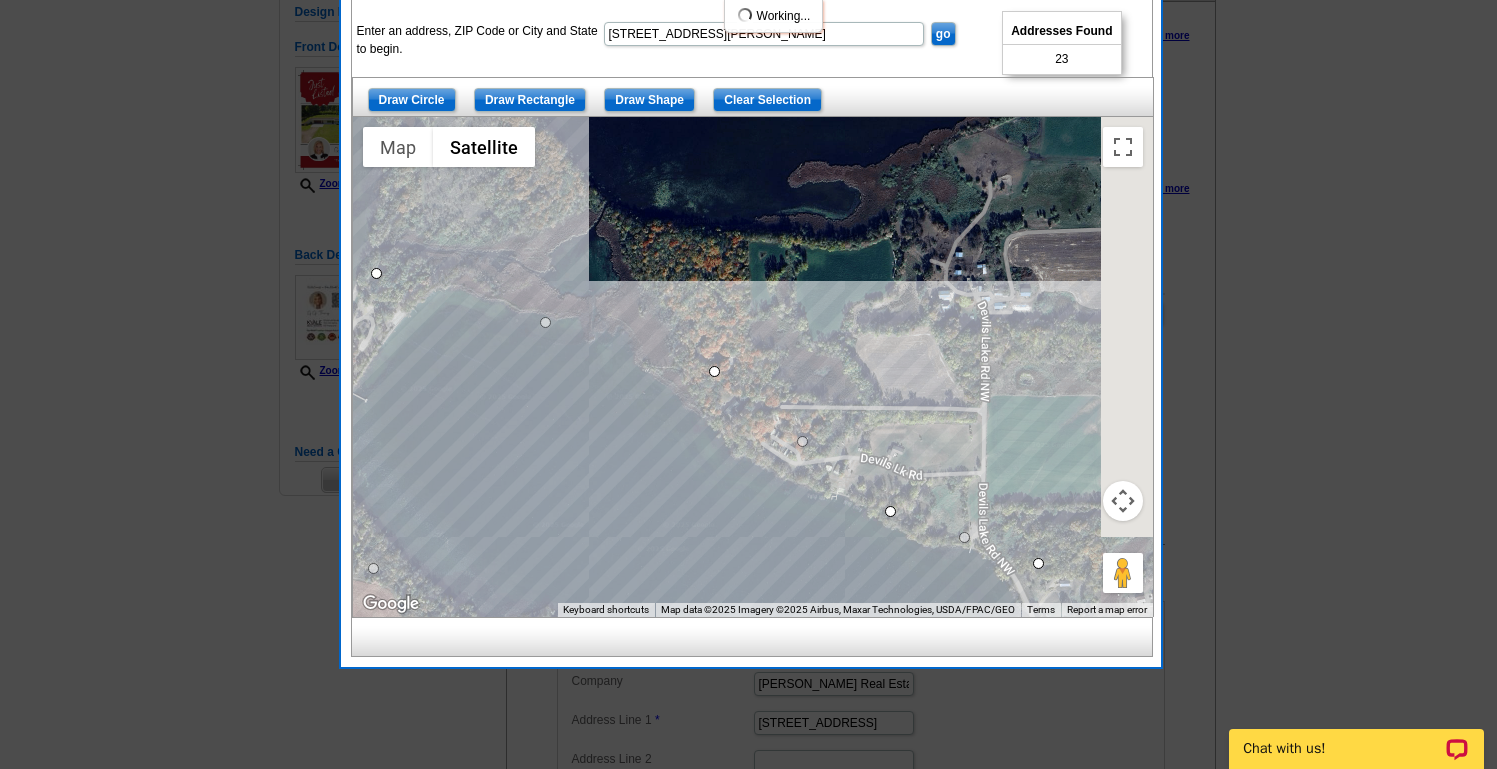 drag, startPoint x: 755, startPoint y: 412, endPoint x: 514, endPoint y: 411, distance: 241.00208 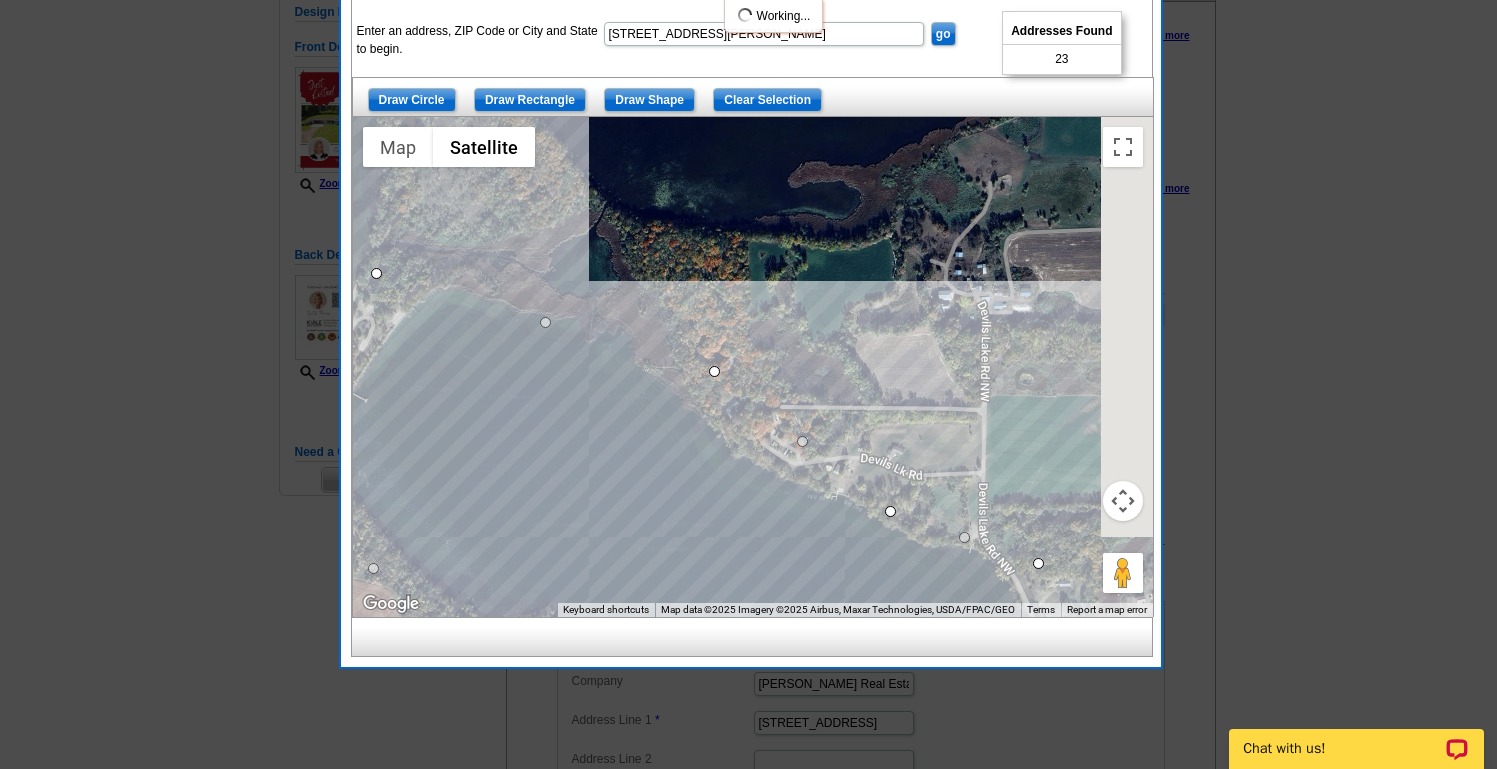click at bounding box center (753, 367) 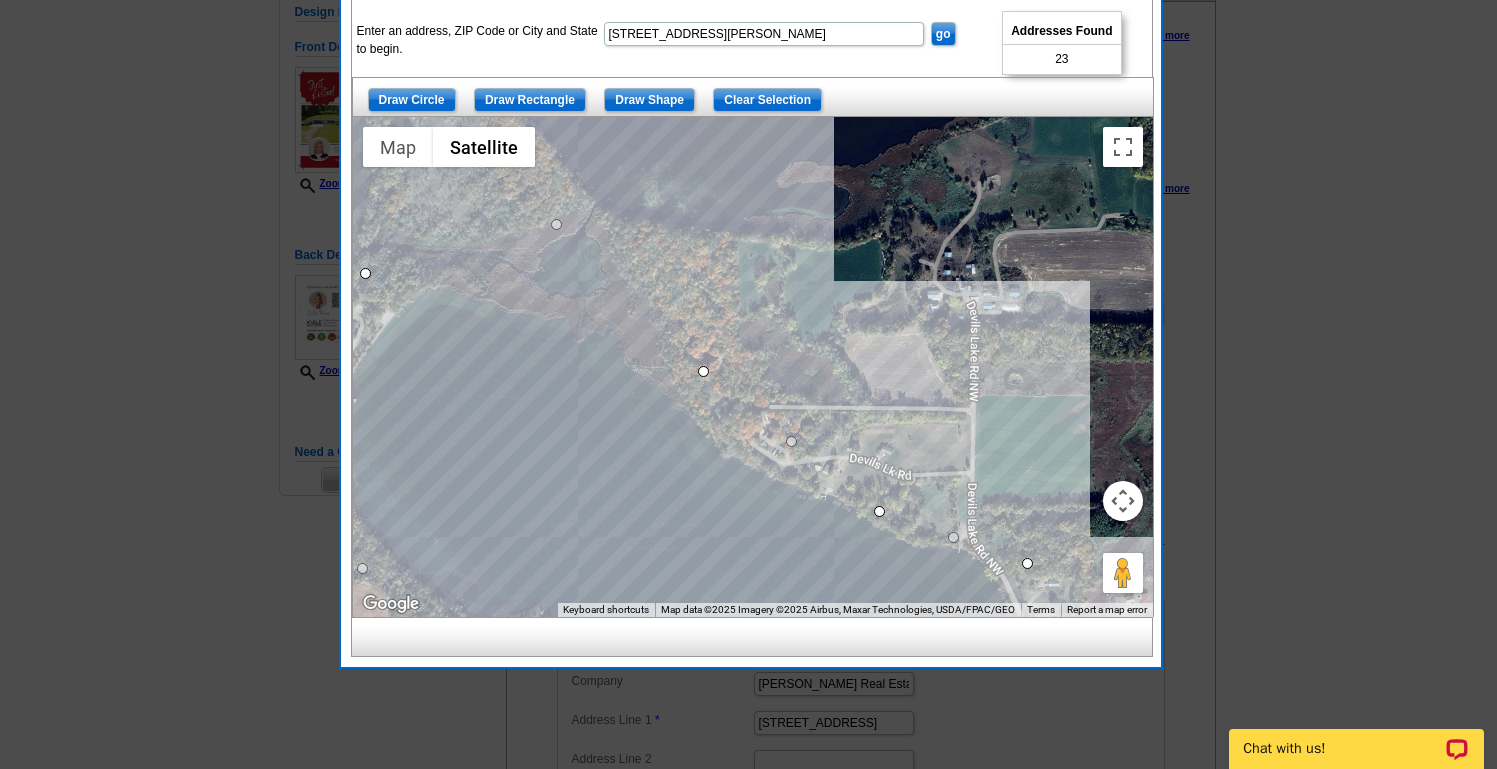 drag, startPoint x: 529, startPoint y: 319, endPoint x: 551, endPoint y: 219, distance: 102.3914 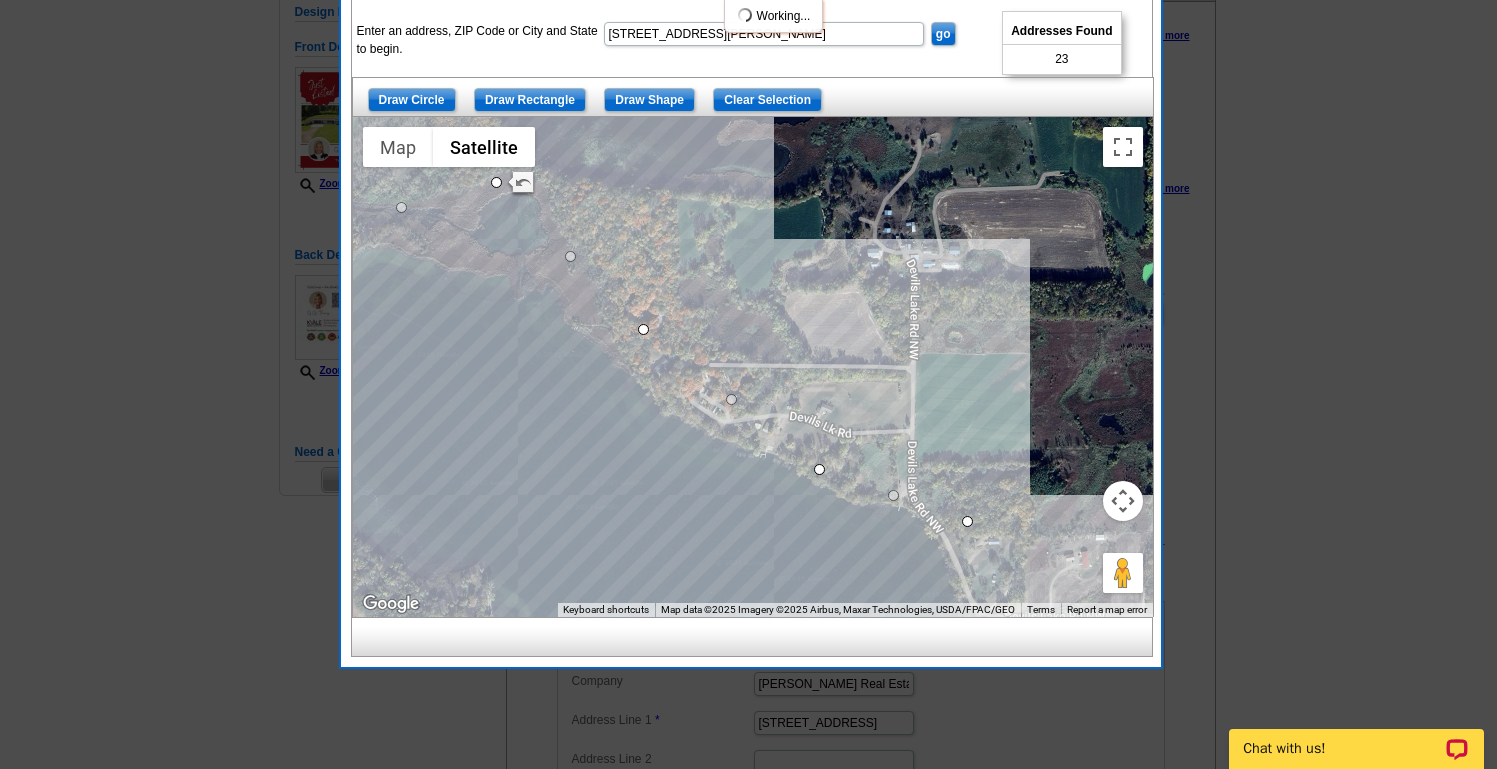 drag, startPoint x: 670, startPoint y: 493, endPoint x: 597, endPoint y: 417, distance: 105.380264 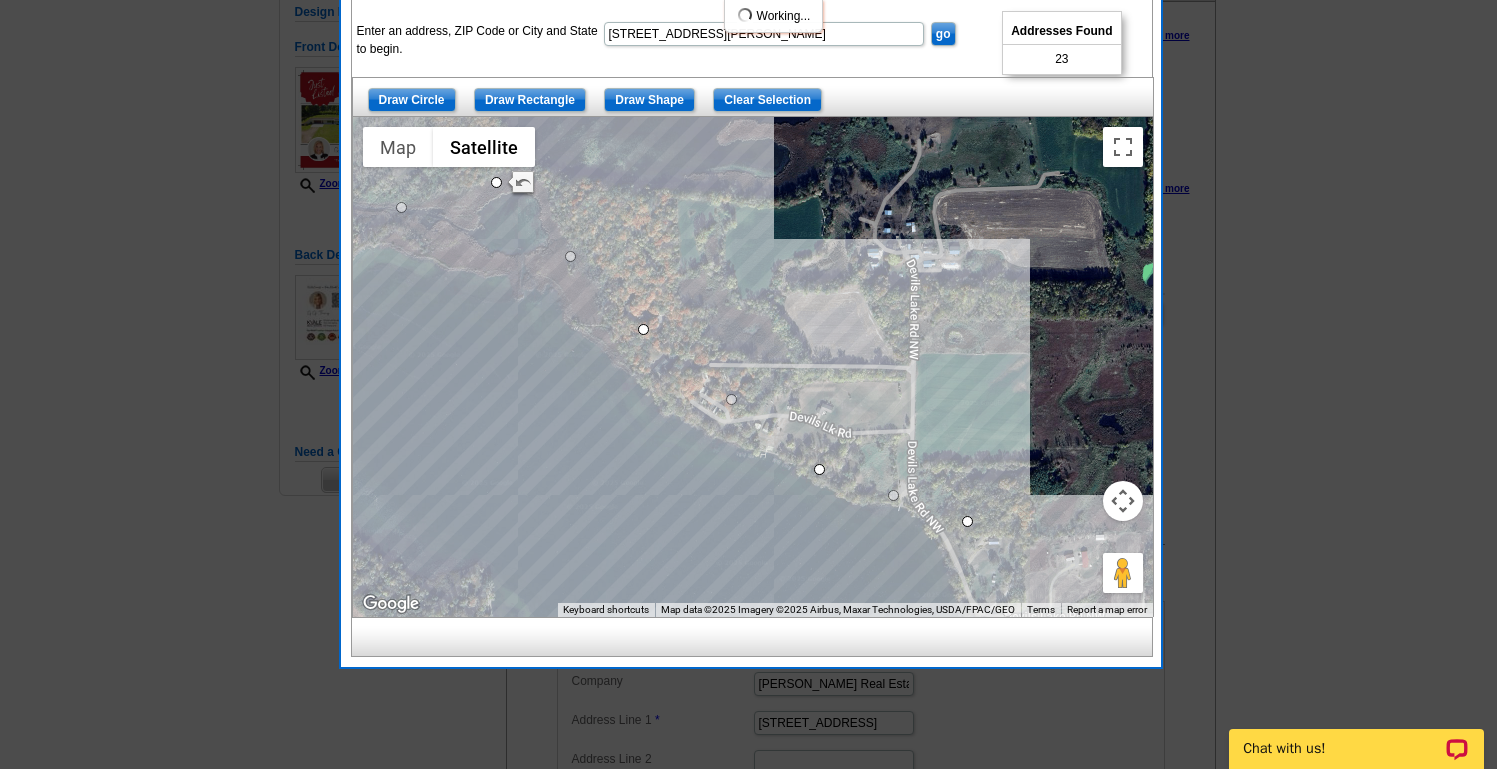 click at bounding box center [753, 367] 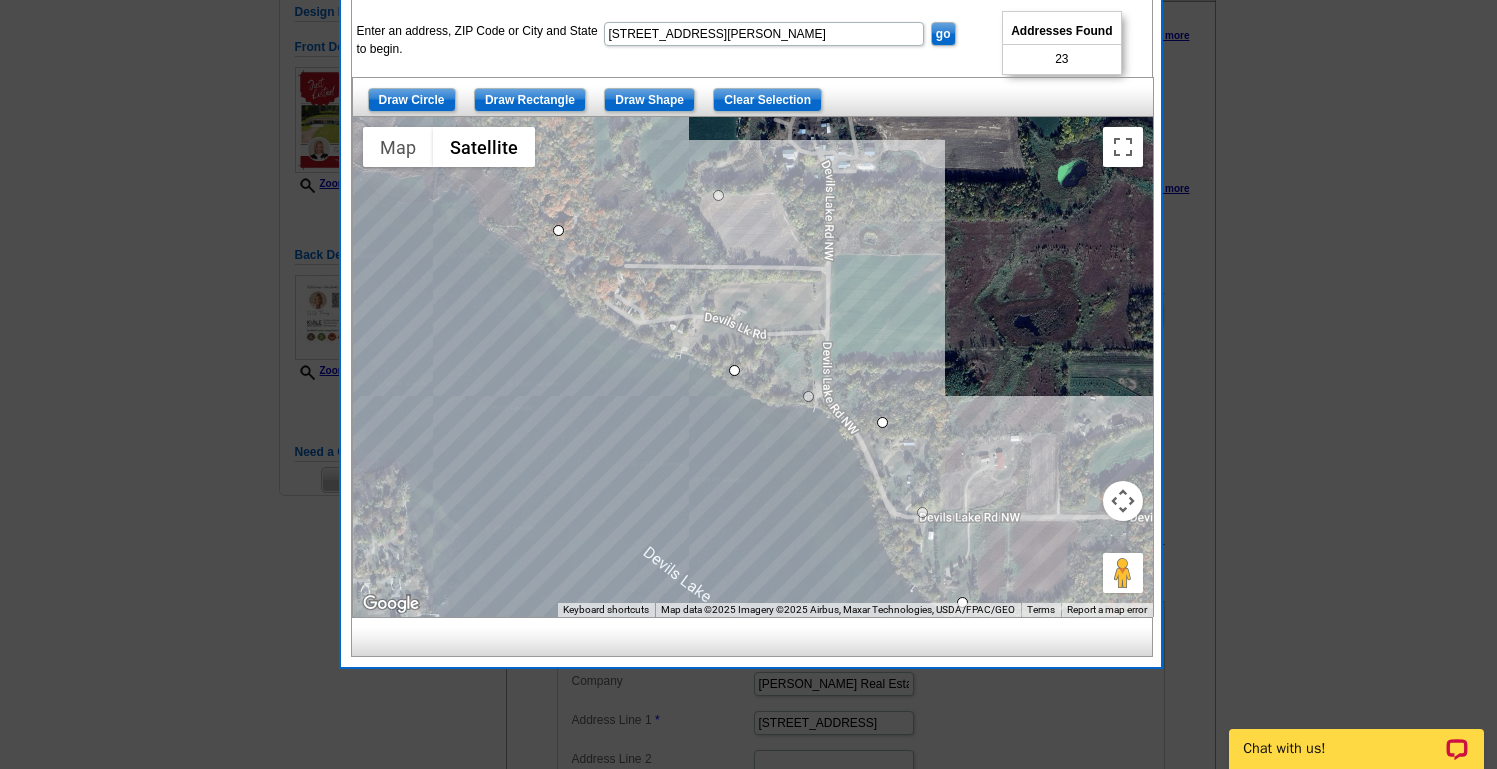 drag, startPoint x: 644, startPoint y: 295, endPoint x: 733, endPoint y: 181, distance: 144.6271 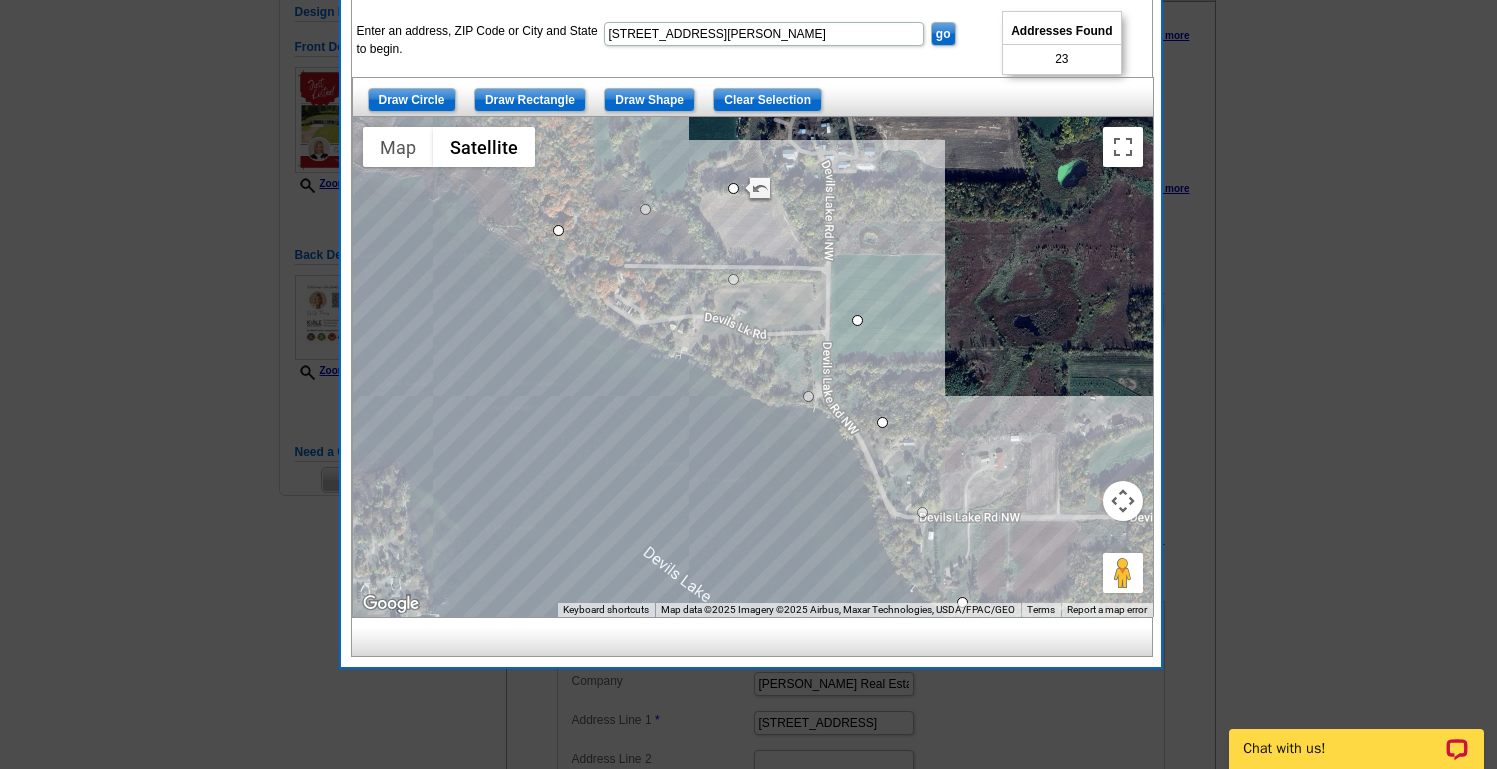 drag, startPoint x: 733, startPoint y: 367, endPoint x: 875, endPoint y: 313, distance: 151.92104 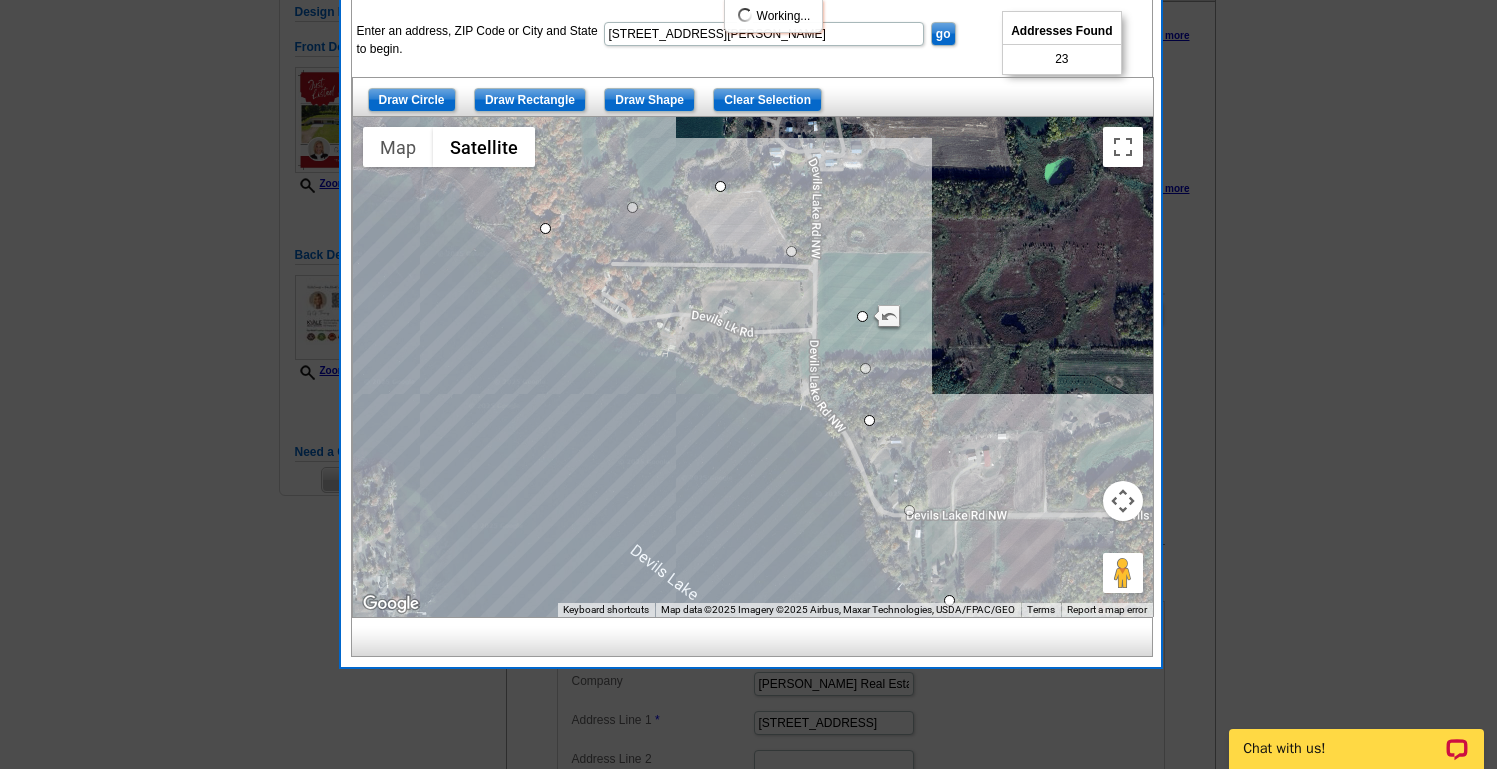 drag, startPoint x: 829, startPoint y: 465, endPoint x: 681, endPoint y: 376, distance: 172.69916 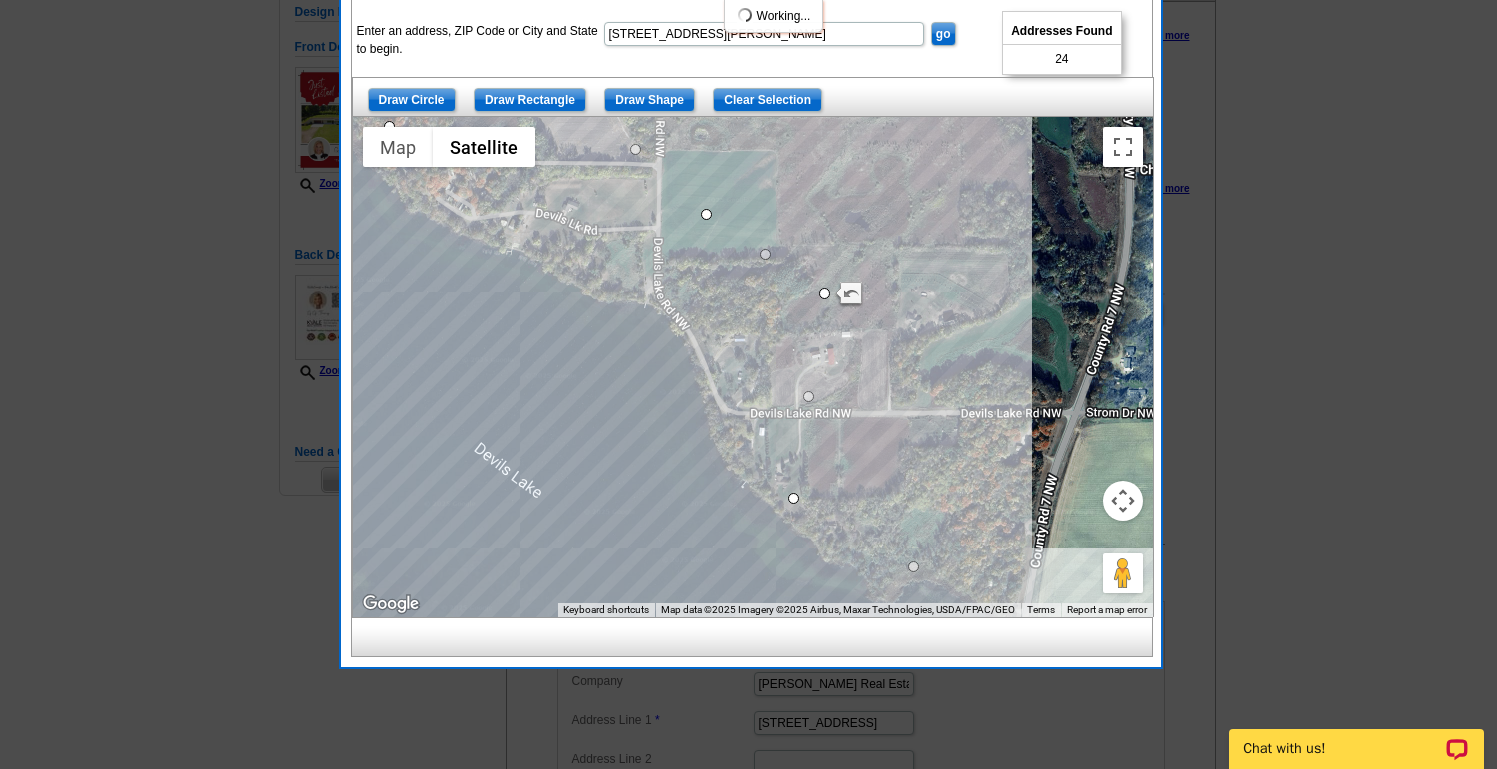 drag, startPoint x: 683, startPoint y: 465, endPoint x: 572, endPoint y: 349, distance: 160.55217 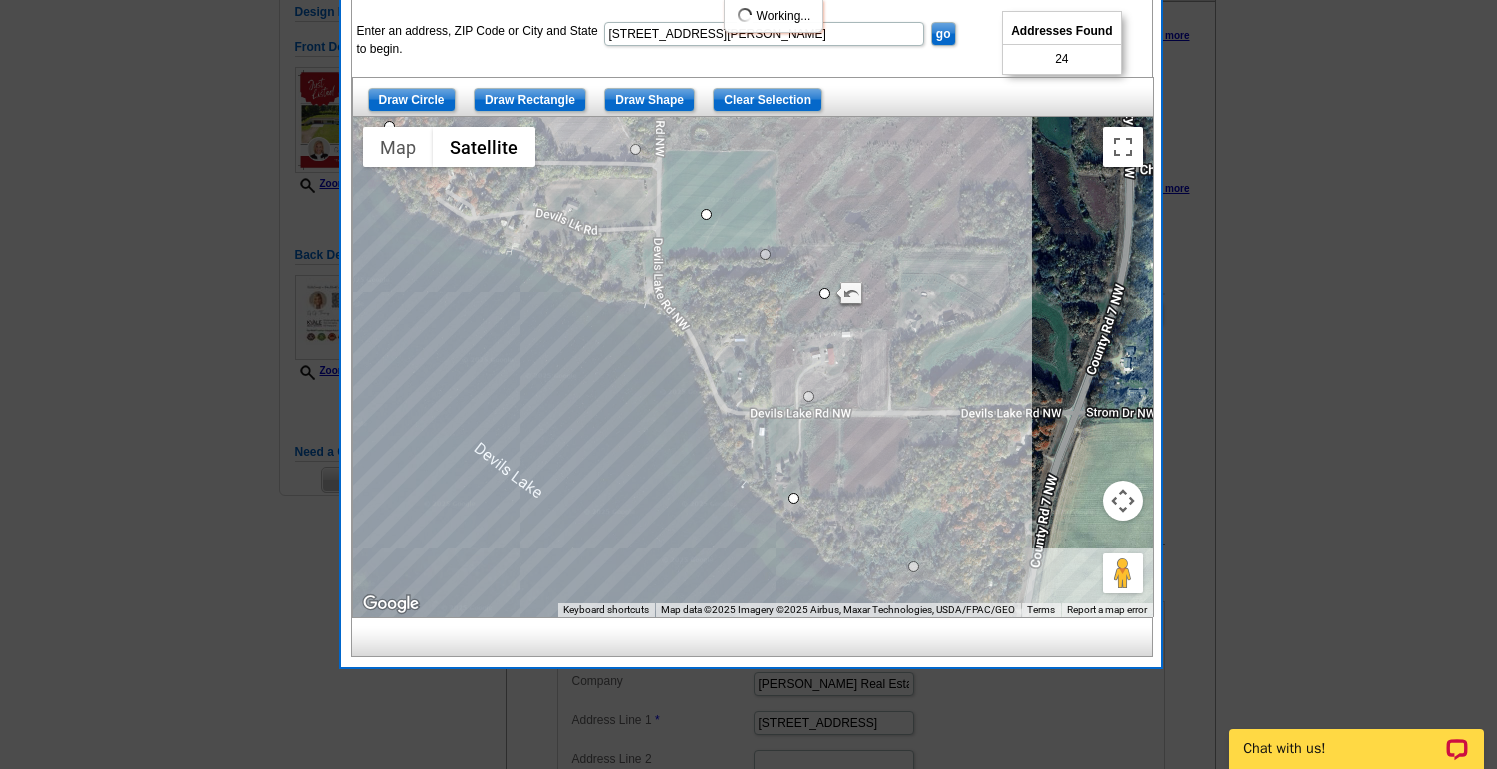 click at bounding box center (753, 367) 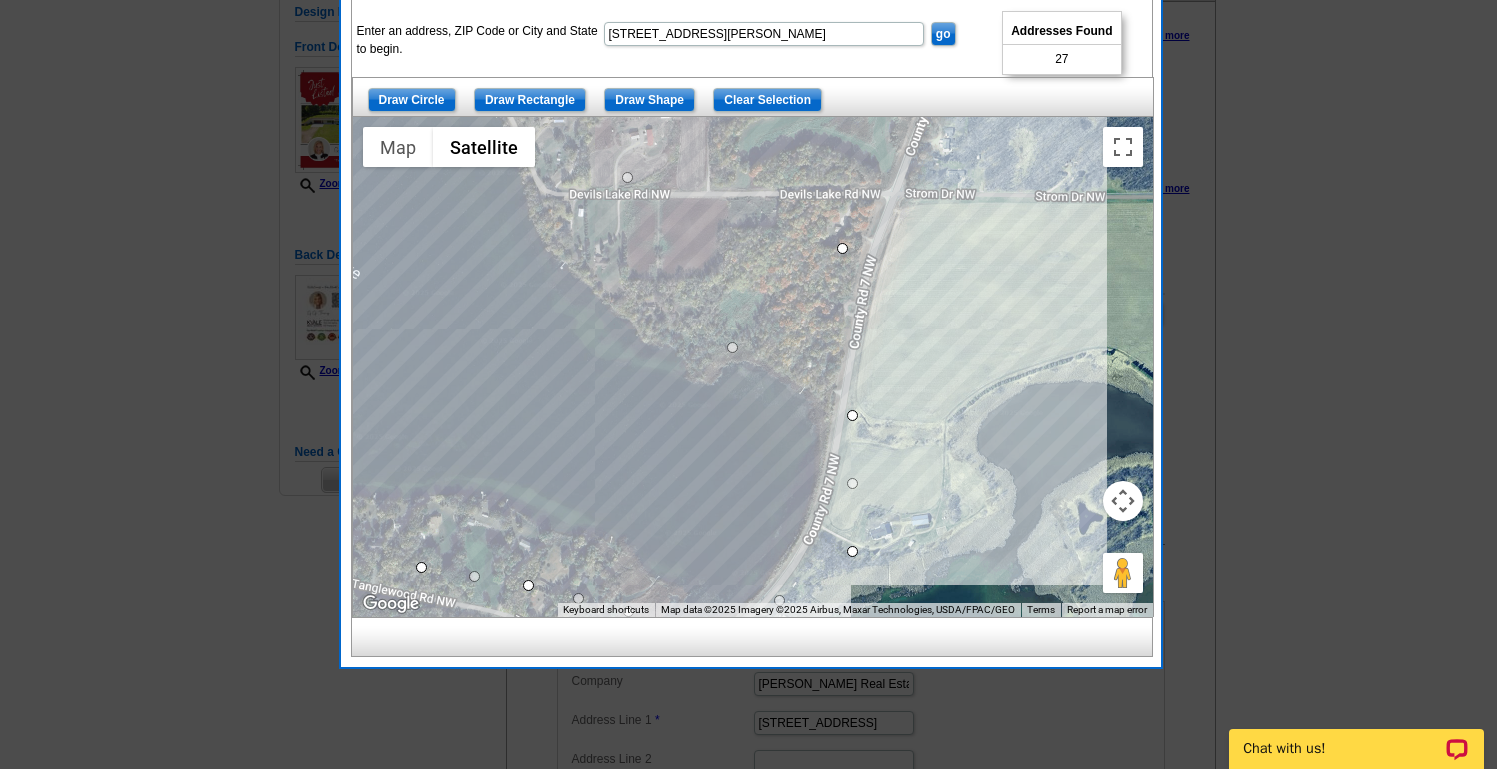 drag, startPoint x: 609, startPoint y: 273, endPoint x: 845, endPoint y: 244, distance: 237.7751 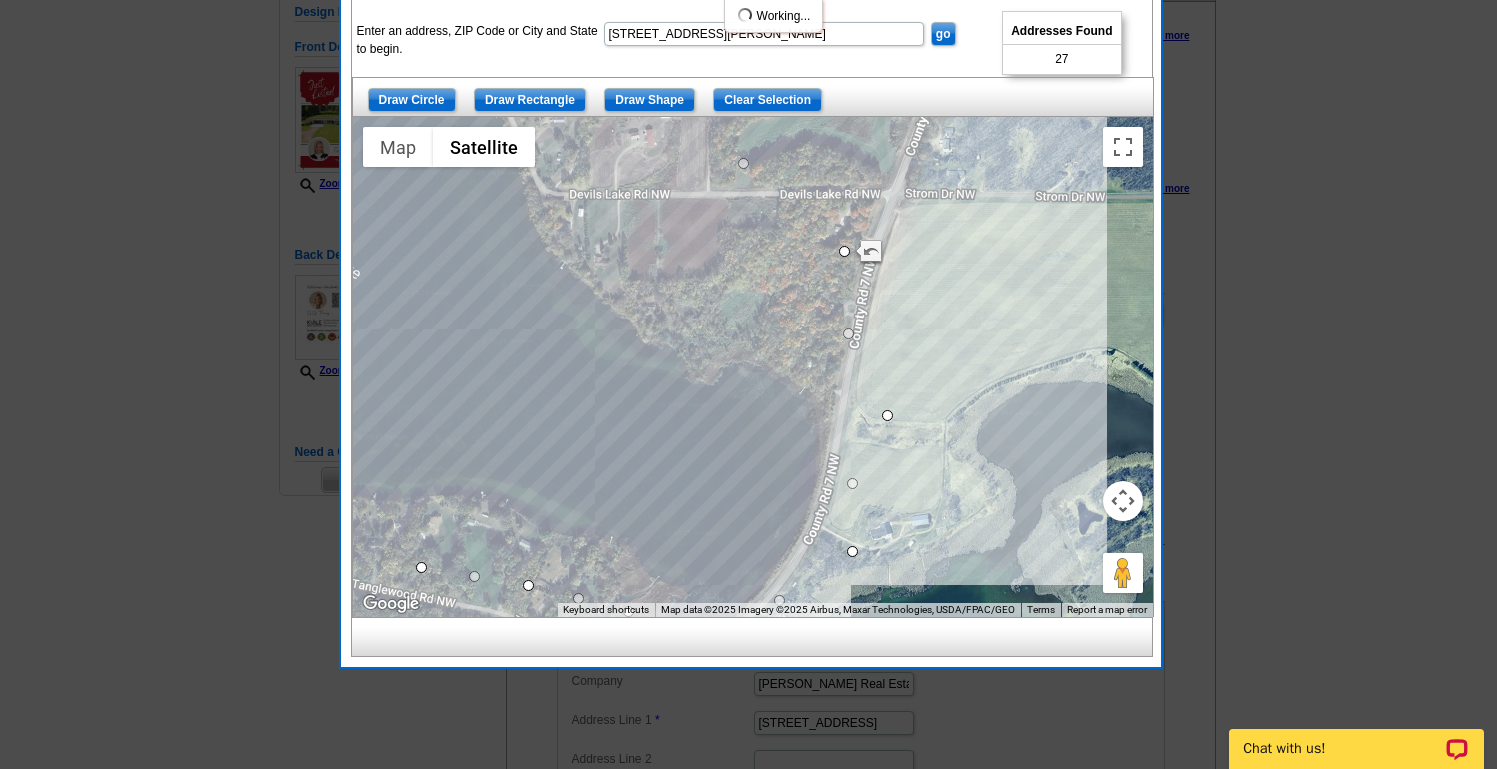 drag, startPoint x: 855, startPoint y: 411, endPoint x: 911, endPoint y: 409, distance: 56.0357 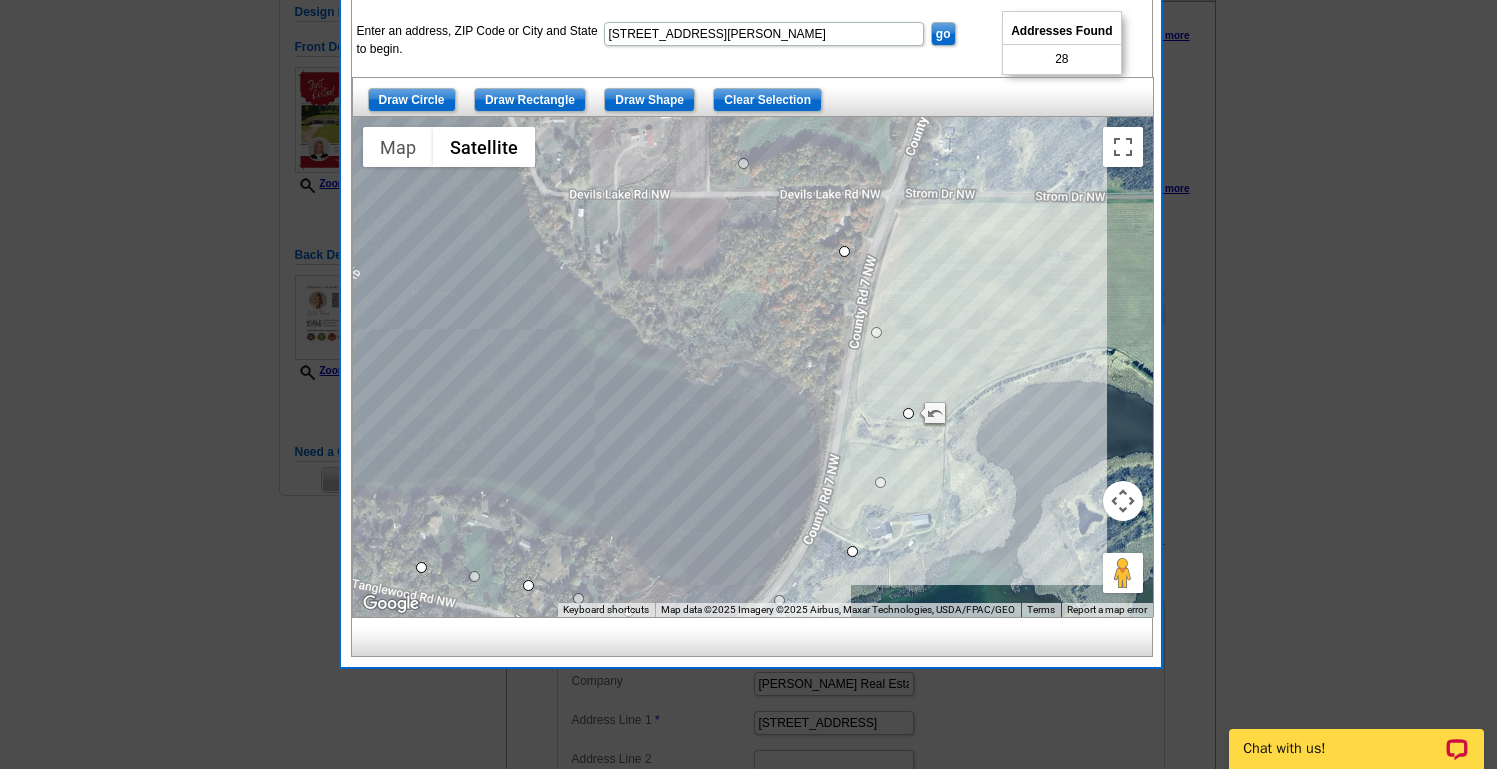 click at bounding box center [1123, 501] 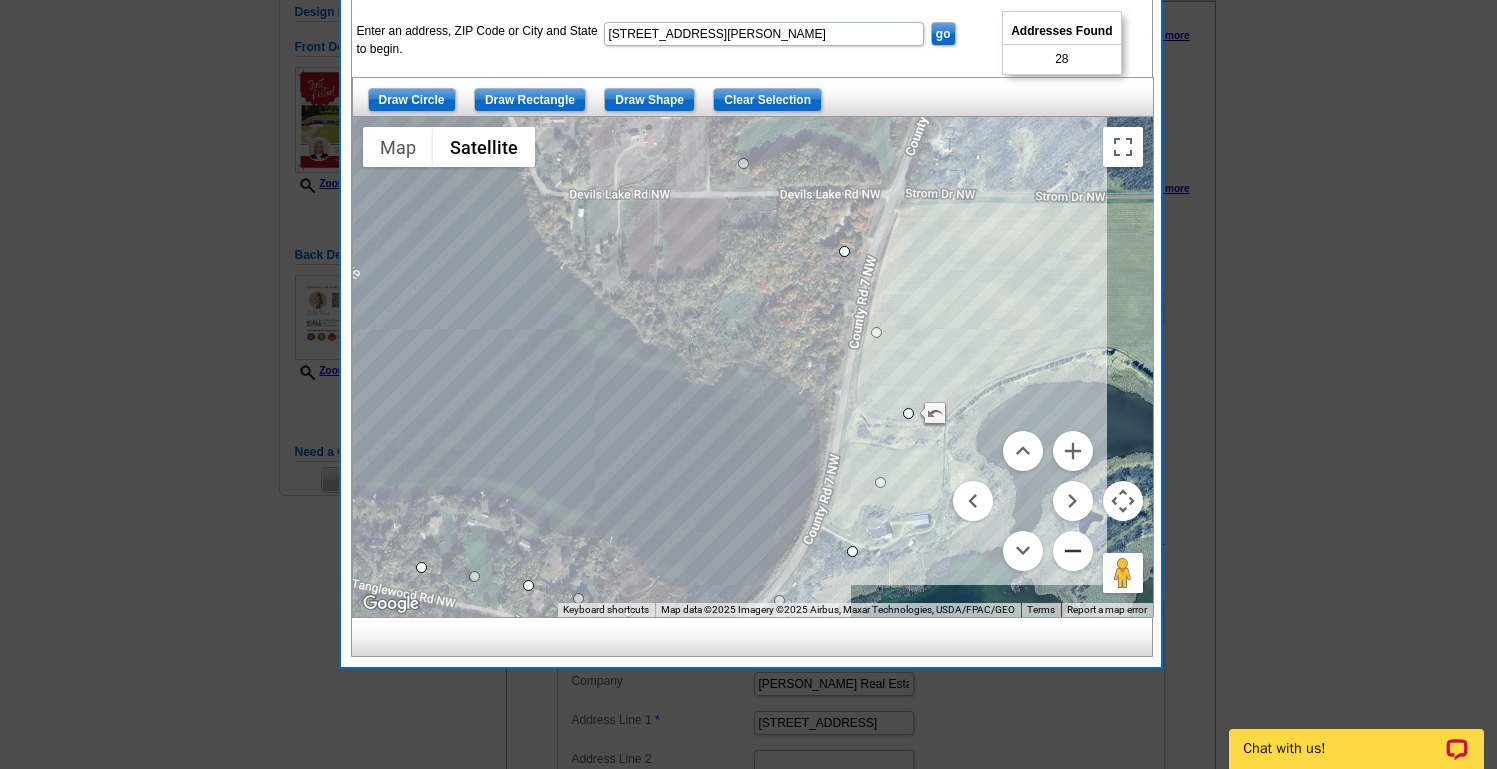 click at bounding box center [1073, 551] 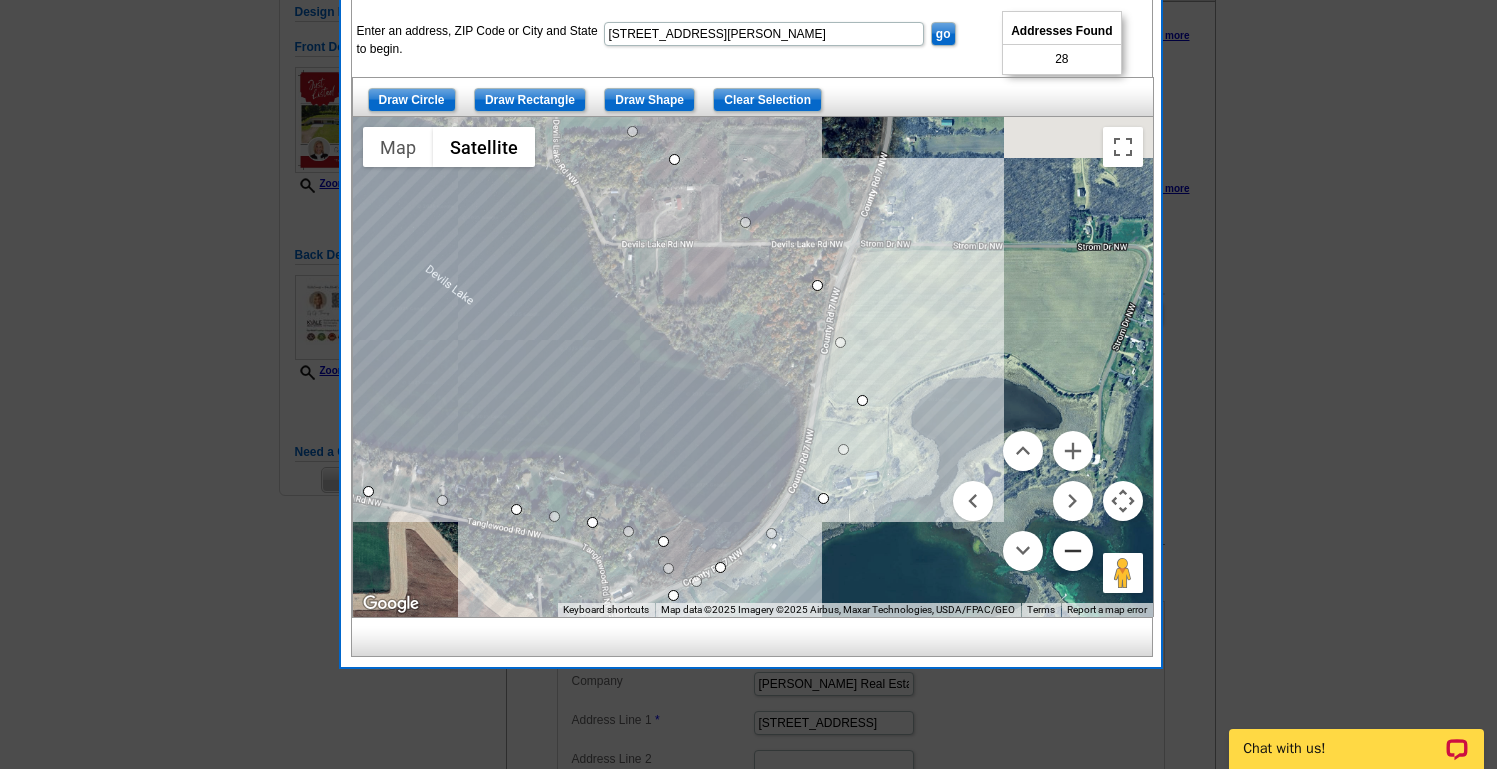 click at bounding box center [1073, 551] 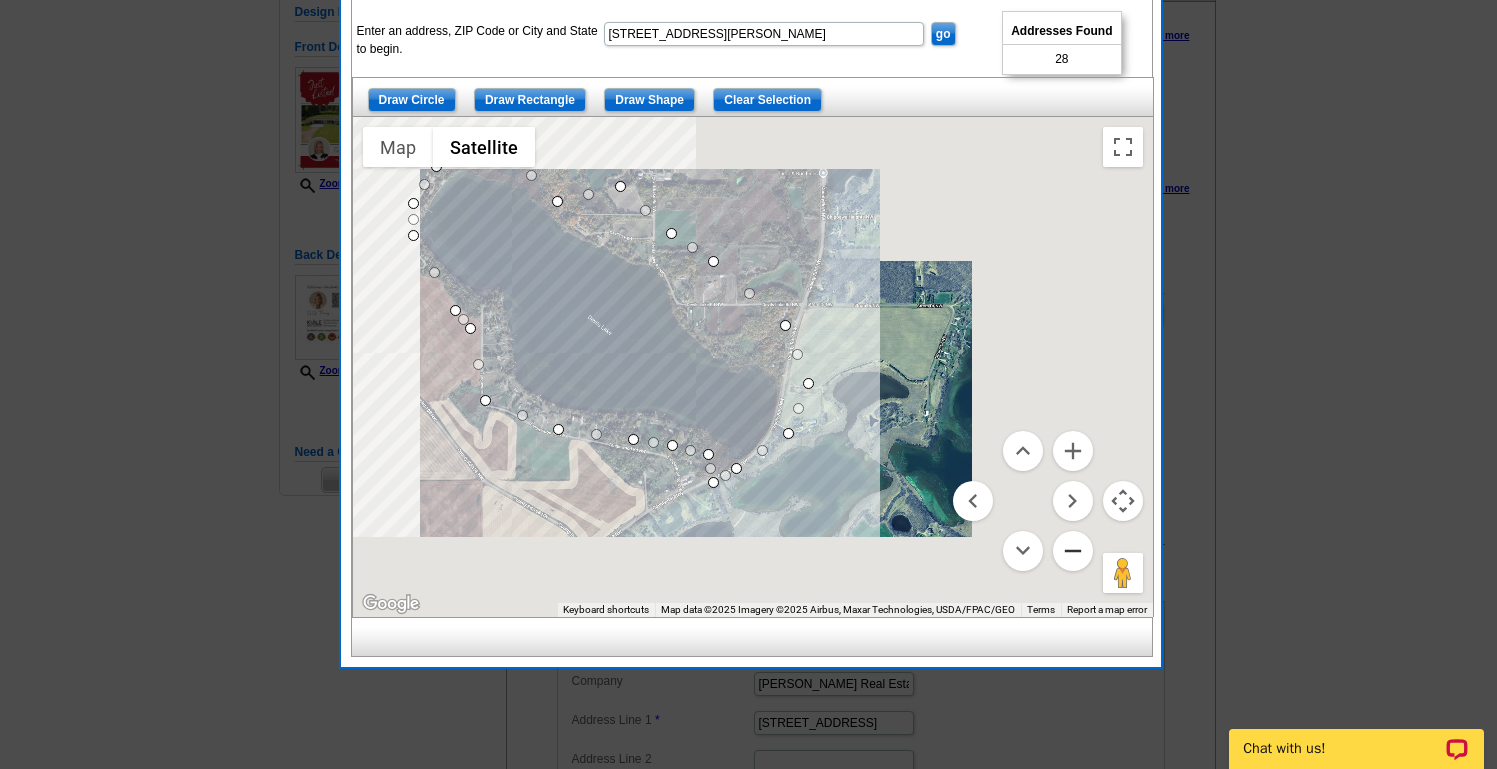 click at bounding box center (1073, 551) 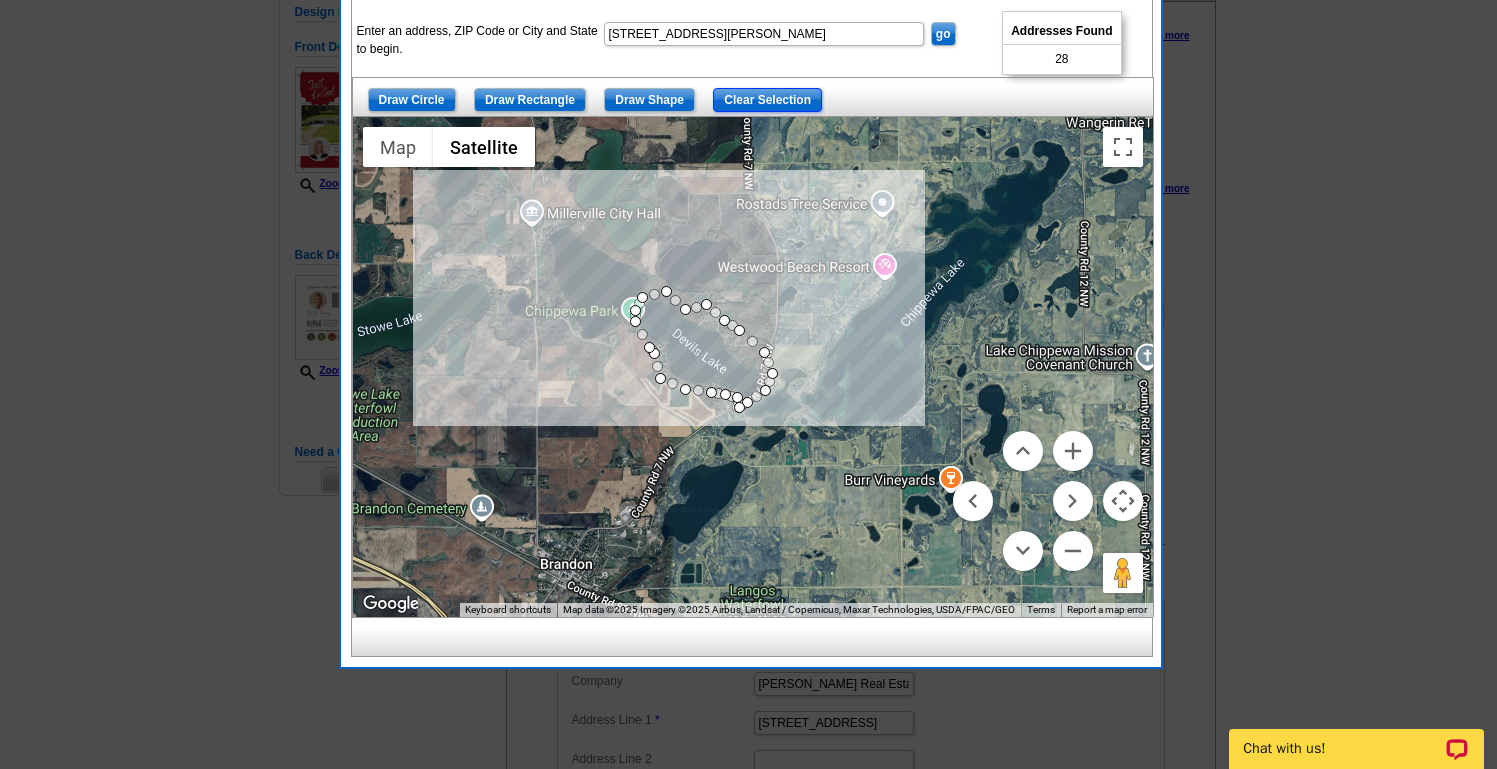 click on "Clear Selection" at bounding box center [767, 100] 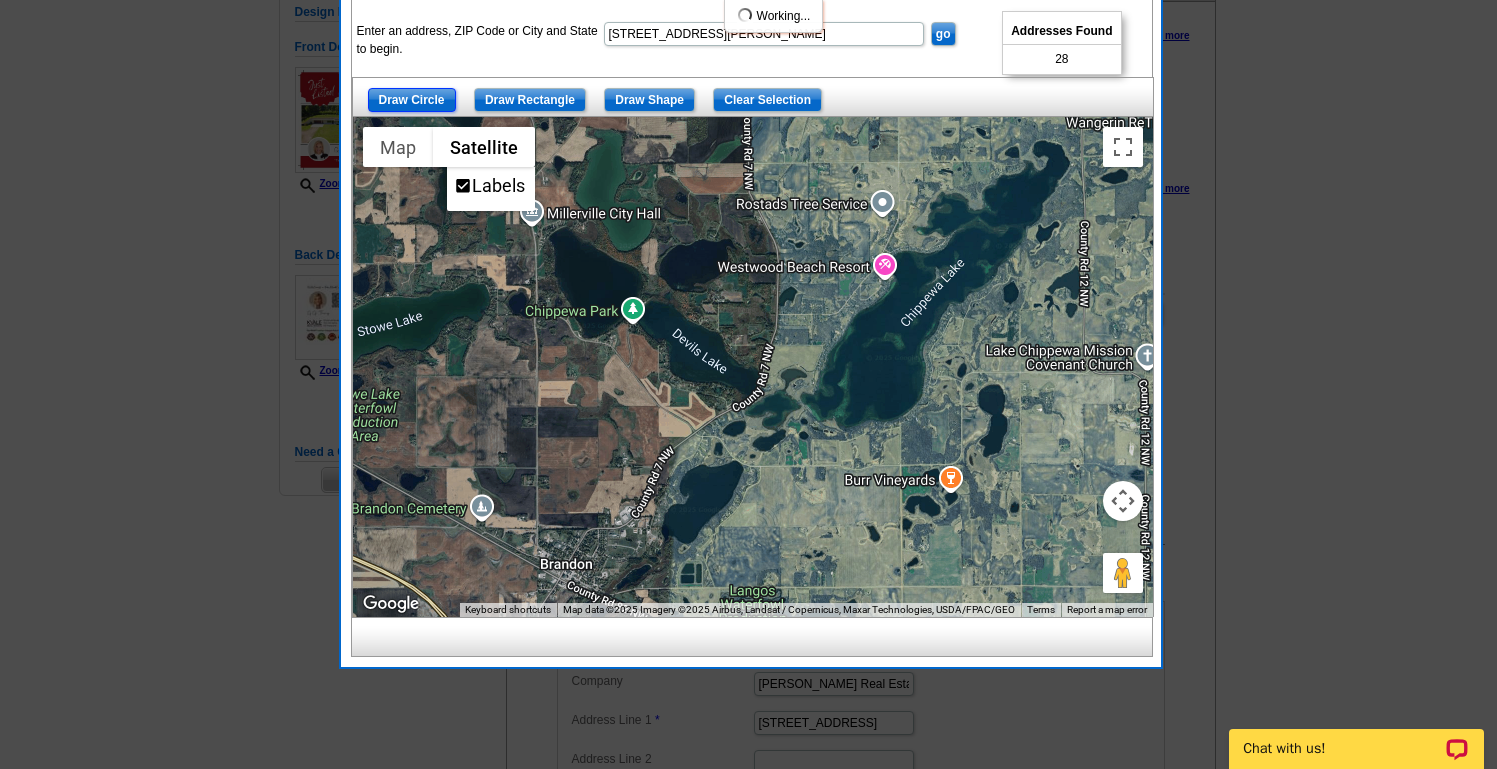 click on "Draw Circle" at bounding box center (412, 100) 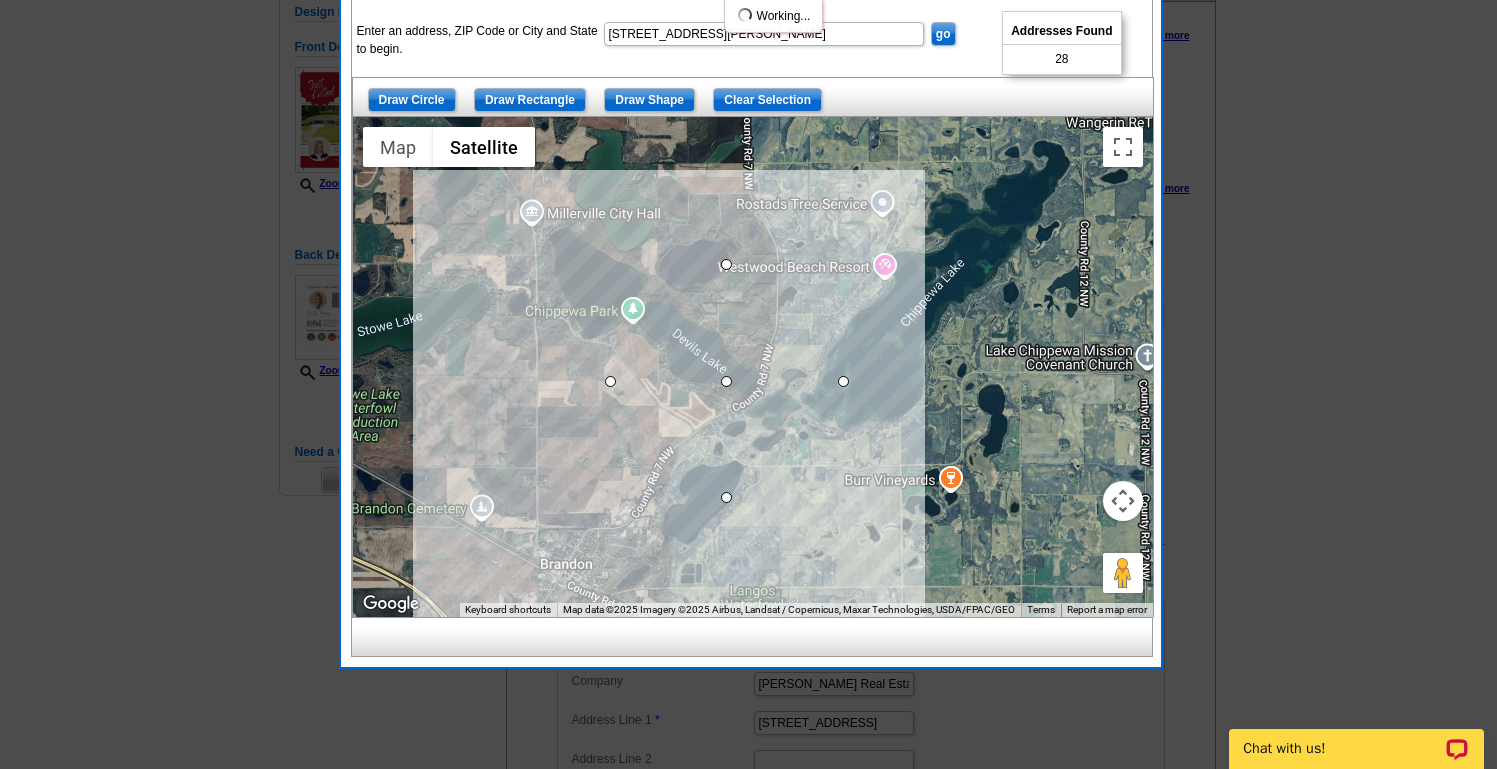 drag, startPoint x: 730, startPoint y: 382, endPoint x: 623, endPoint y: 326, distance: 120.76837 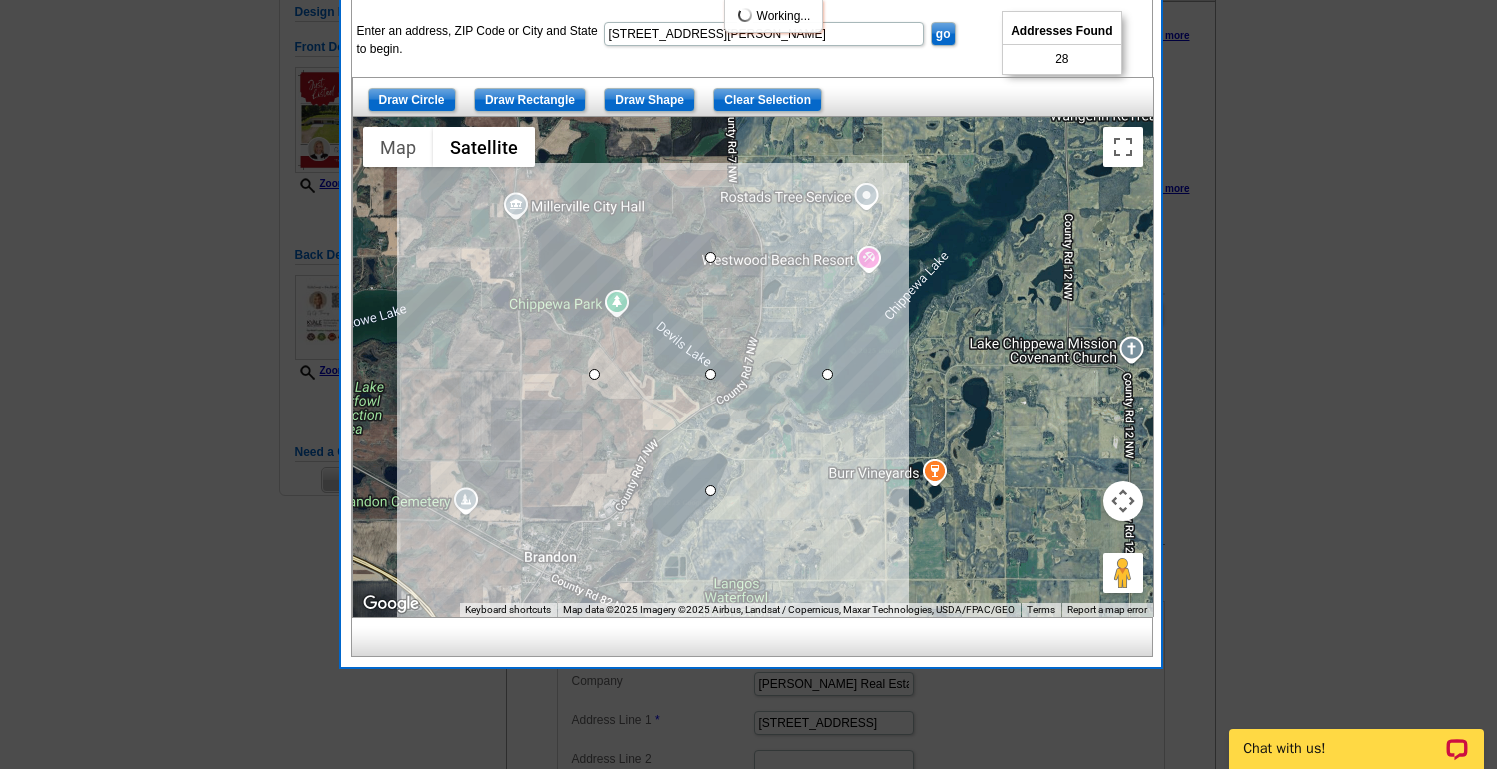 drag, startPoint x: 718, startPoint y: 376, endPoint x: 700, endPoint y: 369, distance: 19.313208 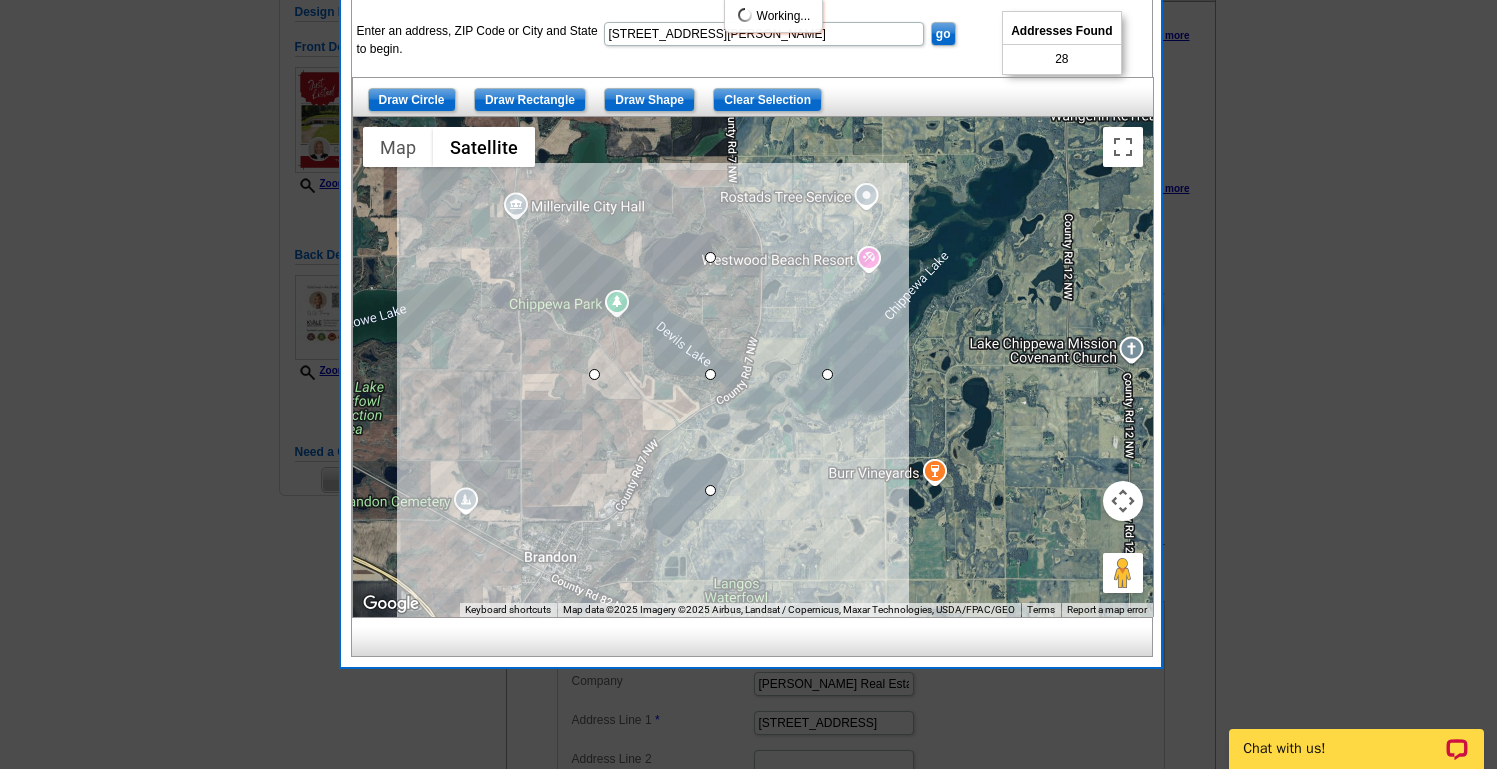 click at bounding box center [753, 367] 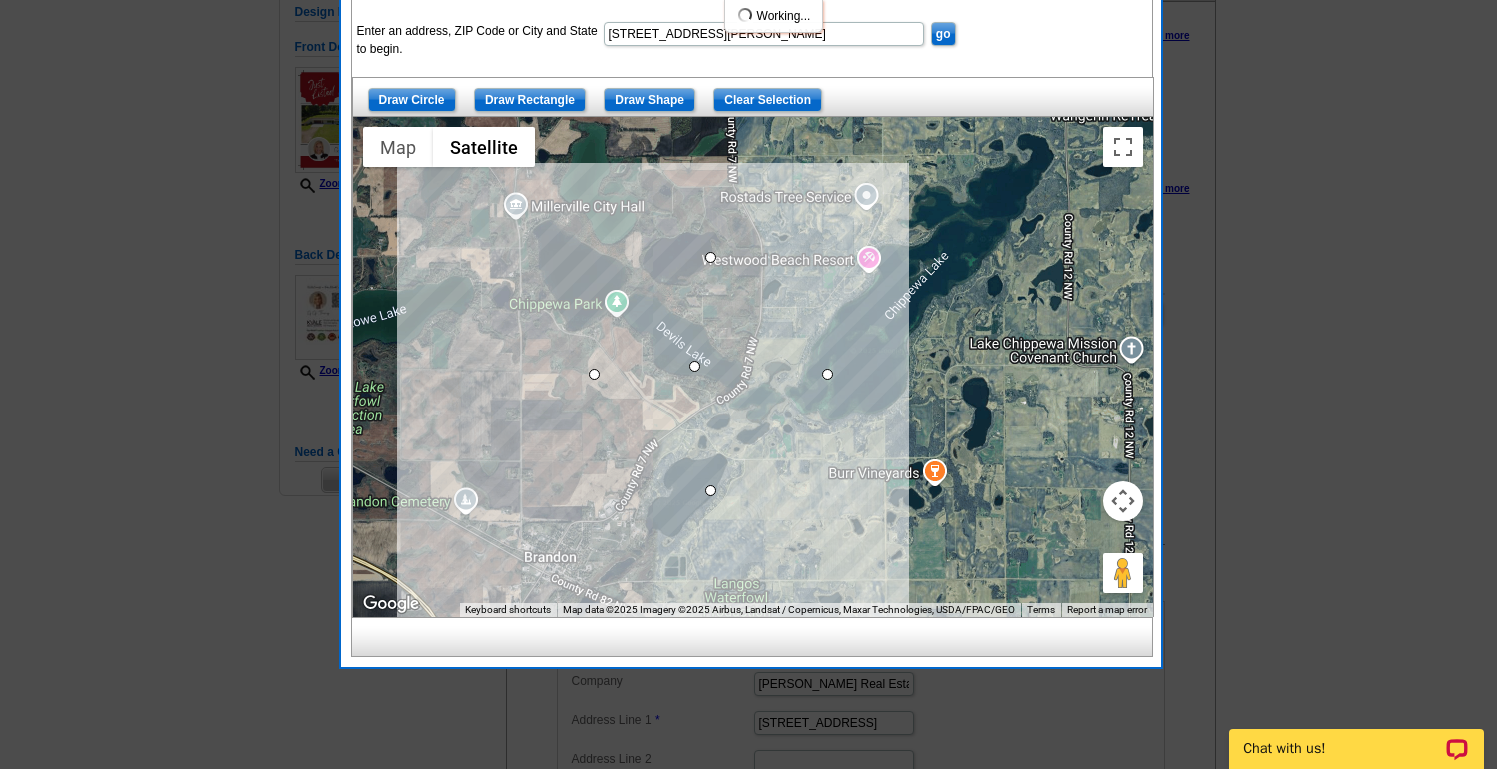drag, startPoint x: 710, startPoint y: 372, endPoint x: 689, endPoint y: 359, distance: 24.698177 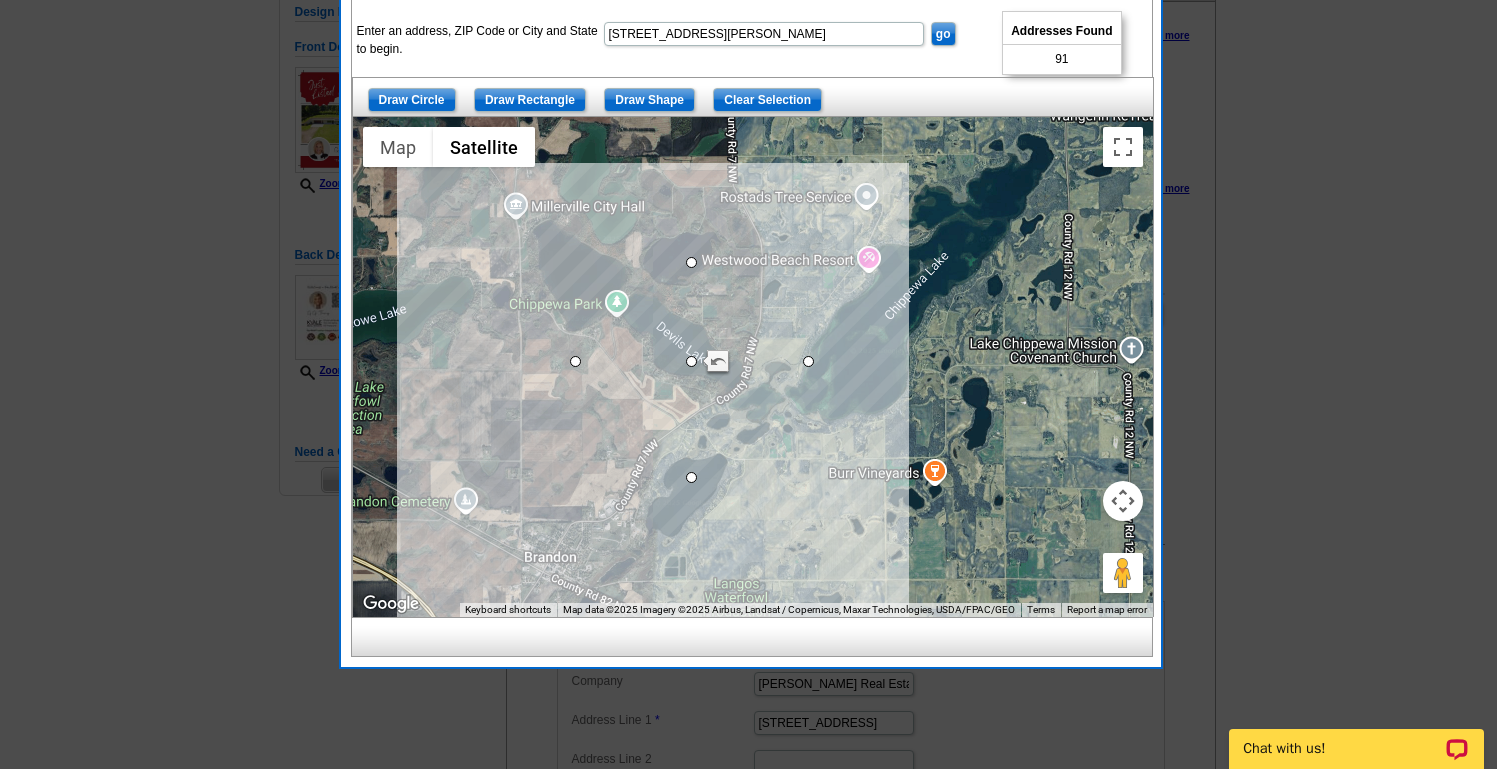 drag, startPoint x: 691, startPoint y: 243, endPoint x: 695, endPoint y: 263, distance: 20.396078 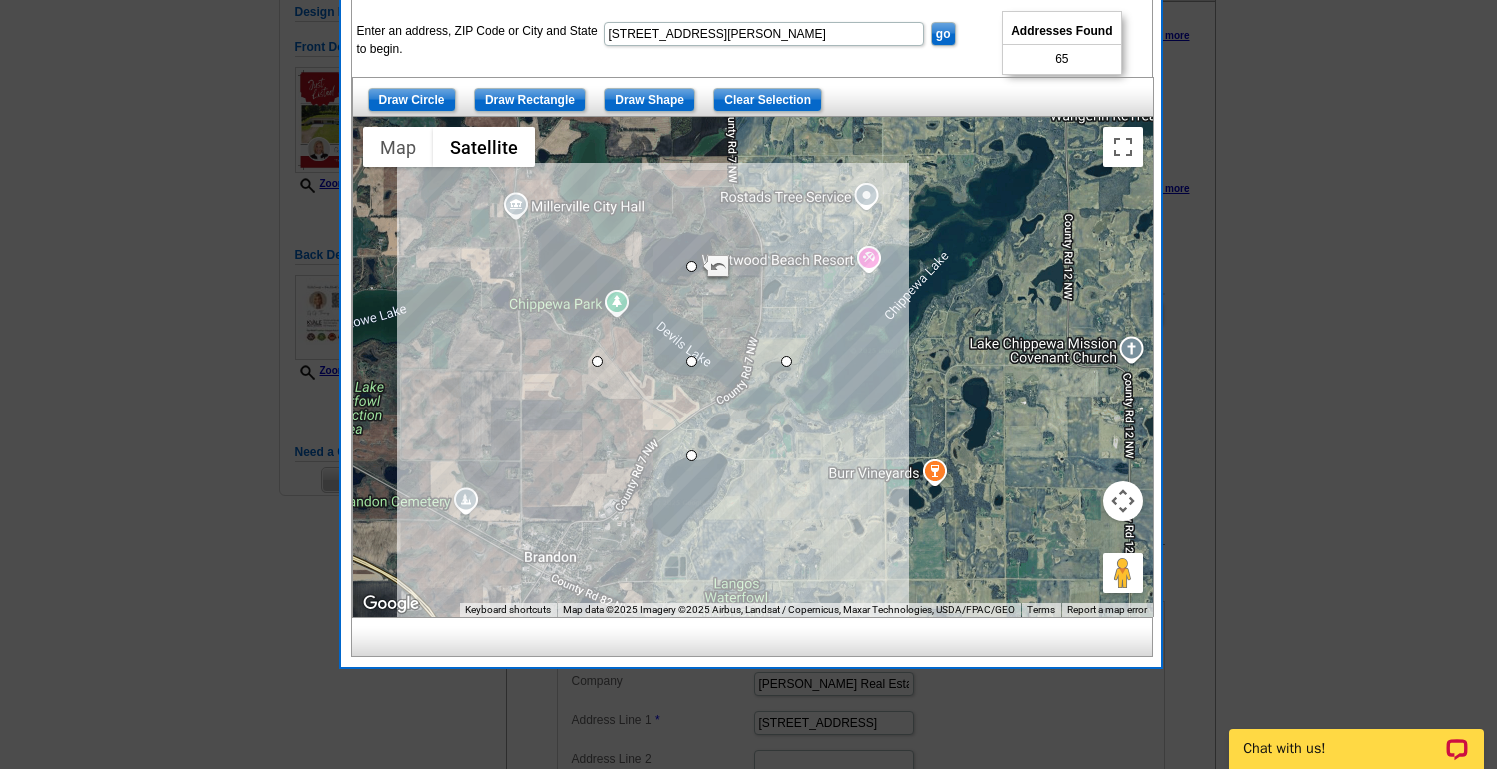 click at bounding box center [1123, 501] 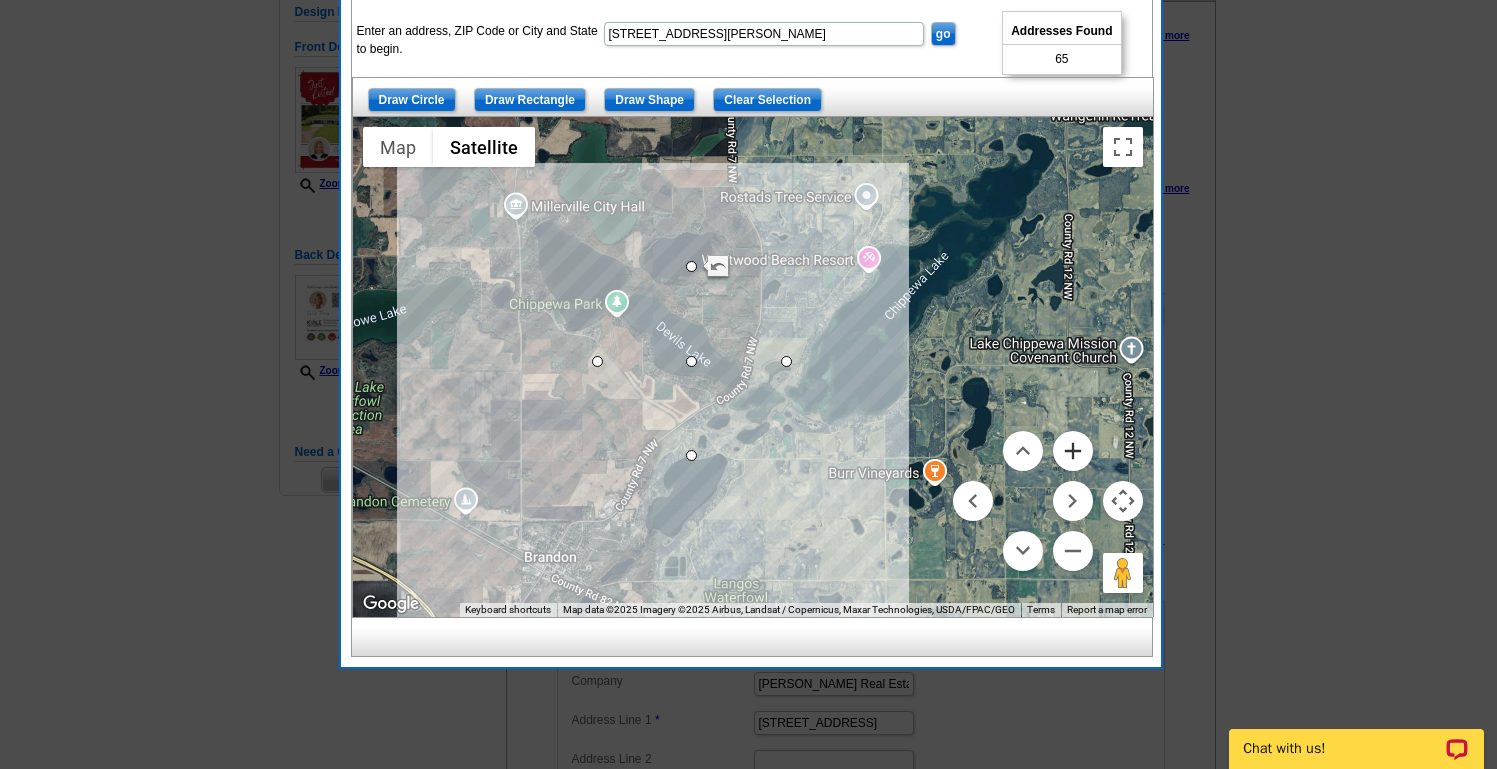 click at bounding box center (1073, 451) 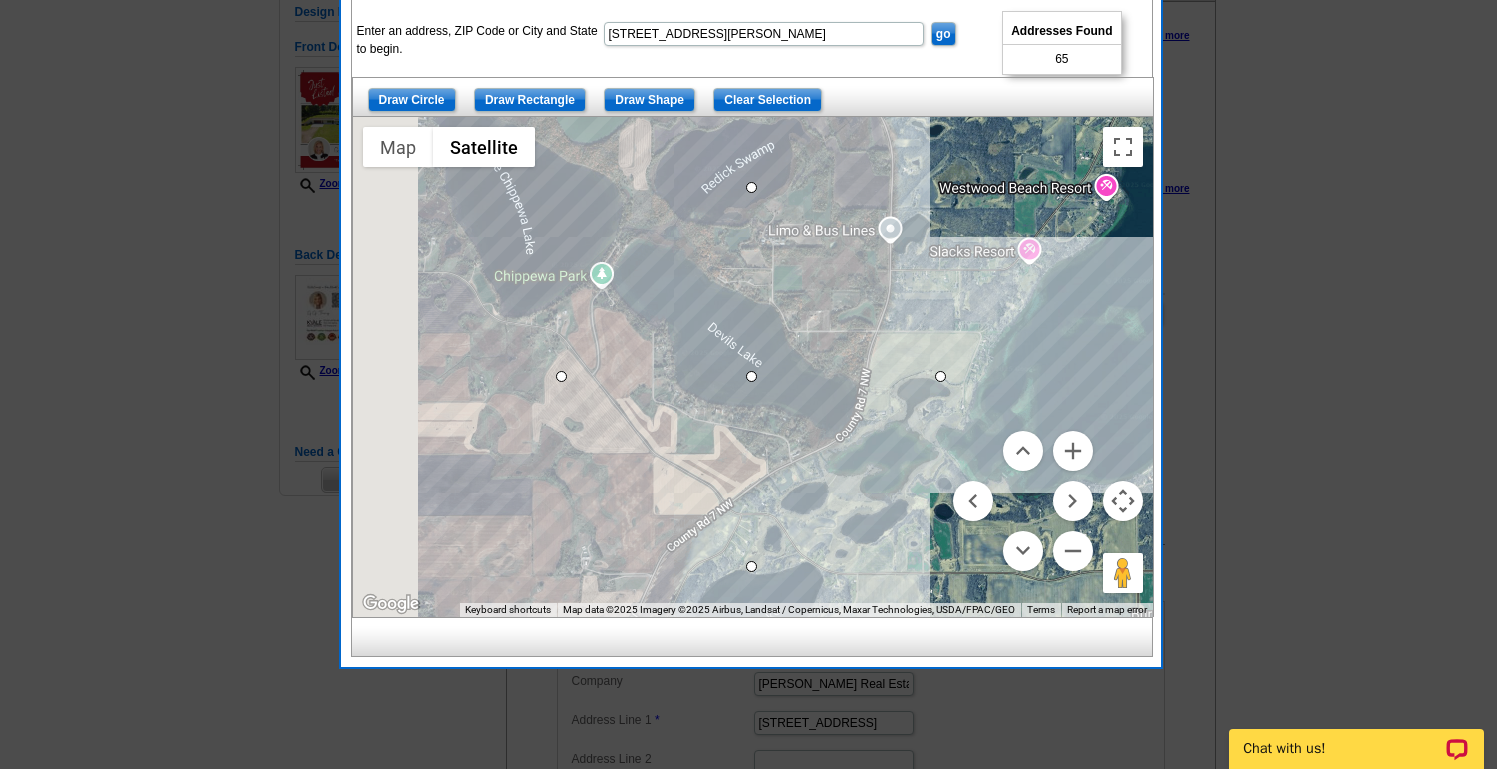 drag, startPoint x: 869, startPoint y: 420, endPoint x: 994, endPoint y: 441, distance: 126.751724 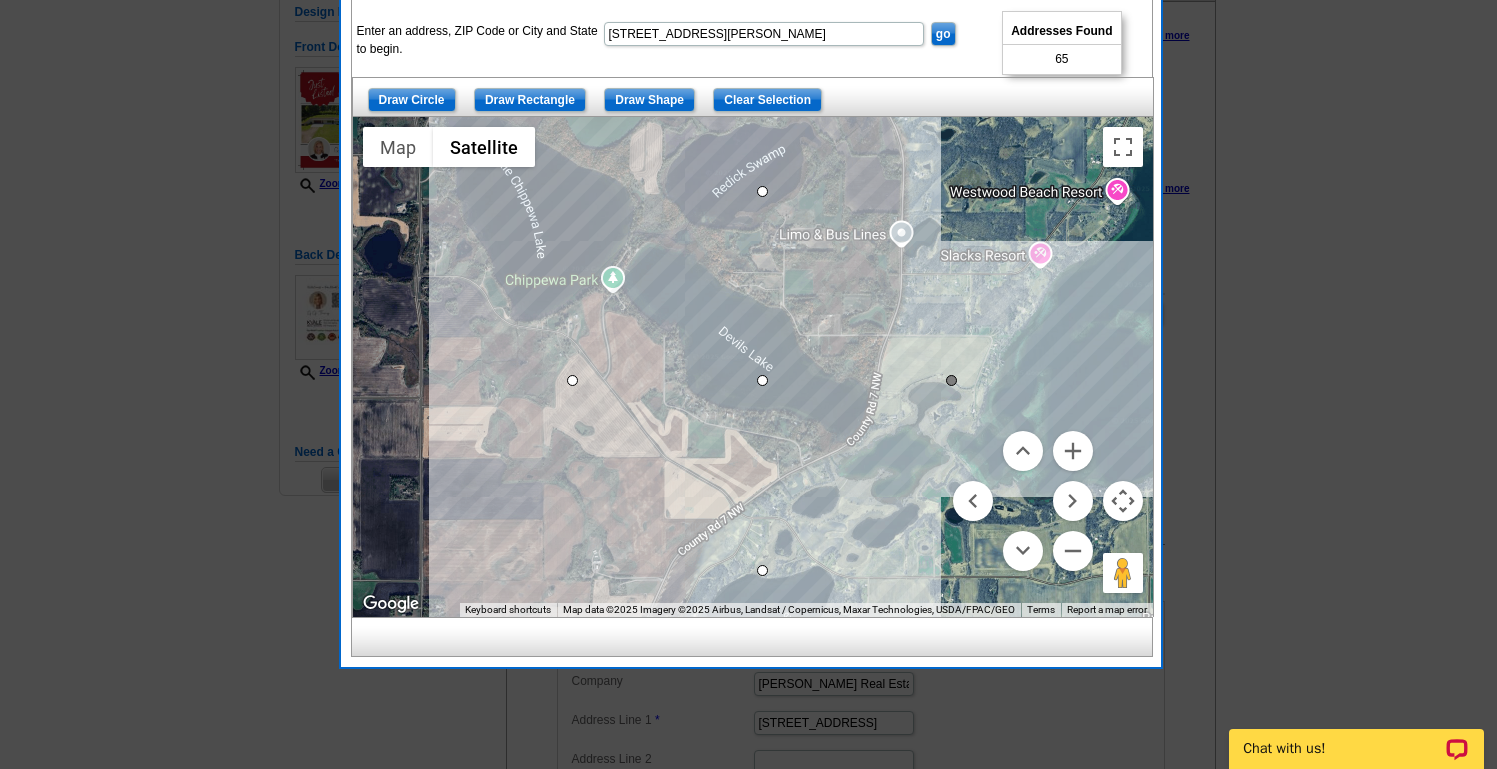 click at bounding box center (951, 380) 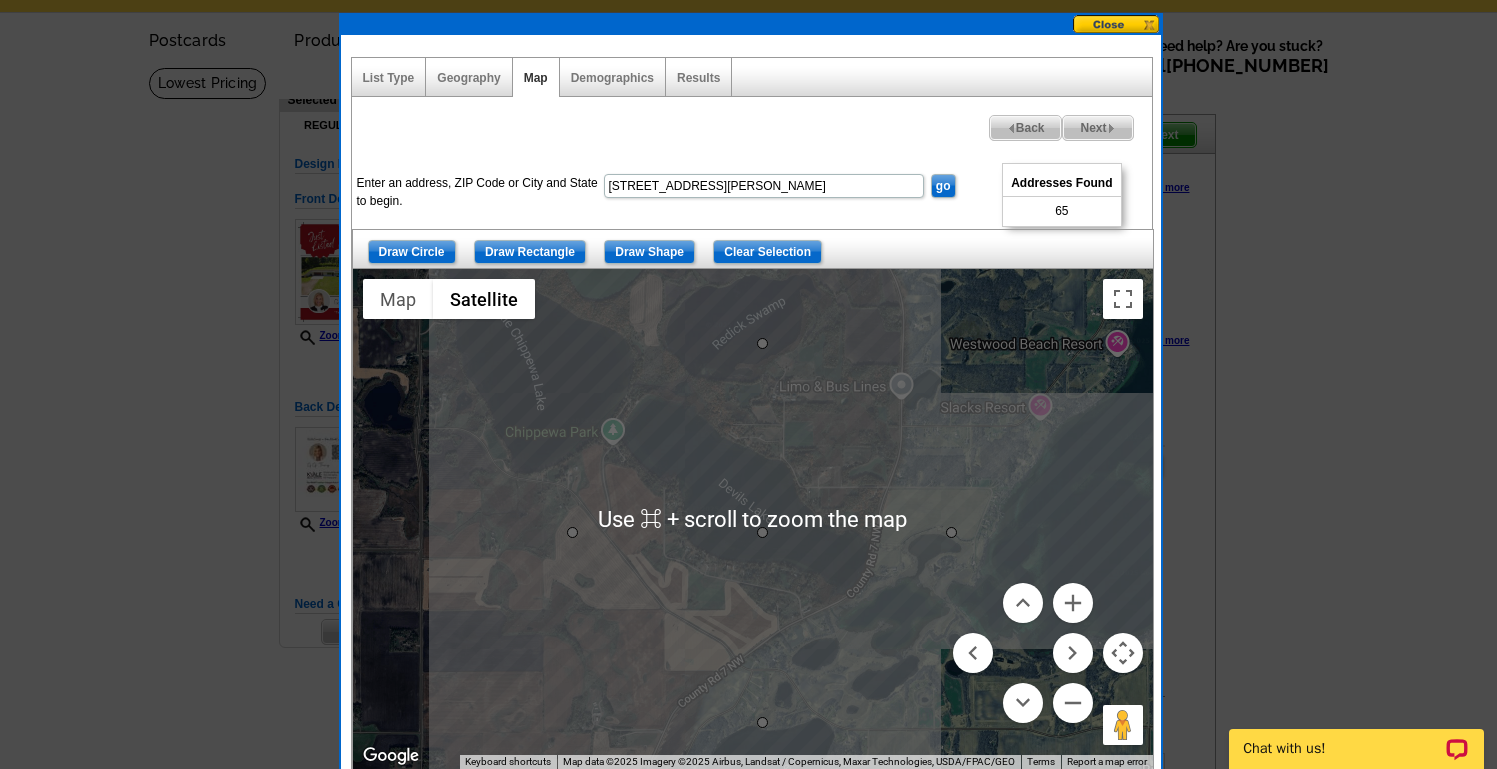 scroll, scrollTop: 0, scrollLeft: 0, axis: both 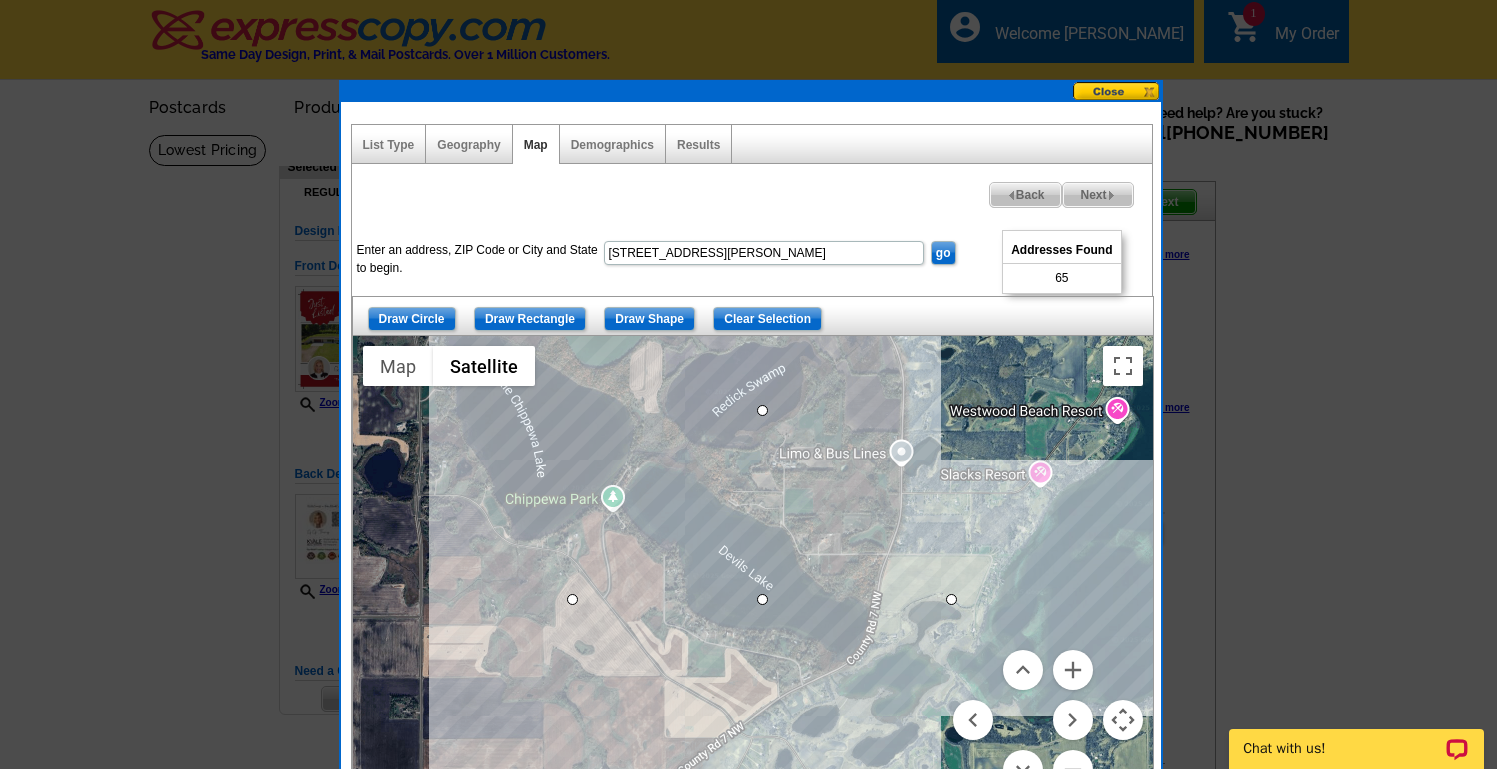 click on "Next" at bounding box center [1097, 195] 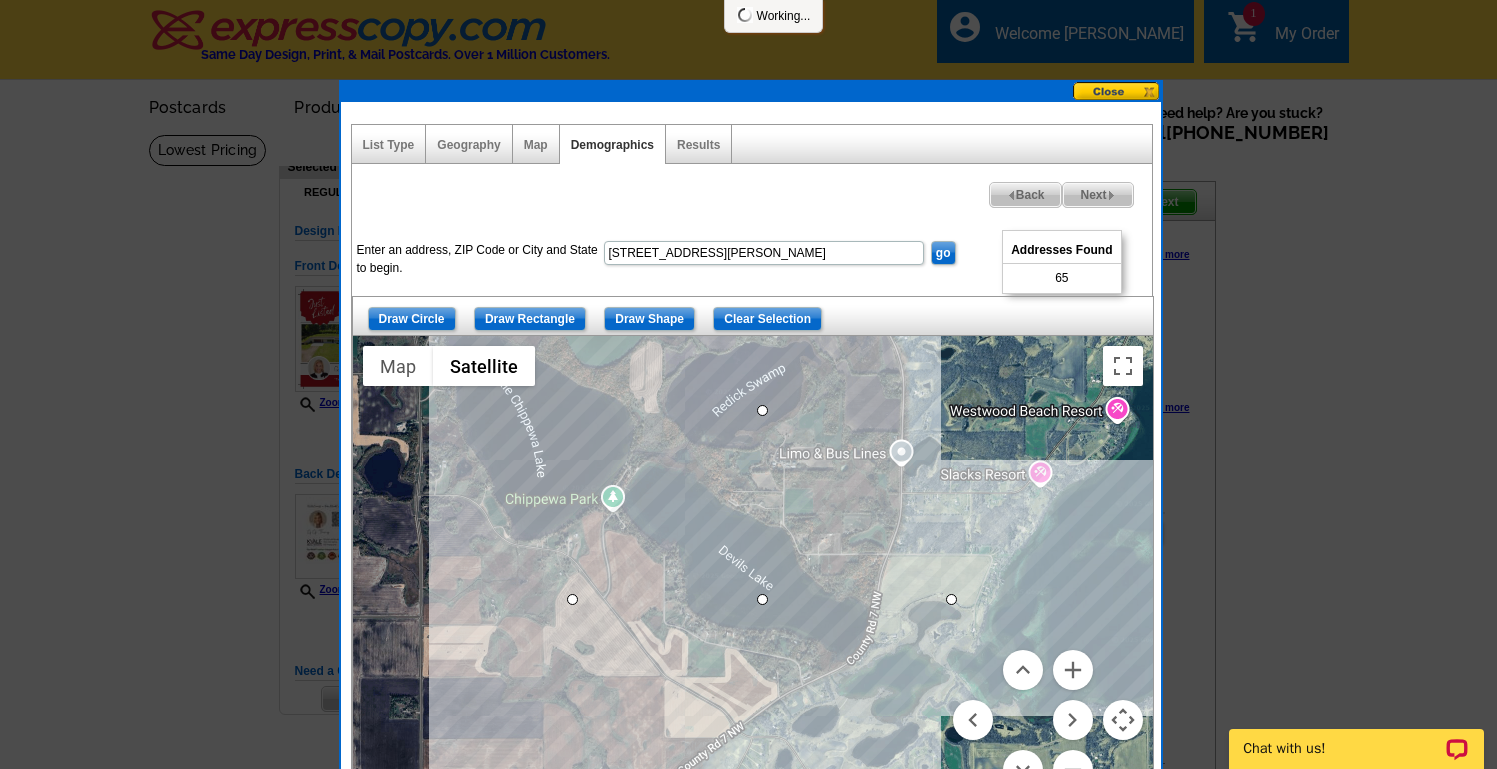 select 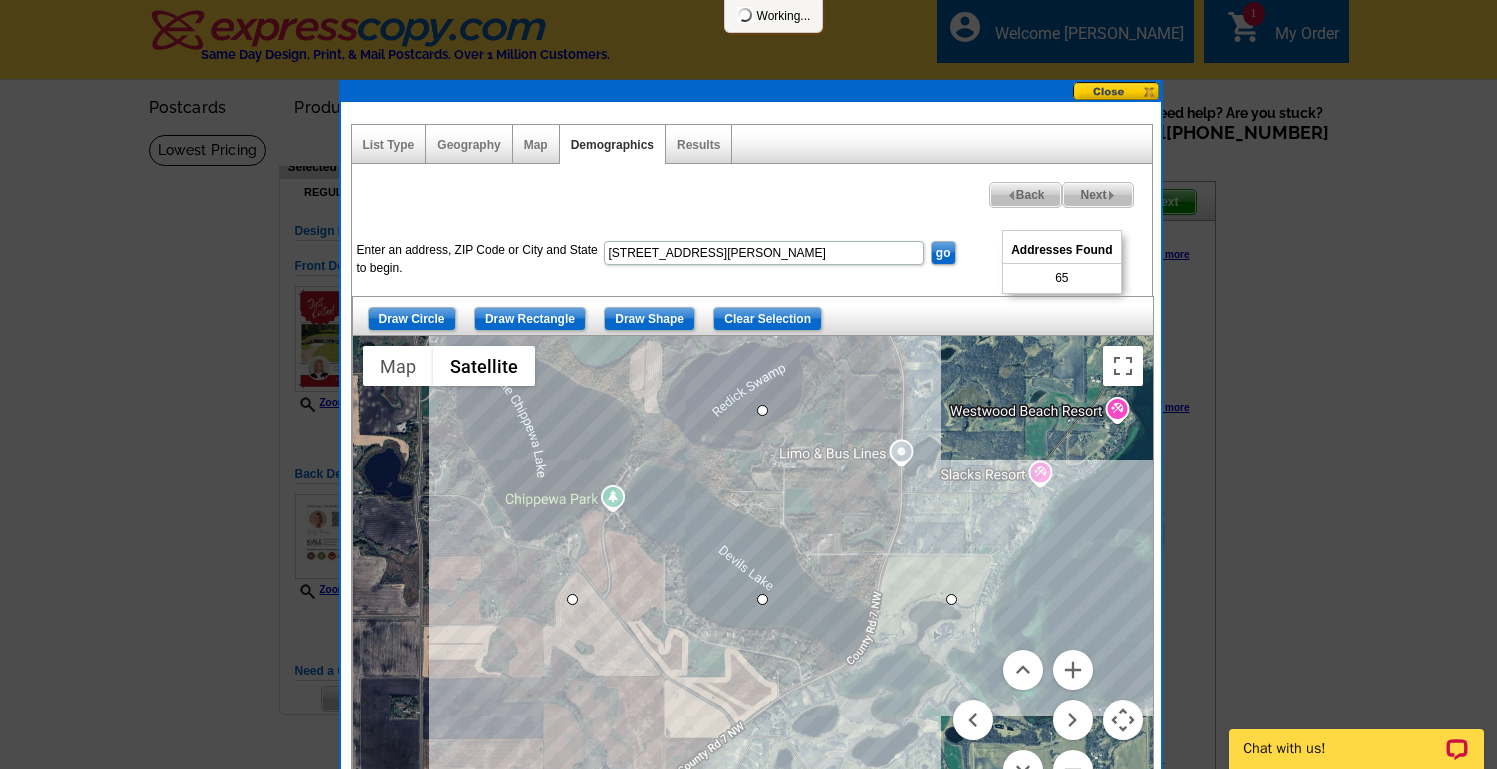 select 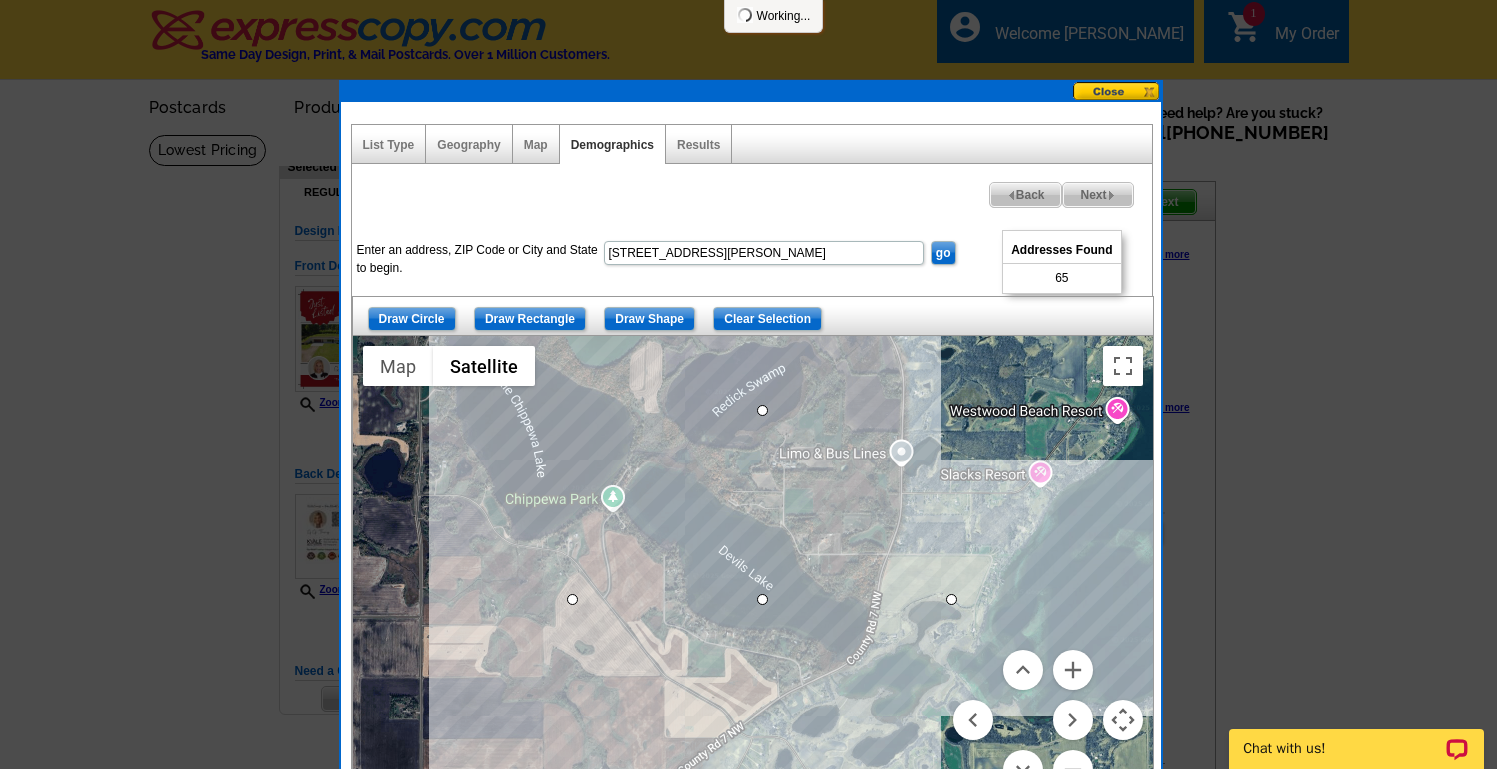 select 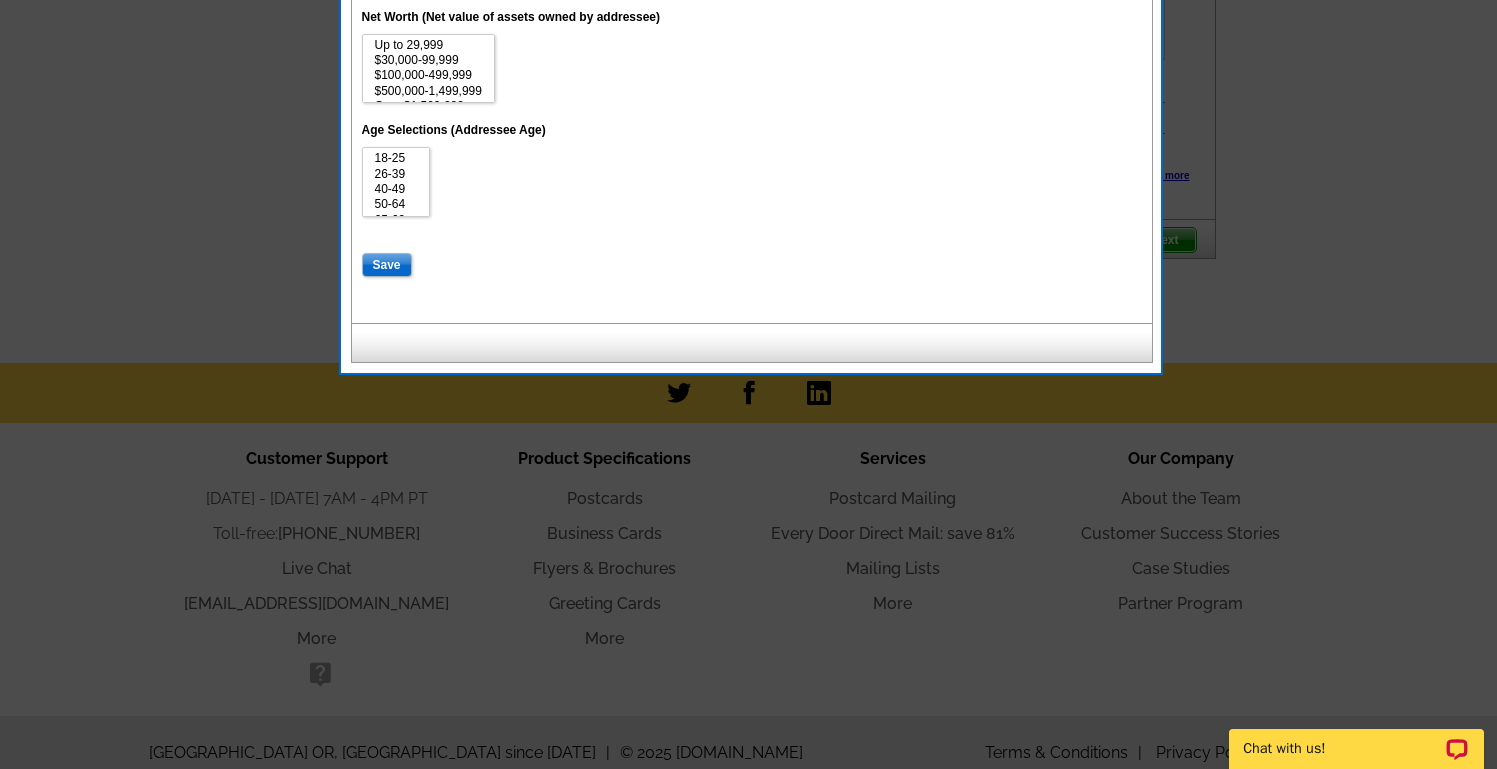 scroll, scrollTop: 1135, scrollLeft: 0, axis: vertical 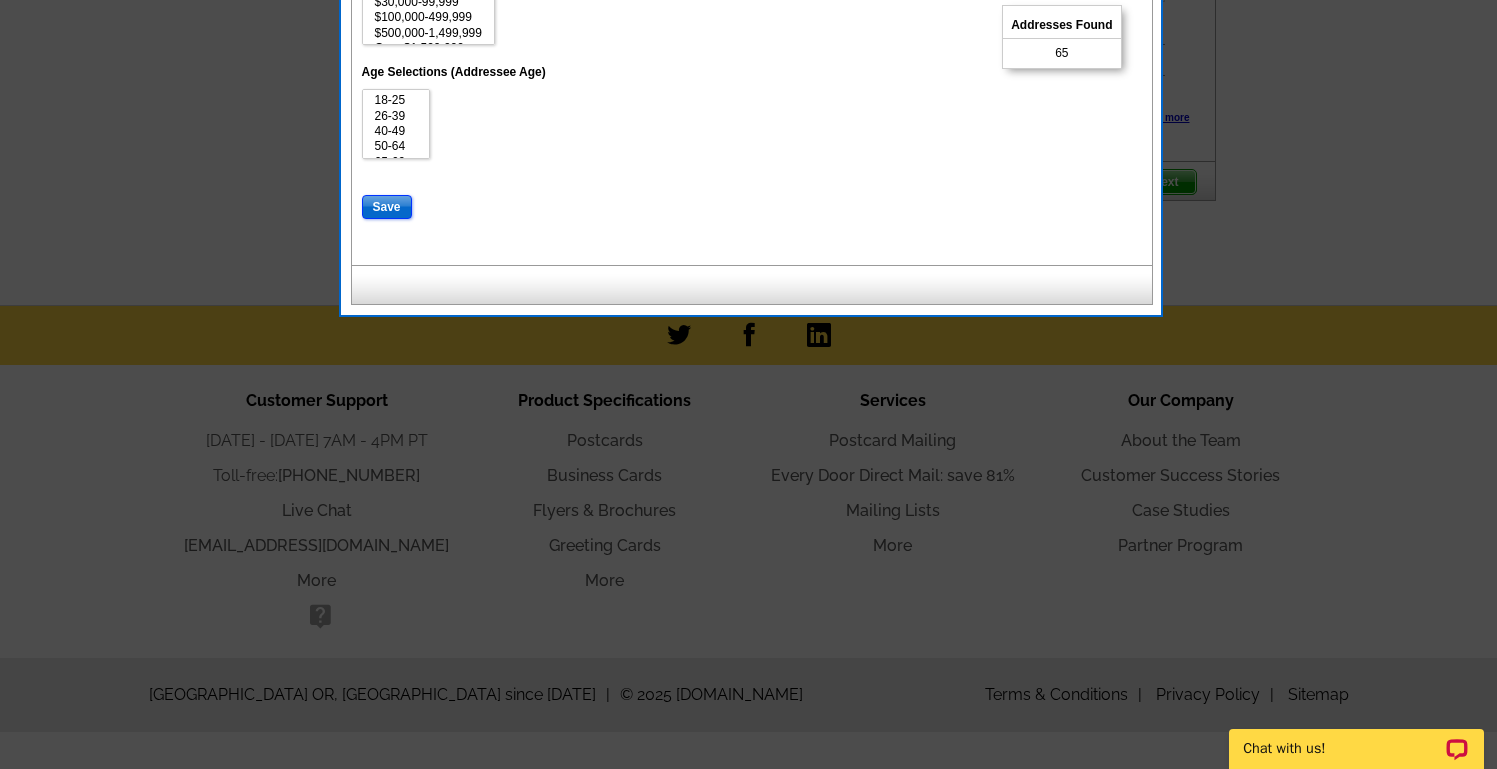 click on "Save" at bounding box center (387, 207) 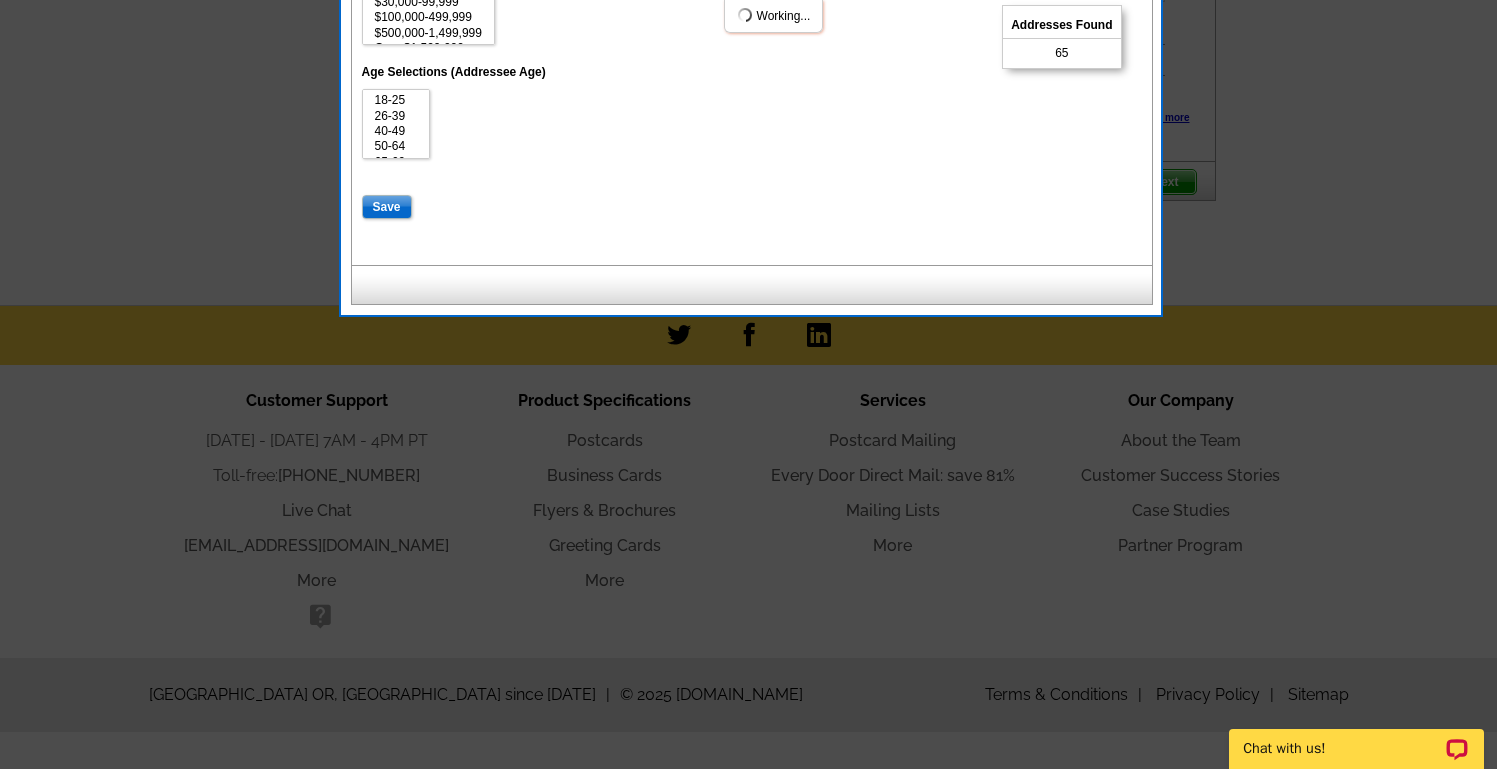 select 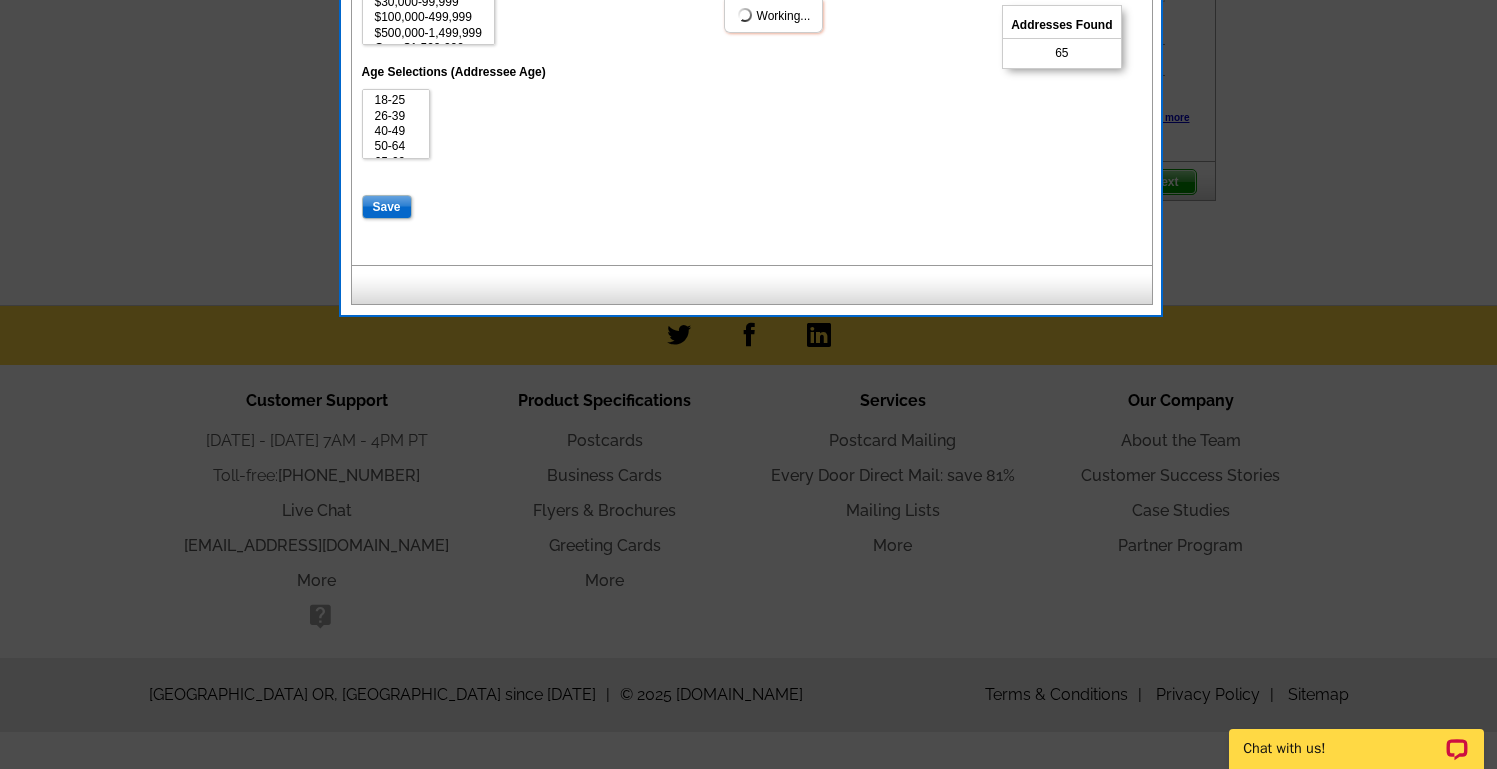 select 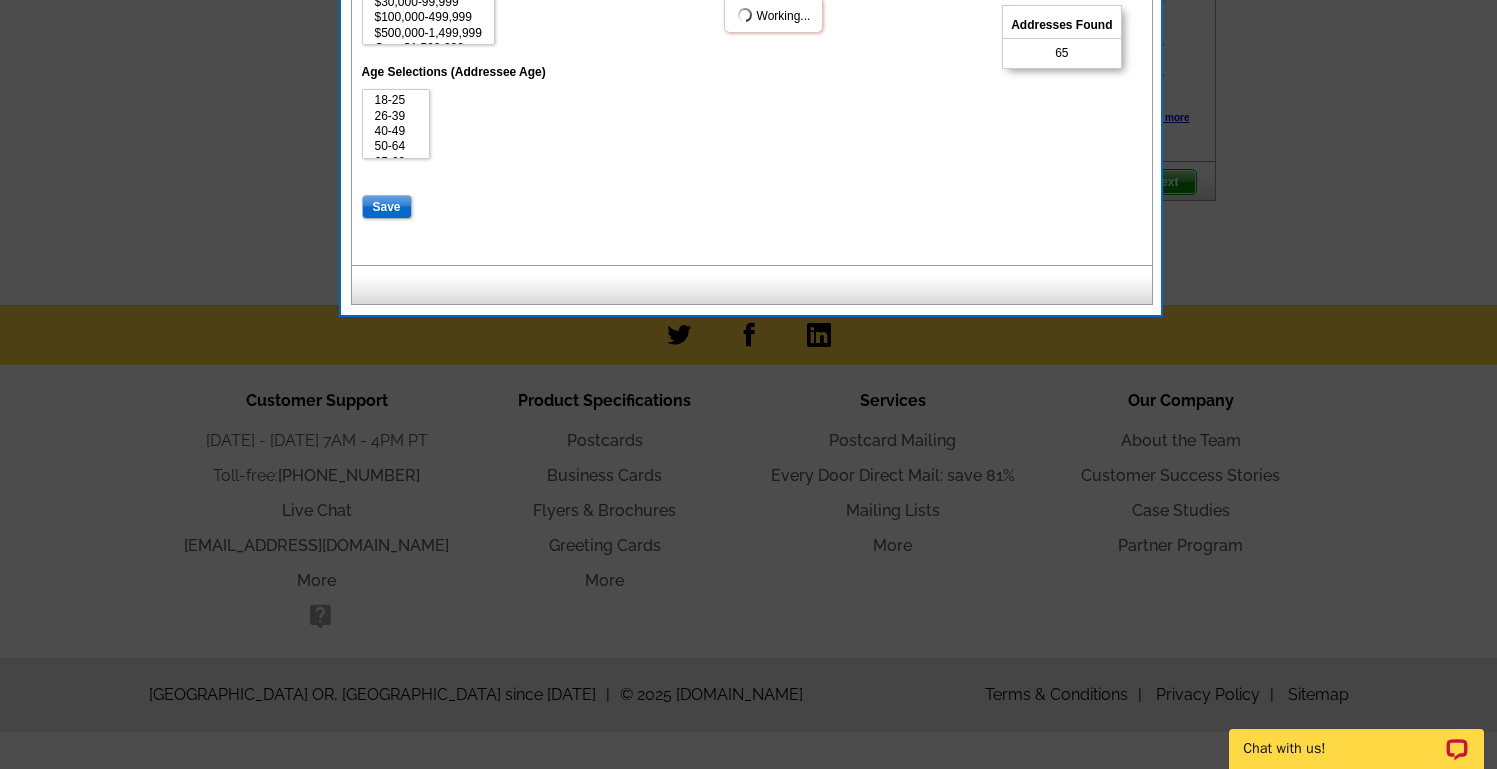 select 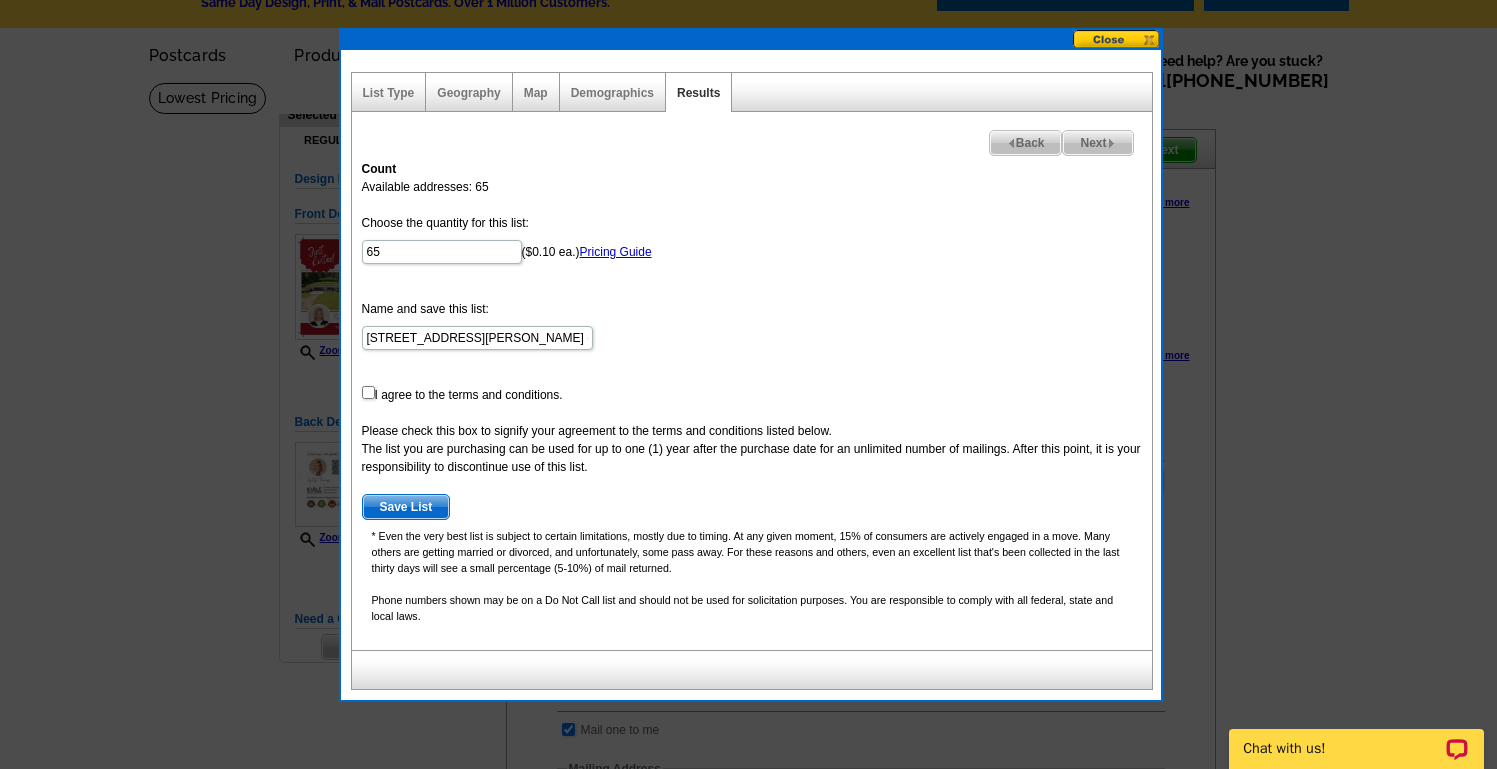 scroll, scrollTop: 43, scrollLeft: 0, axis: vertical 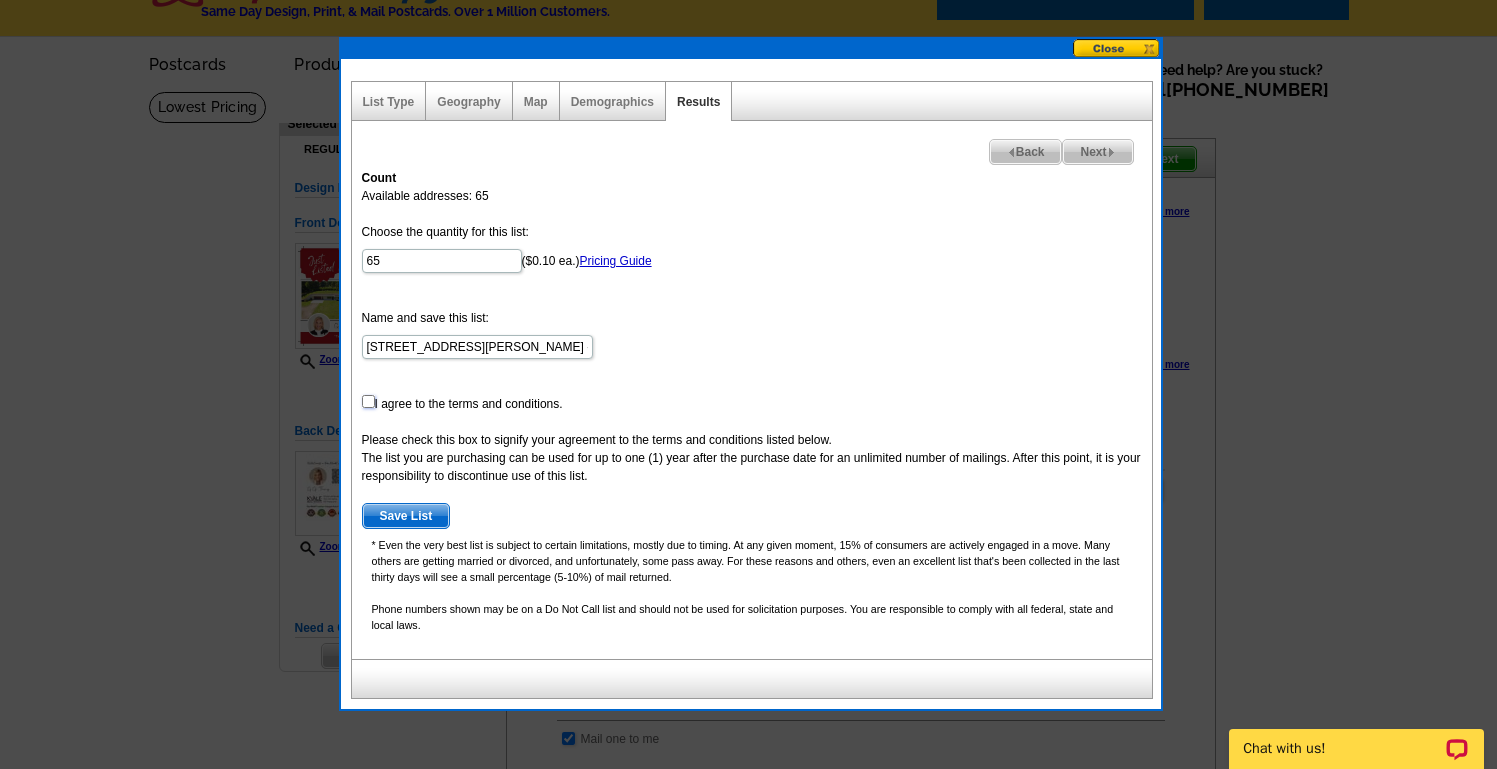 click at bounding box center (368, 401) 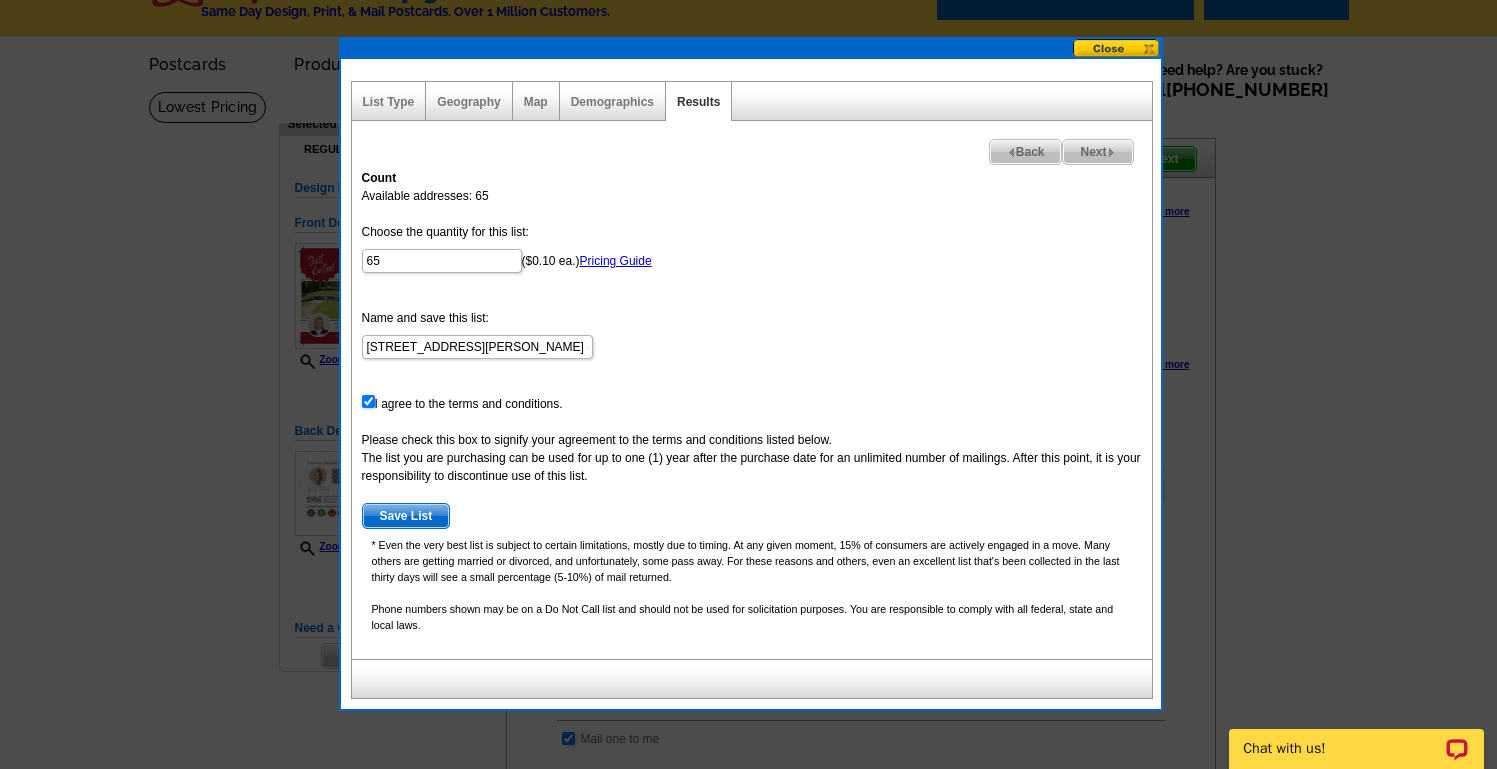 click on "Save List" at bounding box center [406, 516] 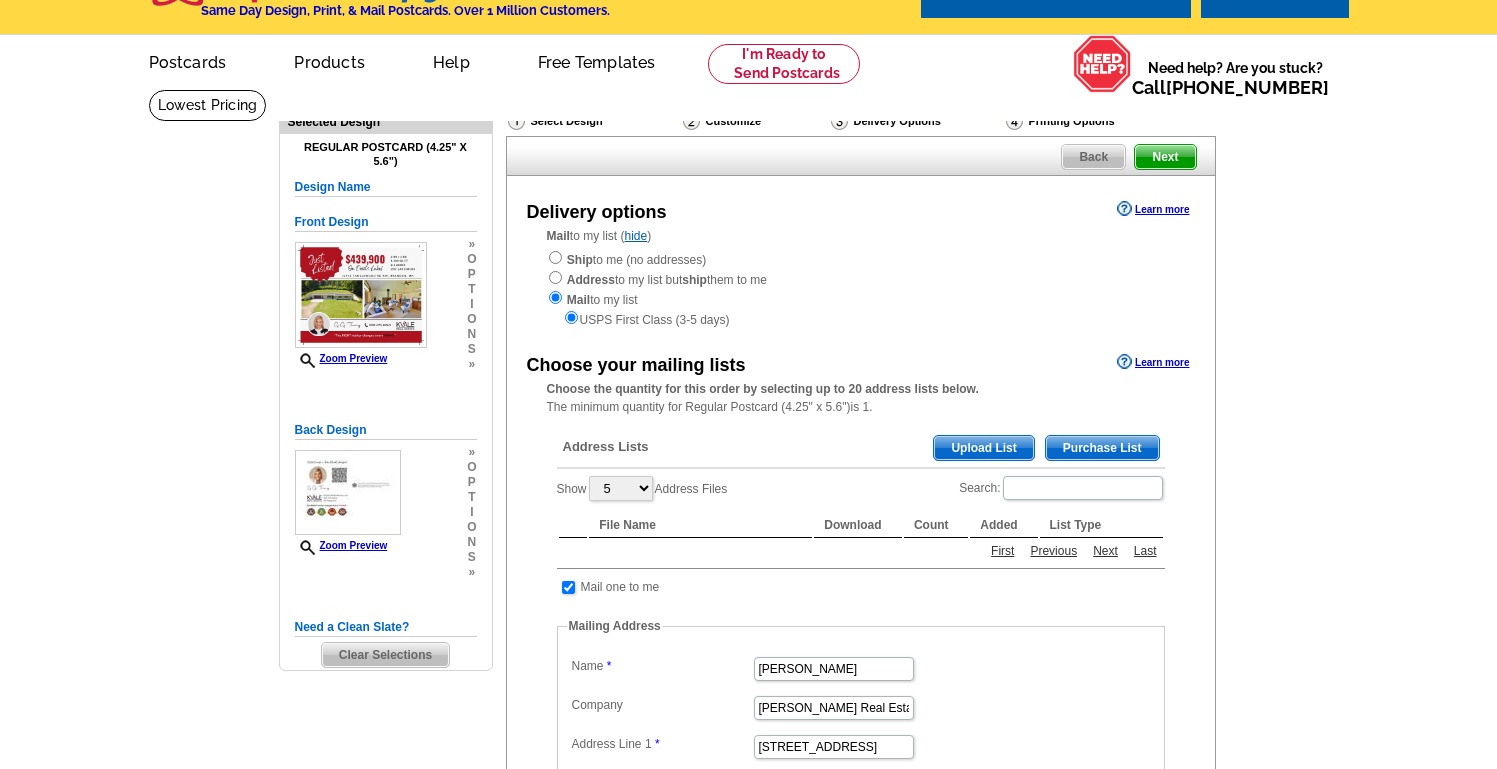 scroll, scrollTop: 43, scrollLeft: 0, axis: vertical 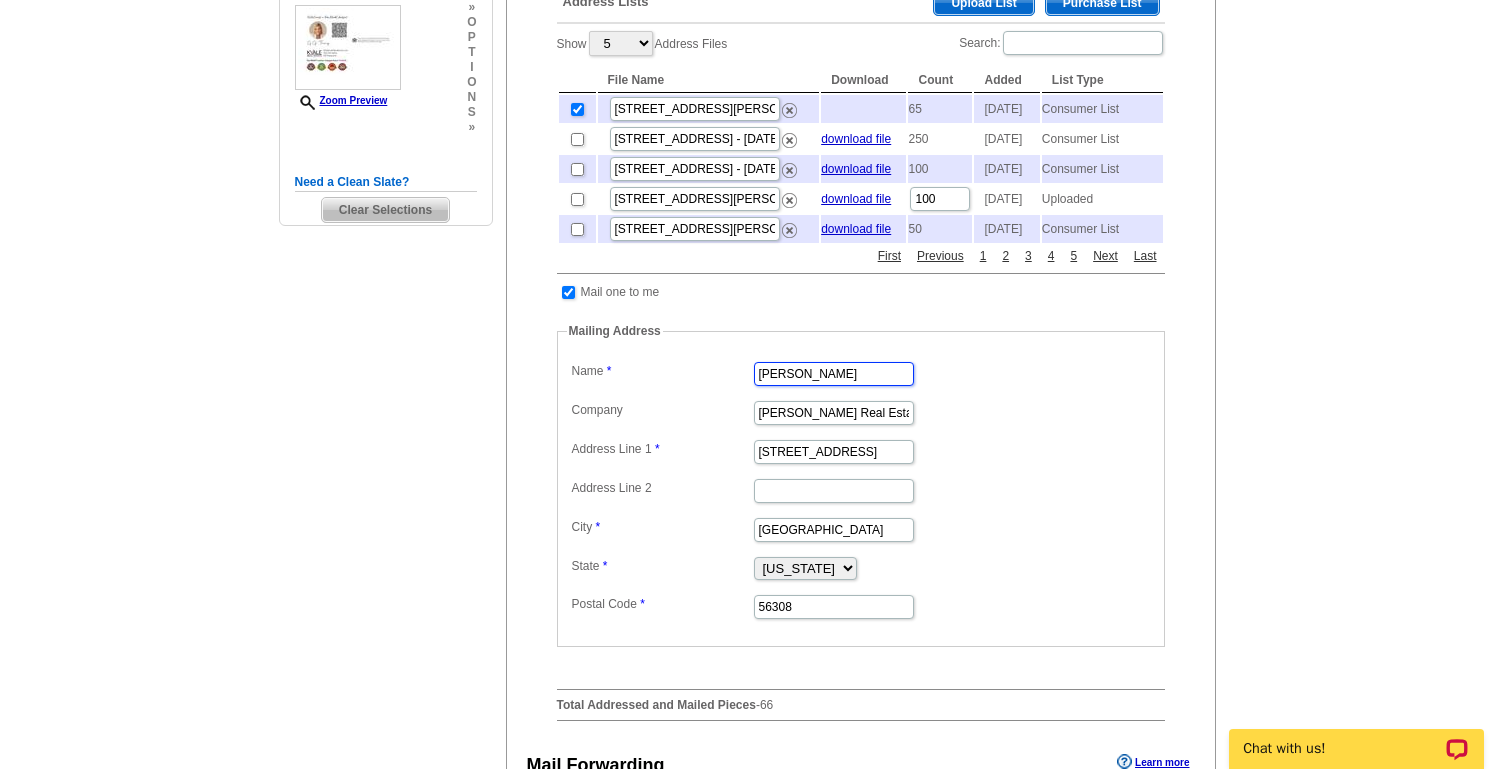 drag, startPoint x: 834, startPoint y: 416, endPoint x: 683, endPoint y: 416, distance: 151 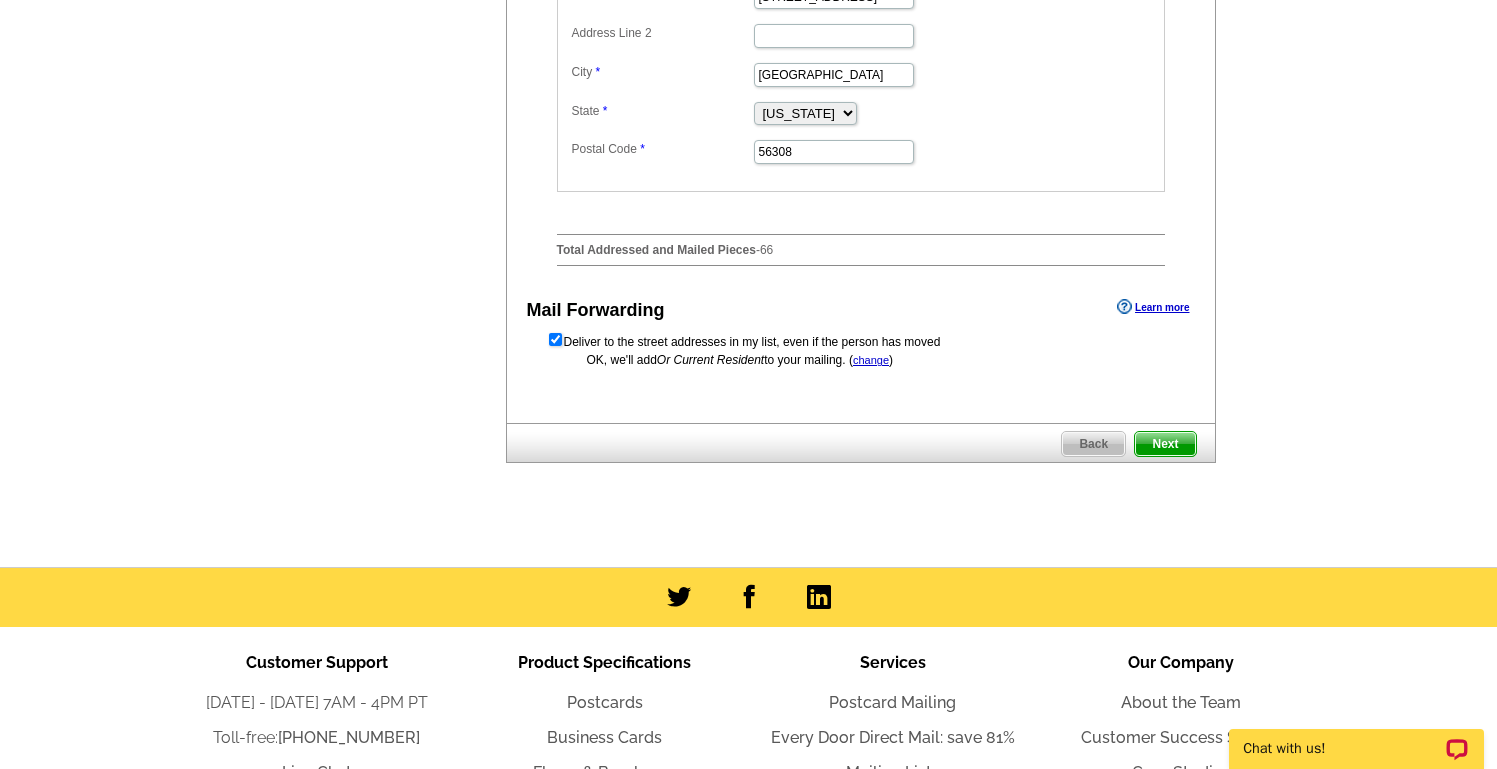 scroll, scrollTop: 942, scrollLeft: 0, axis: vertical 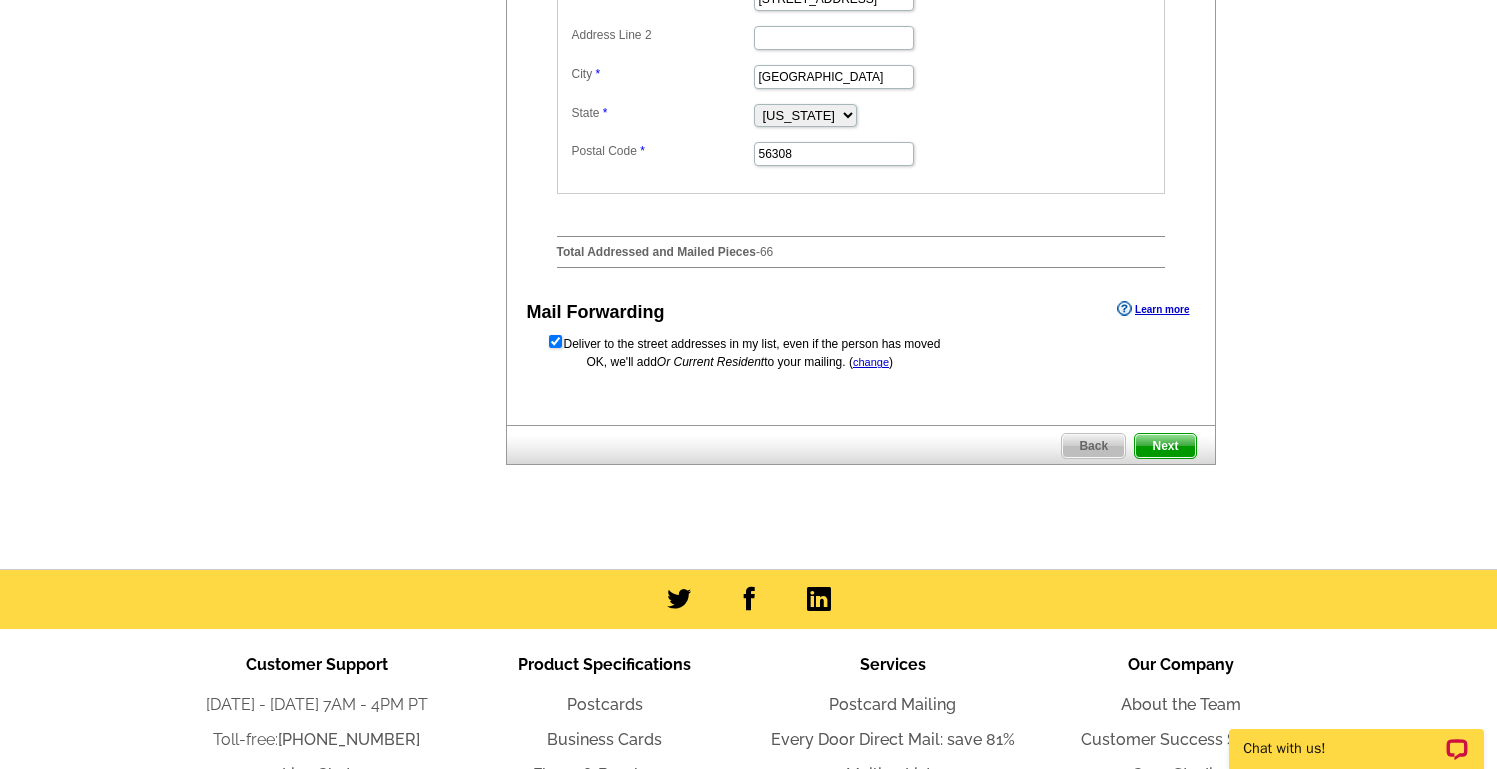 type on "[PERSON_NAME]" 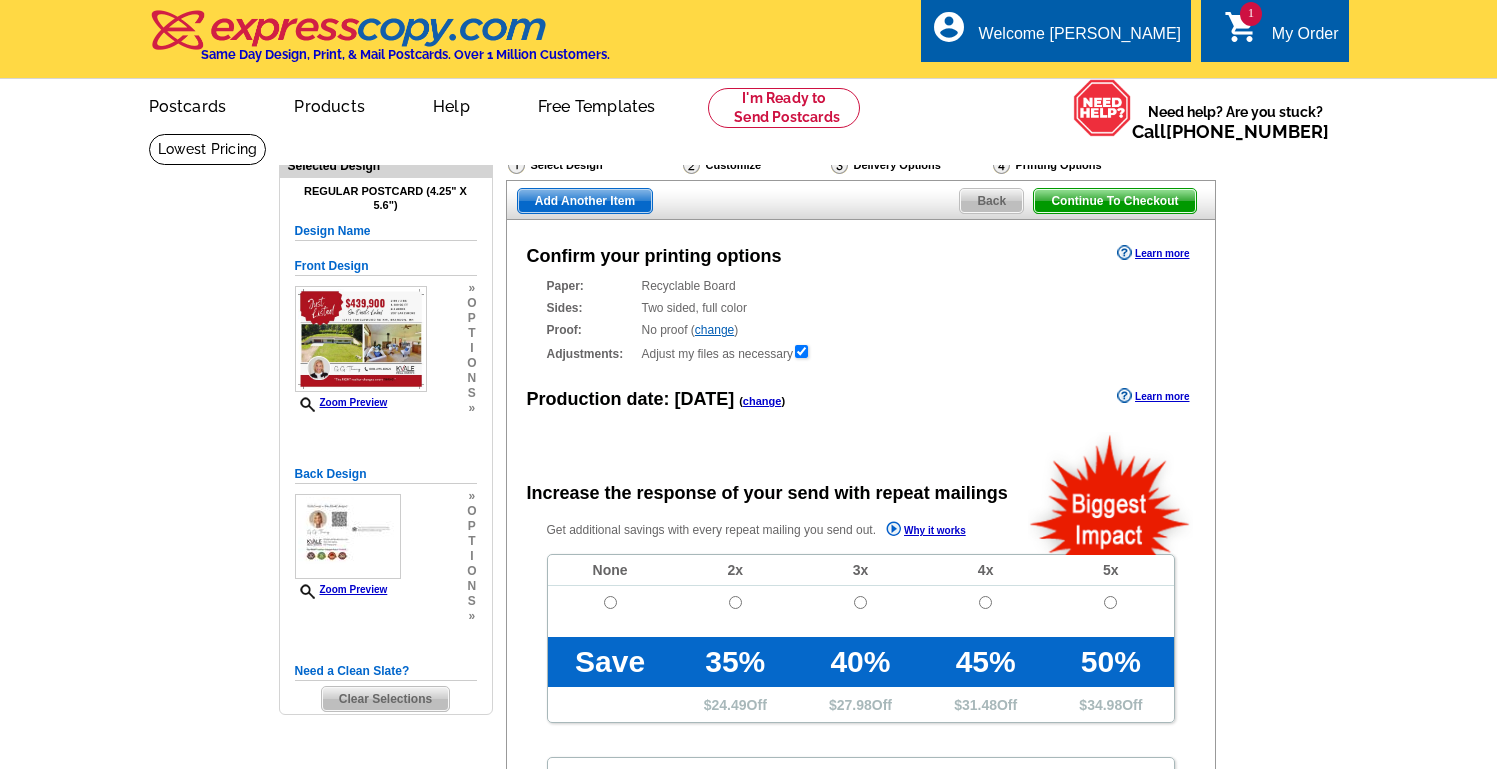 scroll, scrollTop: 0, scrollLeft: 0, axis: both 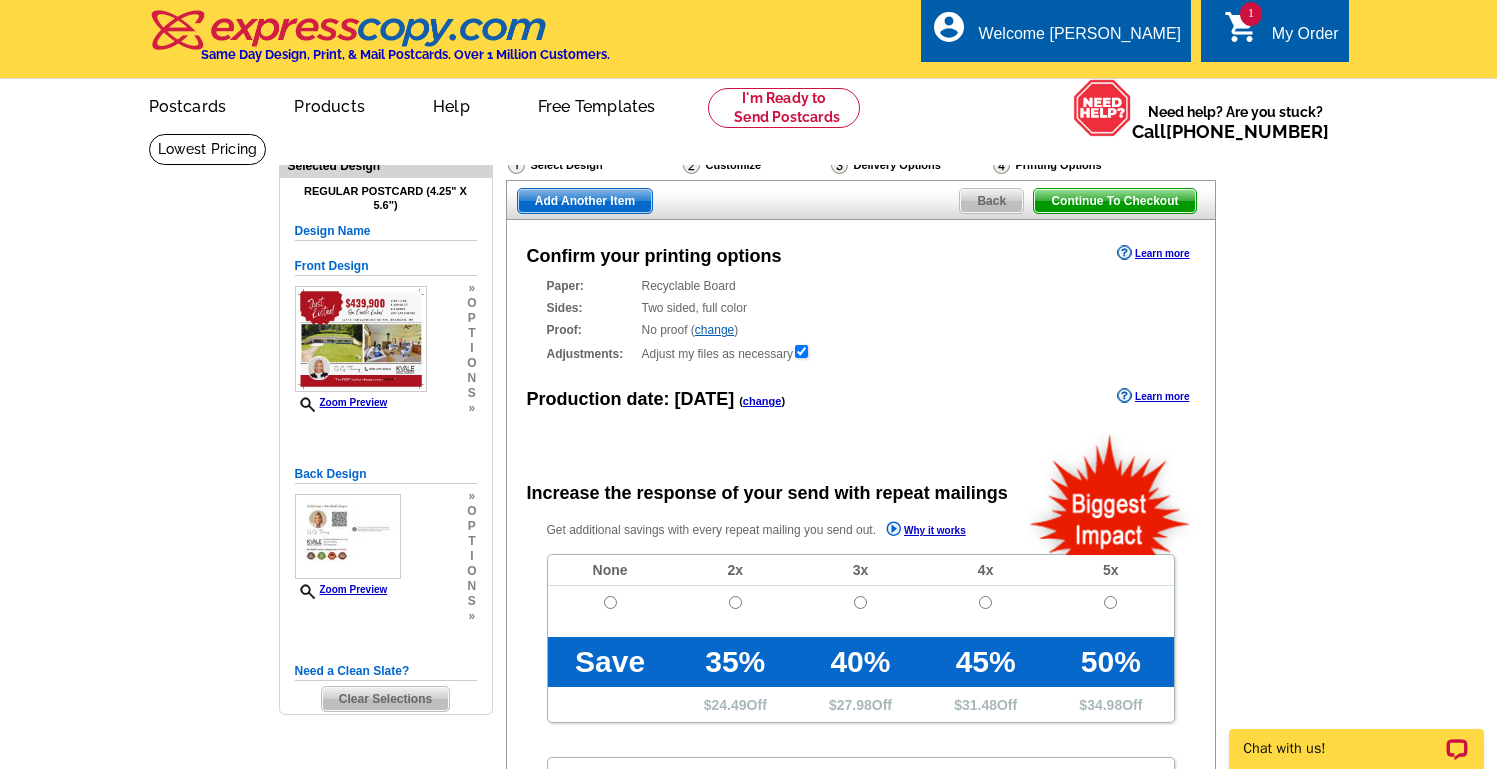 radio on "false" 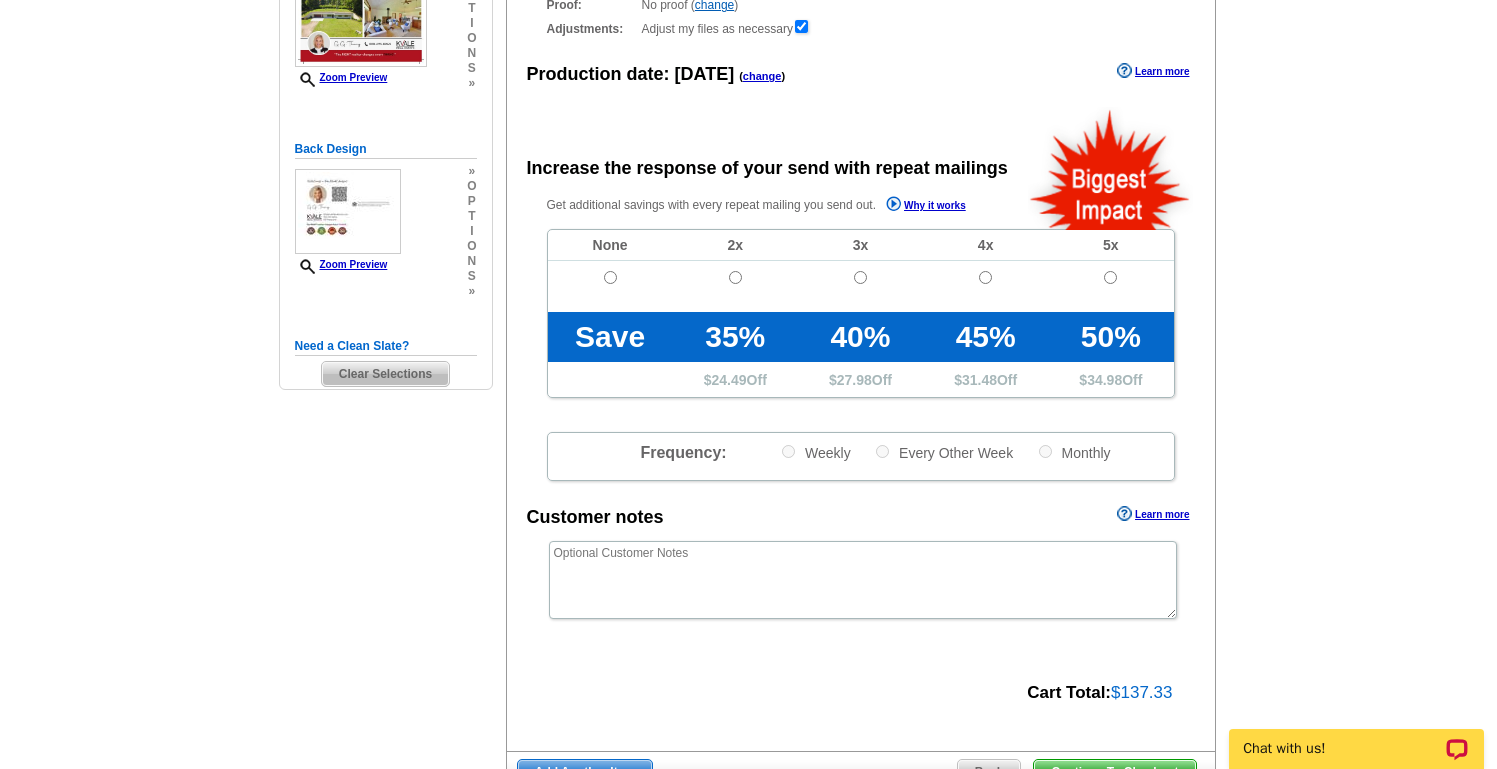 scroll, scrollTop: 323, scrollLeft: 0, axis: vertical 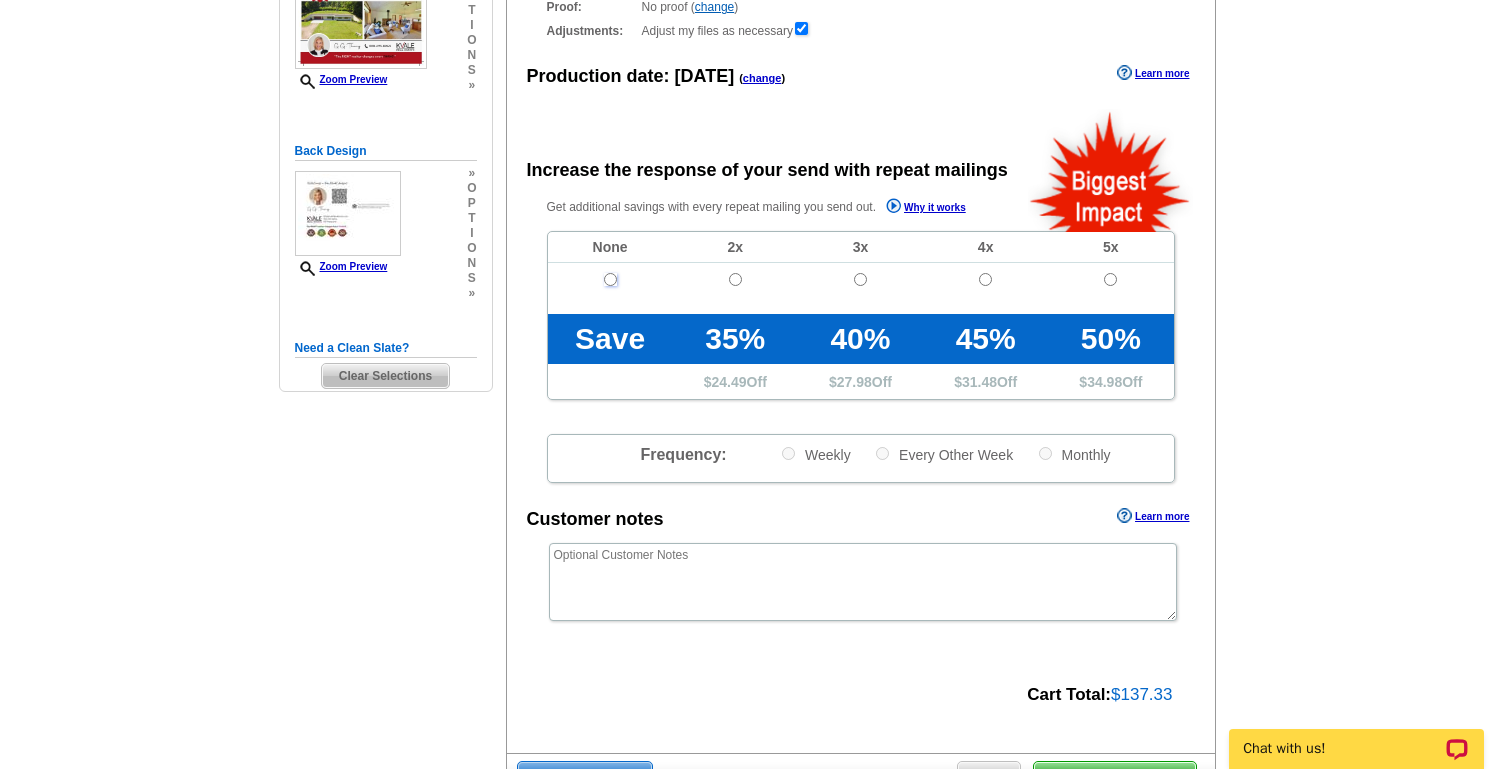 click at bounding box center [610, 279] 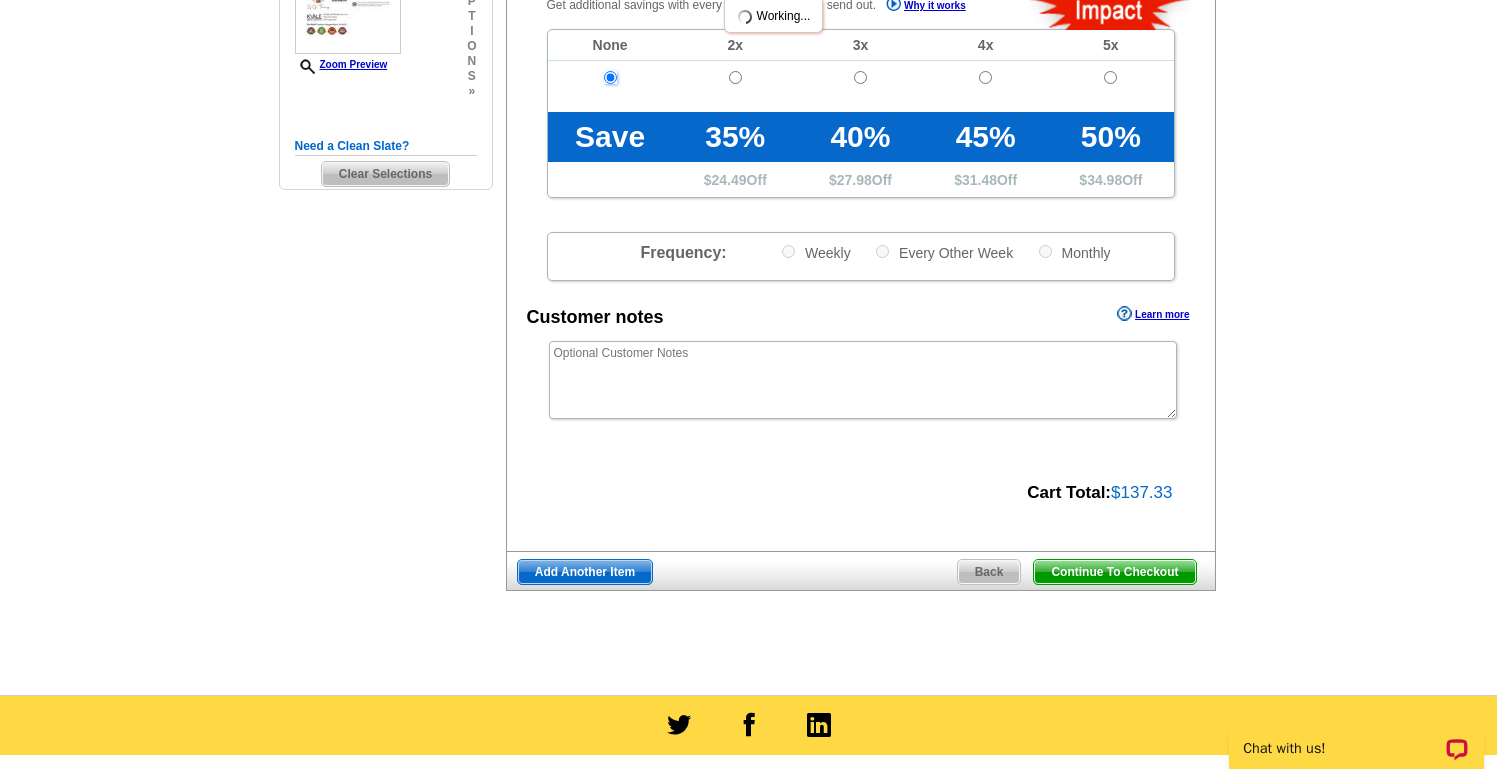 scroll, scrollTop: 552, scrollLeft: 0, axis: vertical 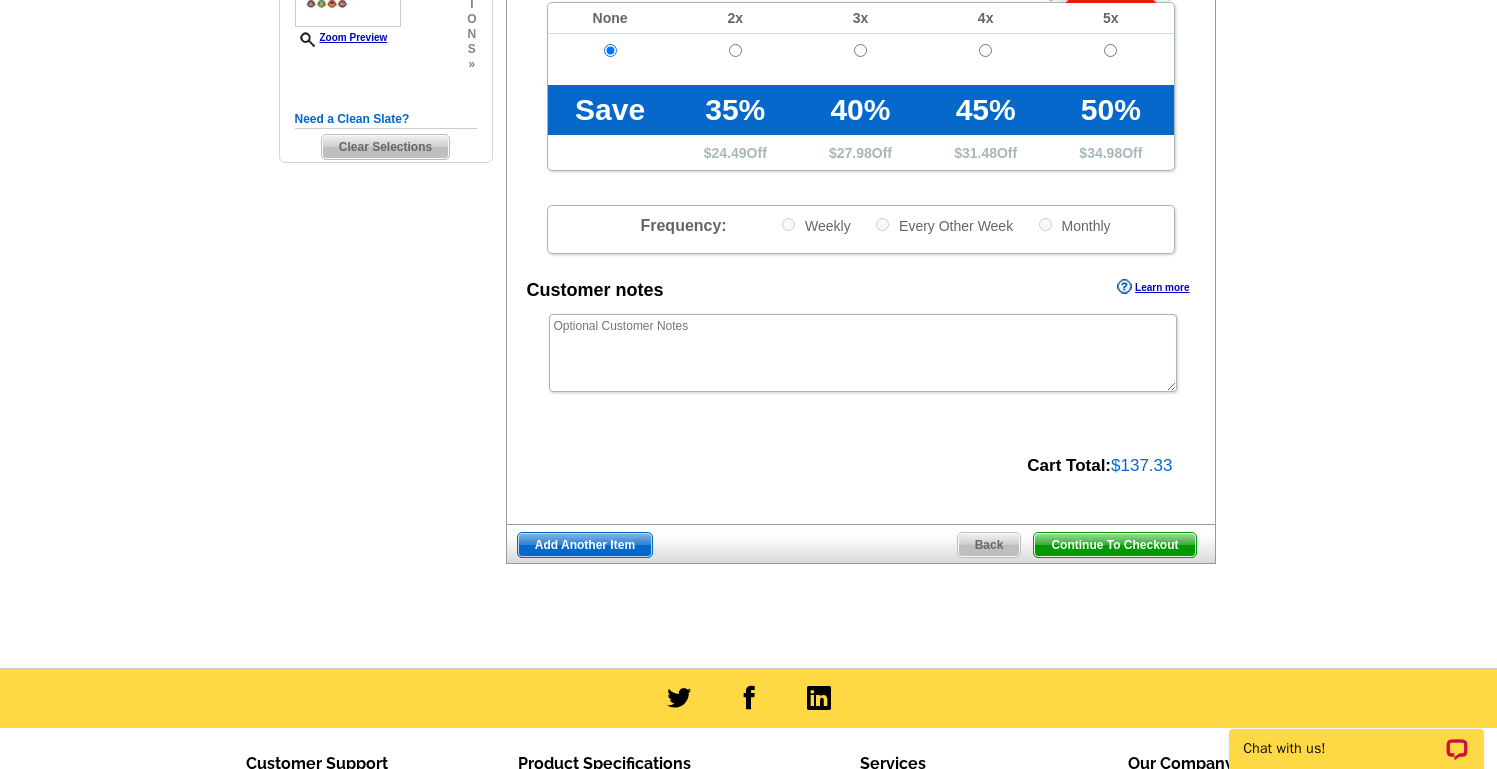 click on "Continue To Checkout" at bounding box center (1114, 545) 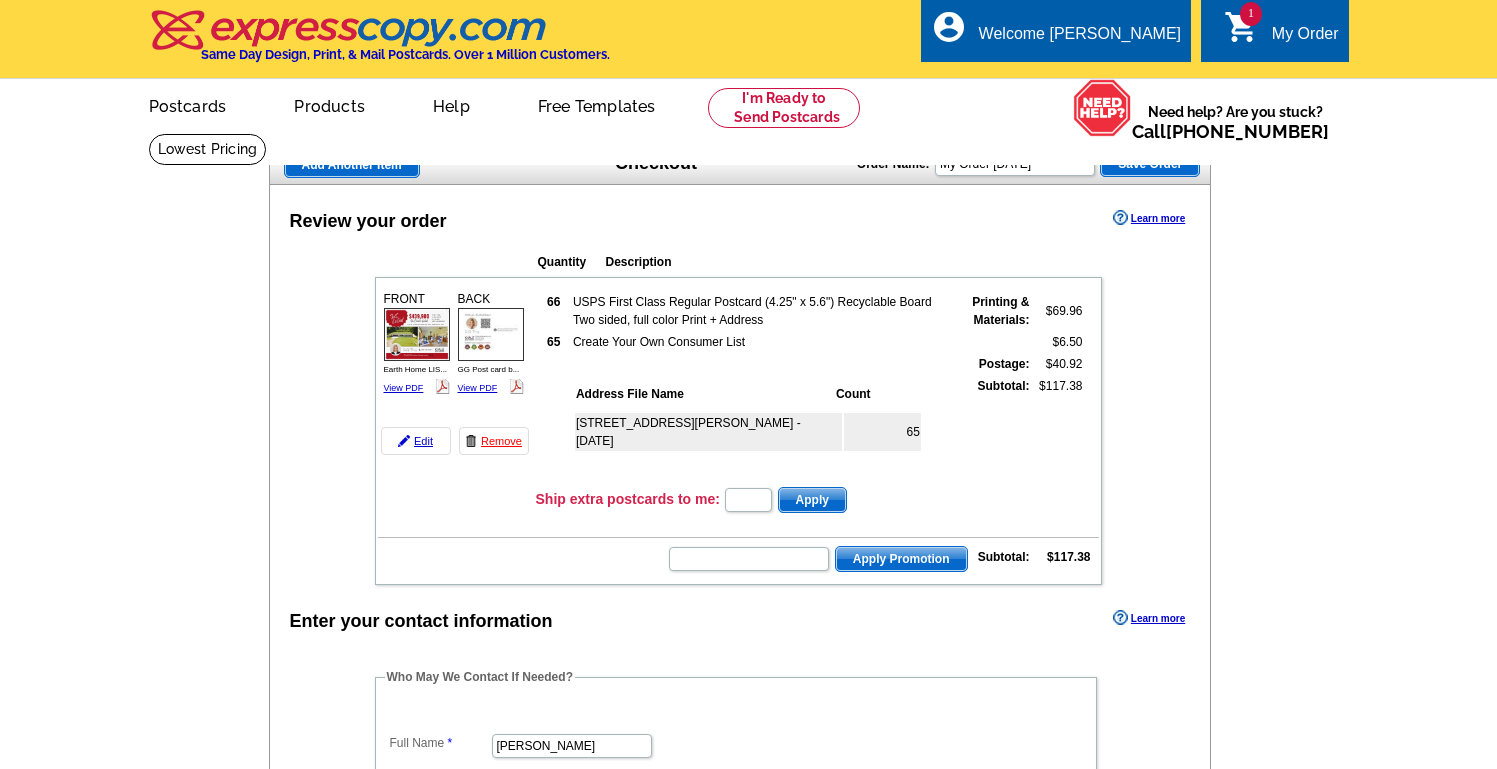 scroll, scrollTop: 0, scrollLeft: 0, axis: both 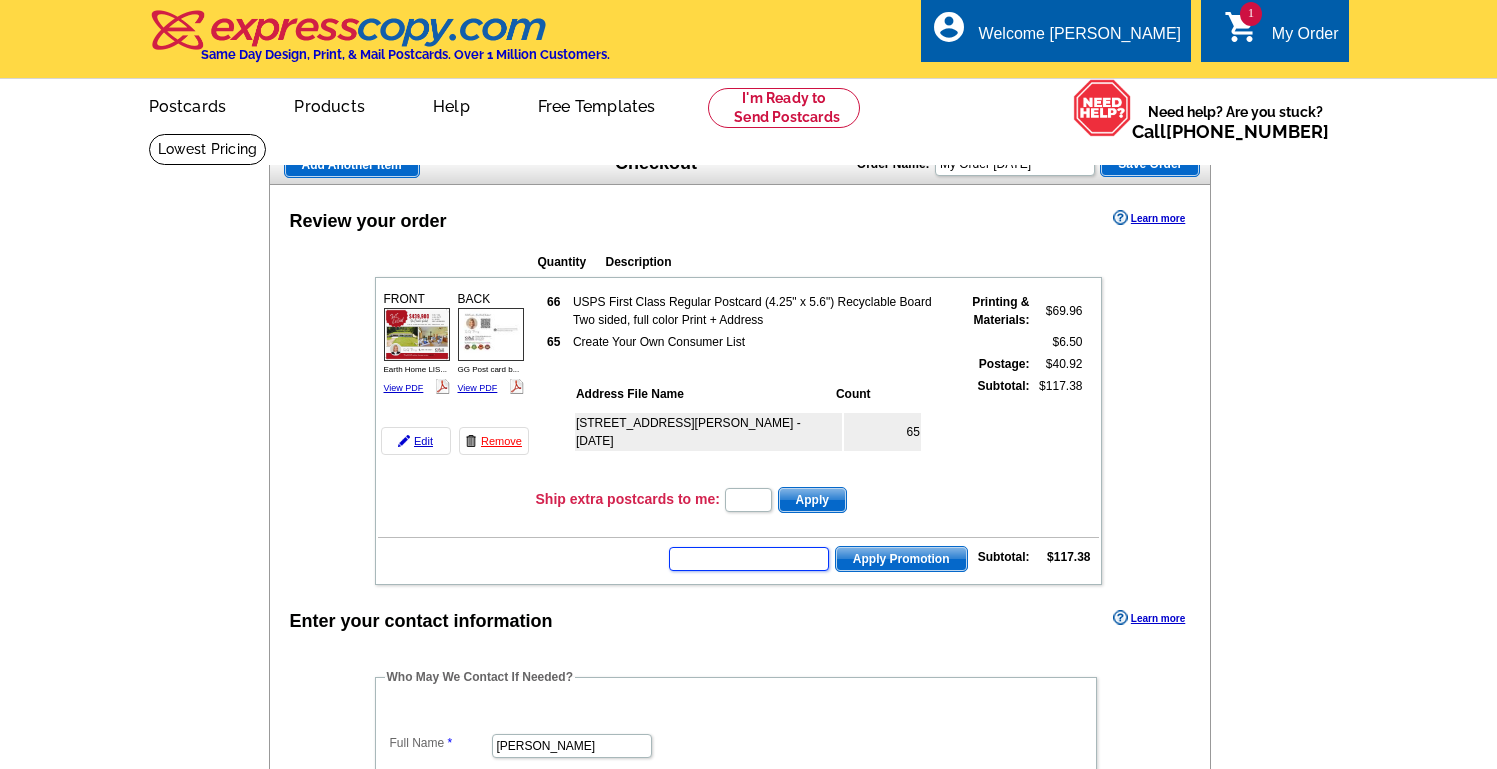 click at bounding box center (749, 559) 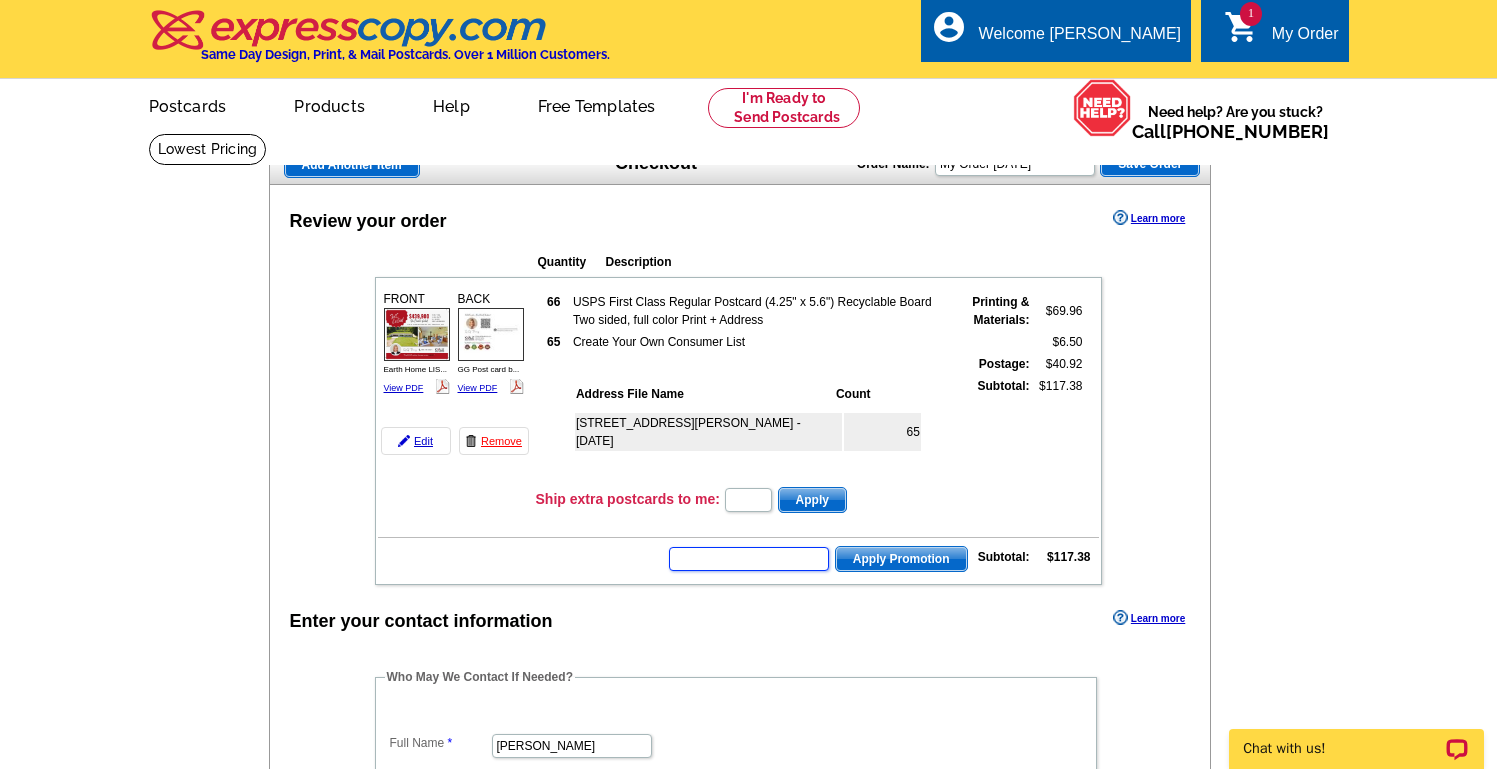 scroll, scrollTop: 0, scrollLeft: 0, axis: both 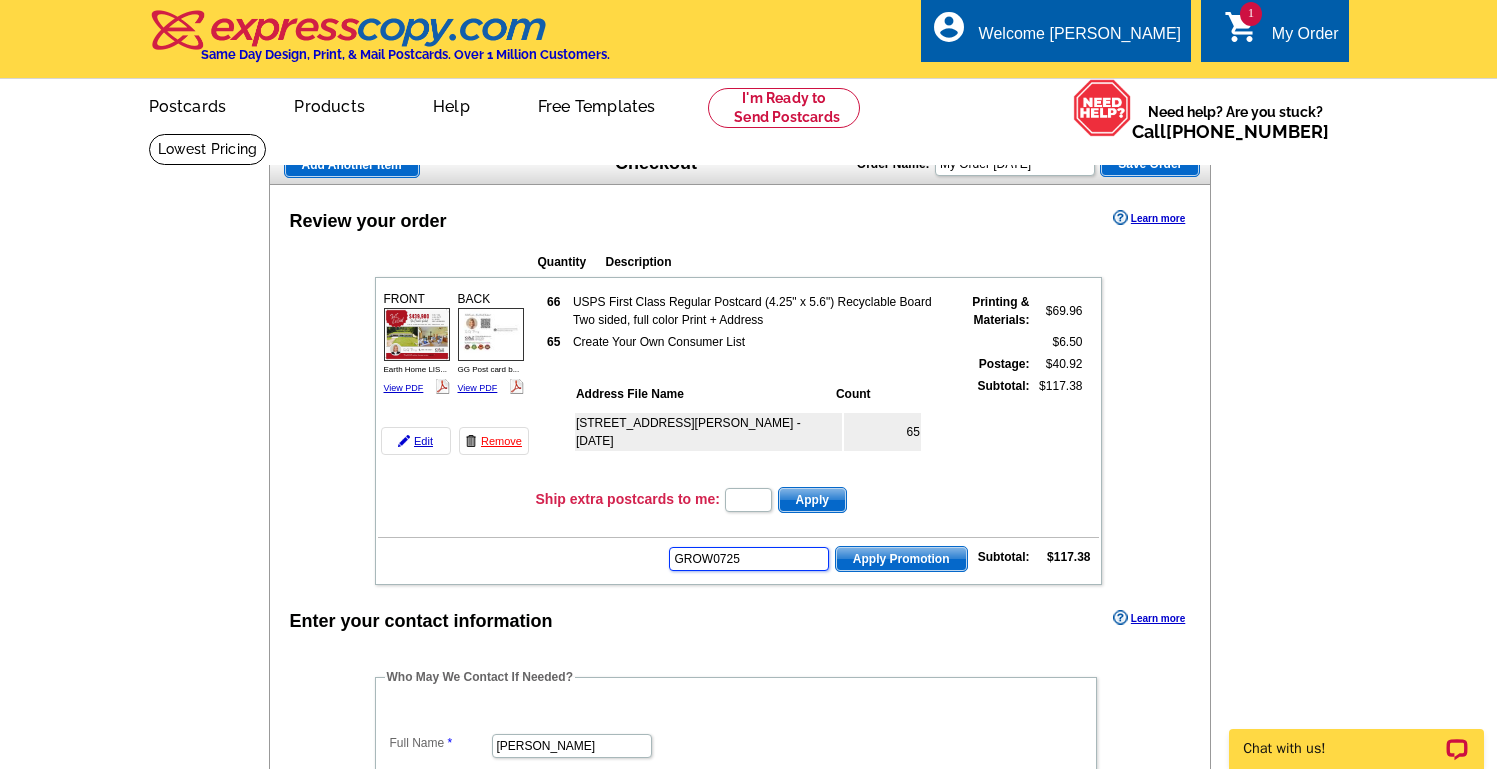 type on "GROW0725" 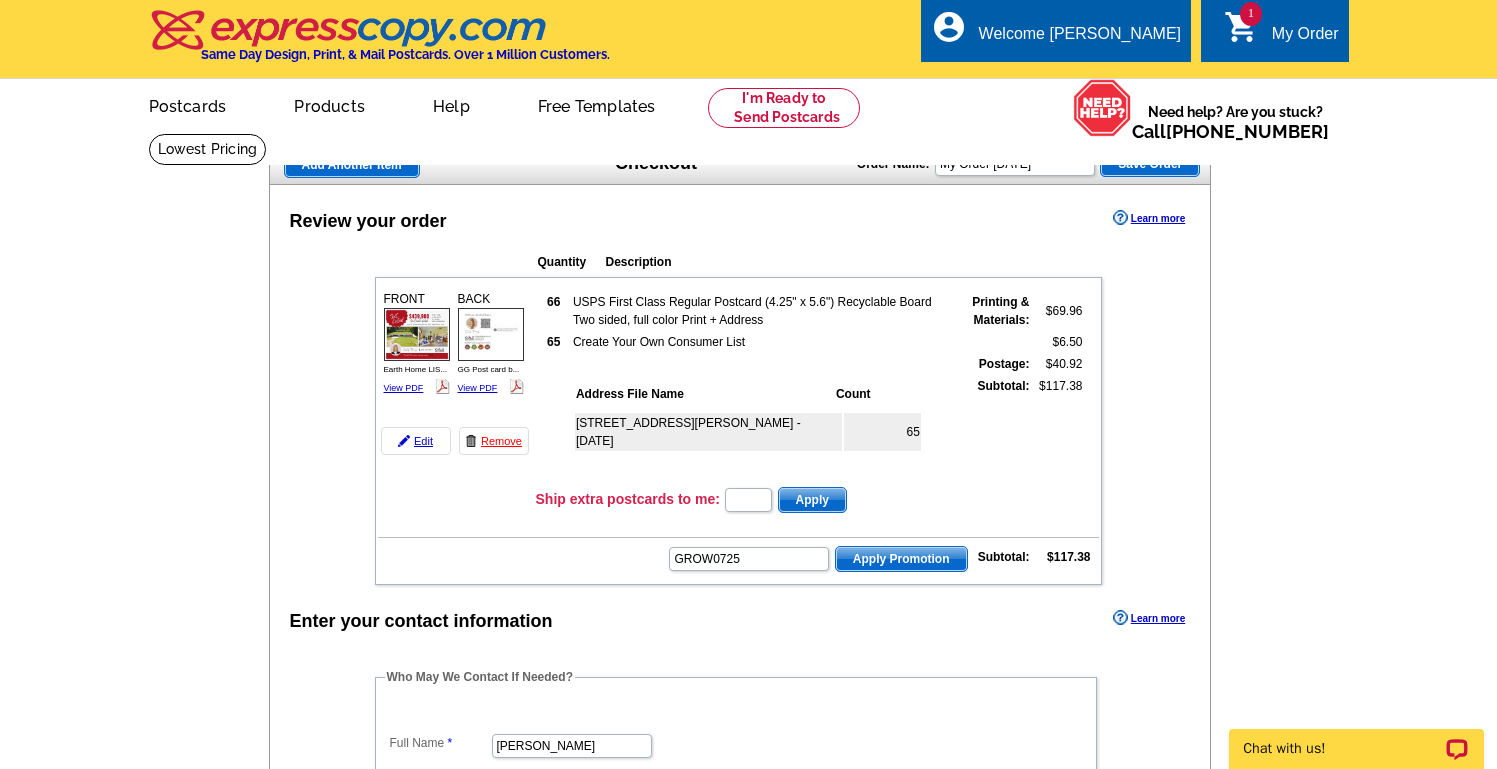 click on "Apply Promotion" at bounding box center (901, 559) 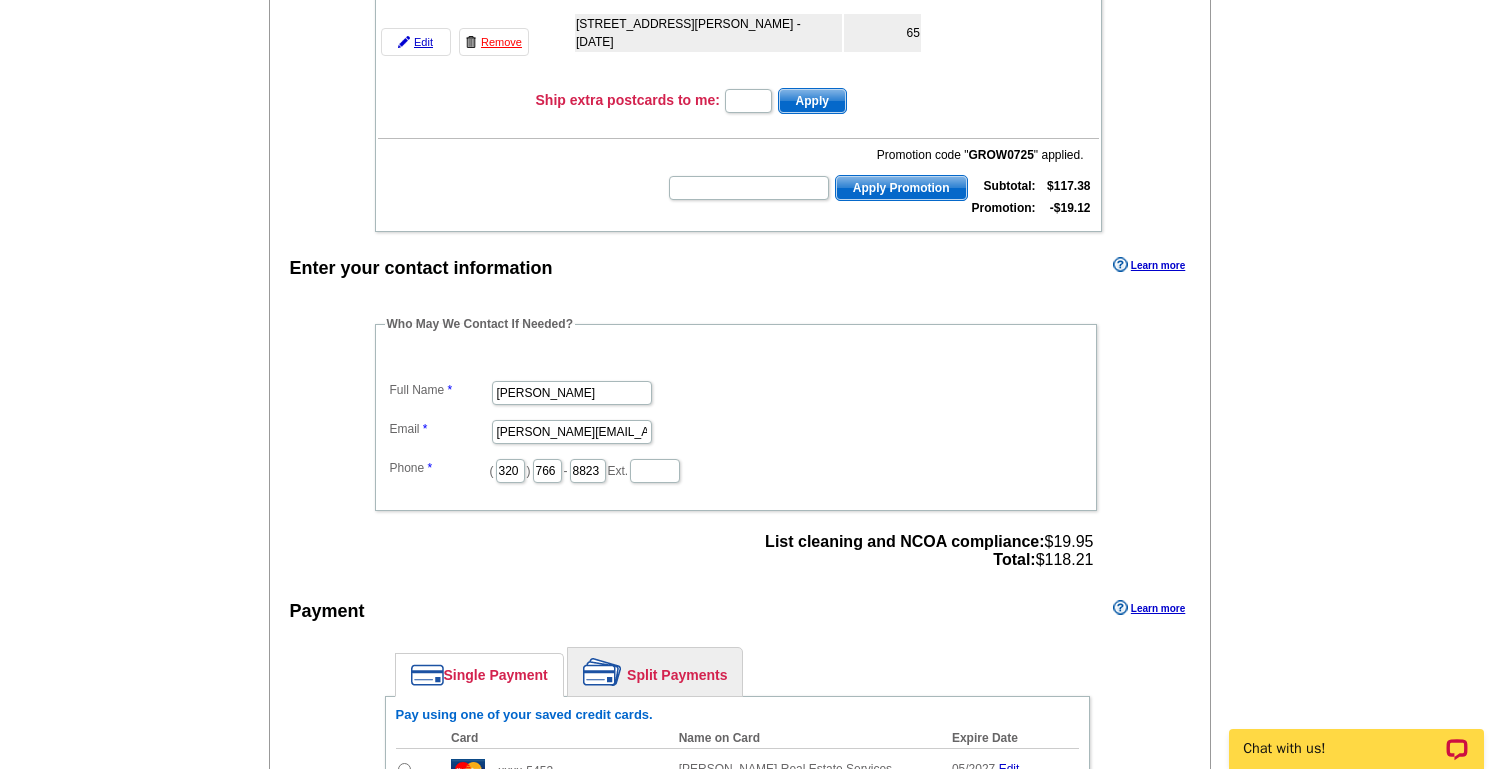 scroll, scrollTop: 443, scrollLeft: 0, axis: vertical 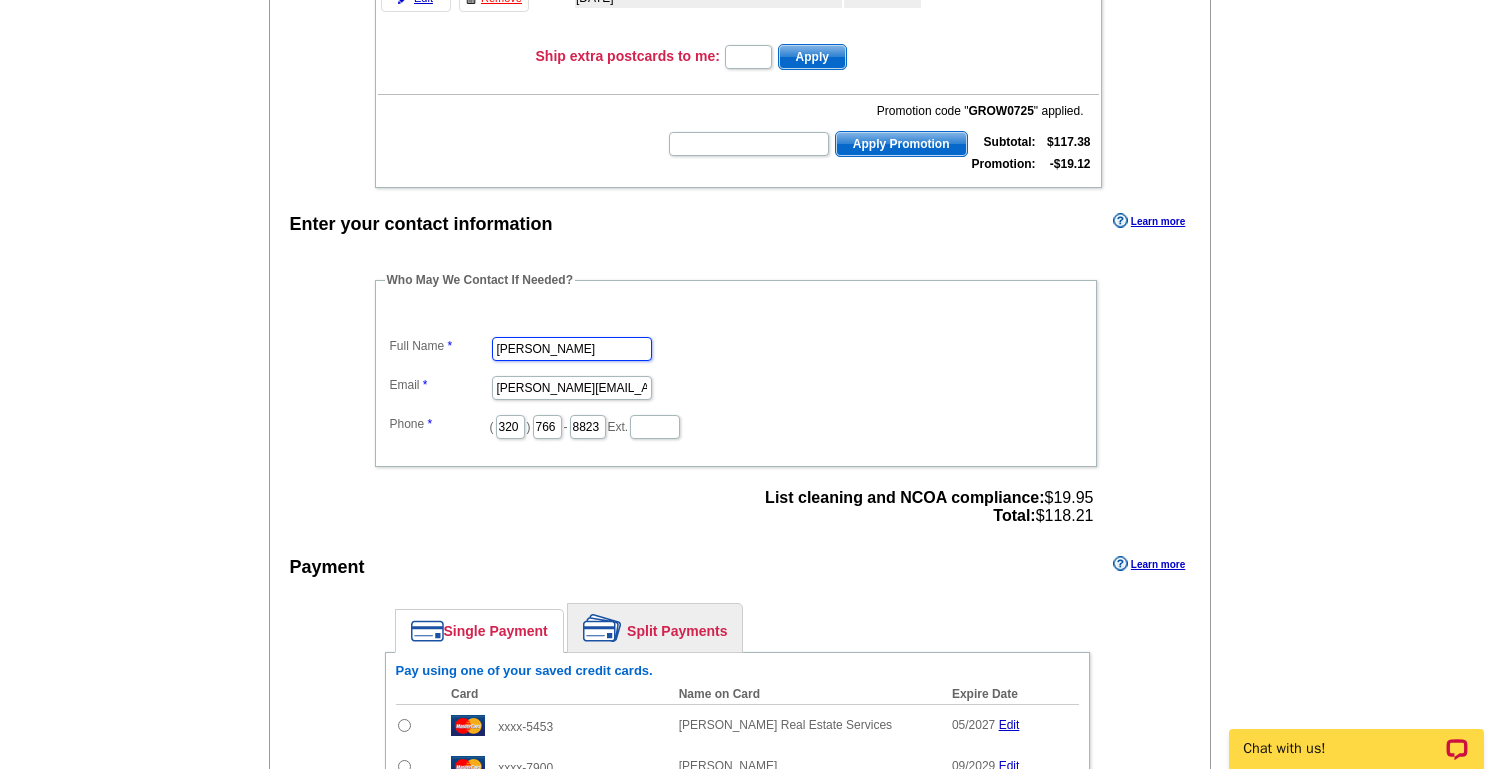 drag, startPoint x: 572, startPoint y: 342, endPoint x: 450, endPoint y: 342, distance: 122 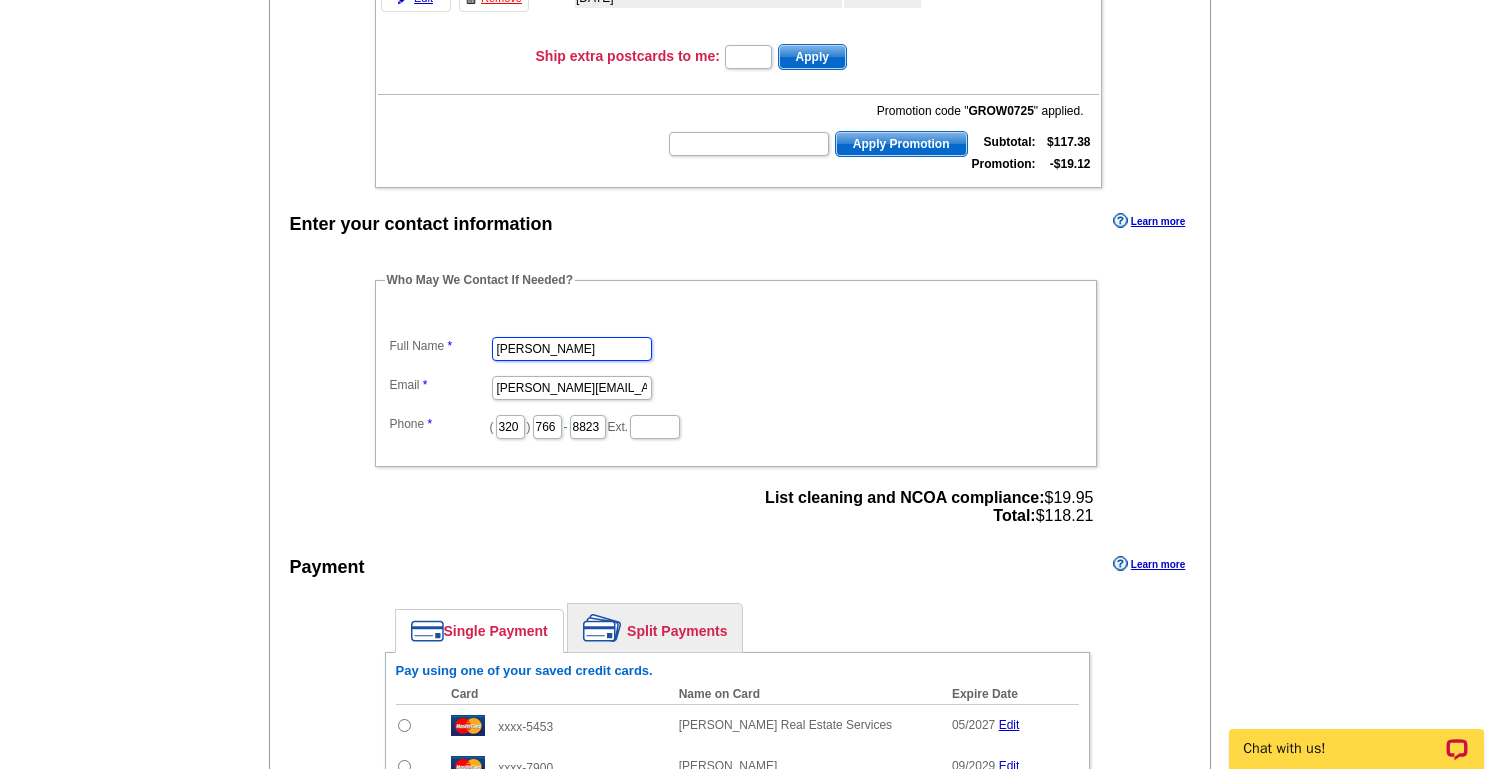 click on "Full Name
Carl Kvale
Email
carl@kvalerealestate.com
Phone
( 320 )  766  -  8823  Ext." at bounding box center (736, 373) 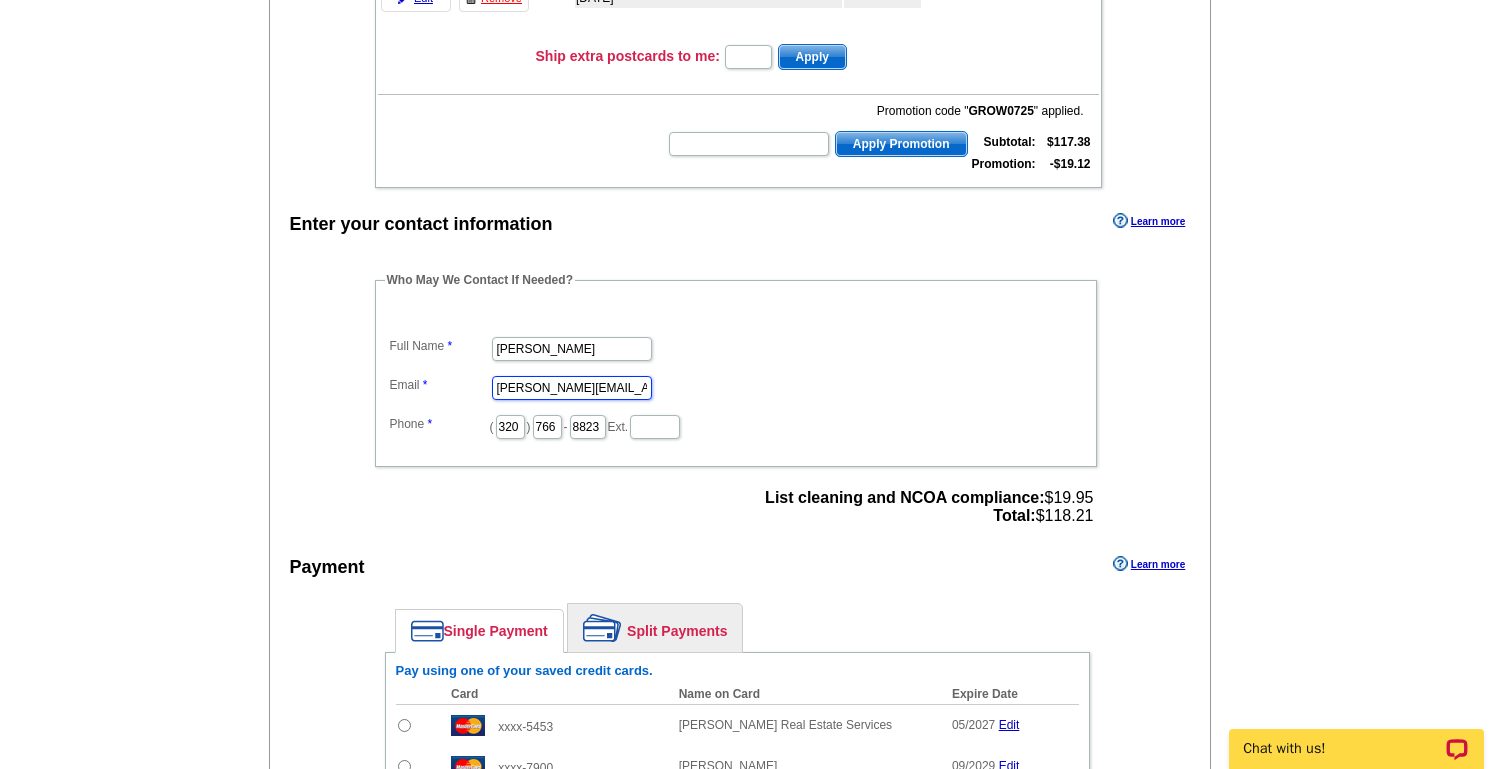 click on "carl@kvalerealestate.com" at bounding box center (572, 388) 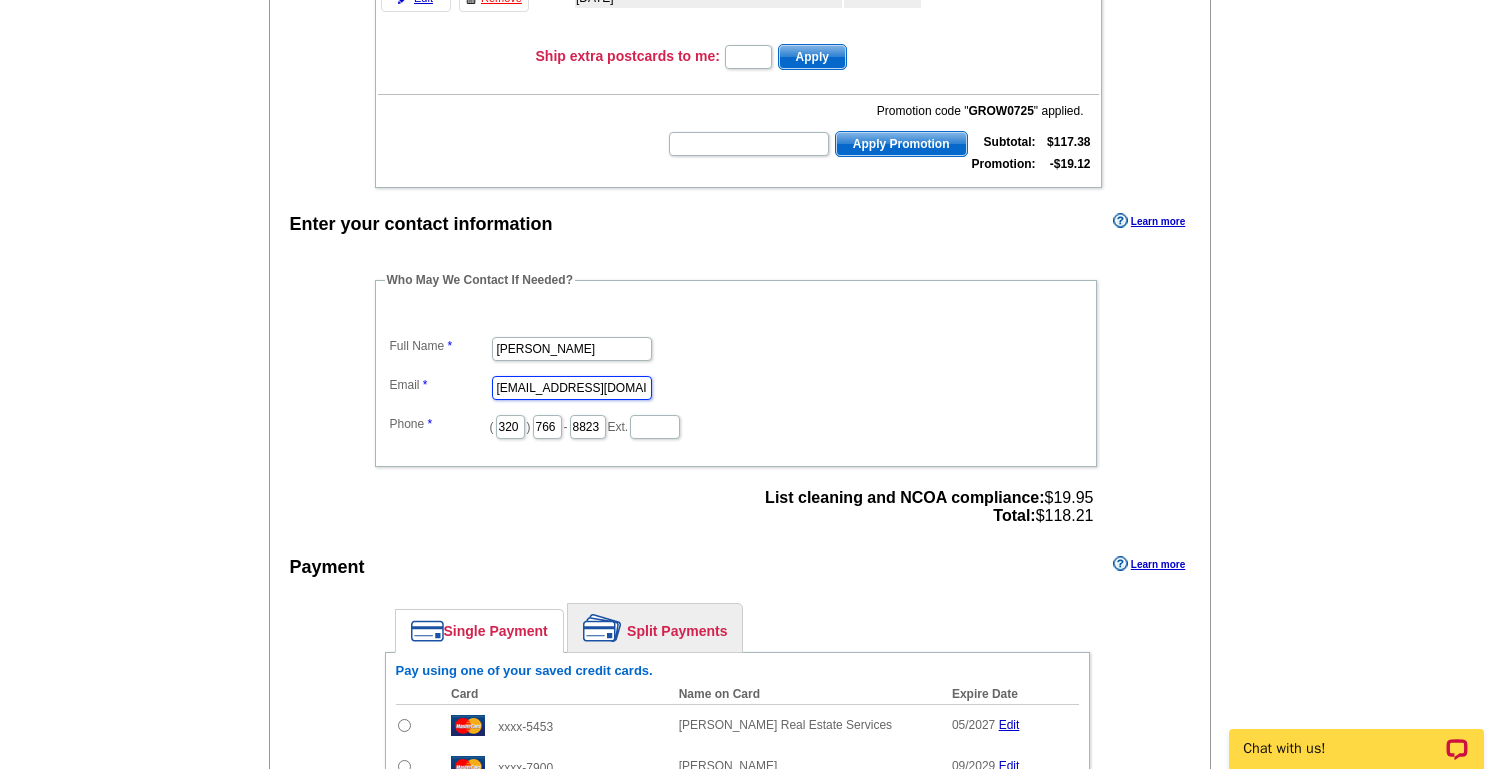 type on "[EMAIL_ADDRESS][DOMAIN_NAME]" 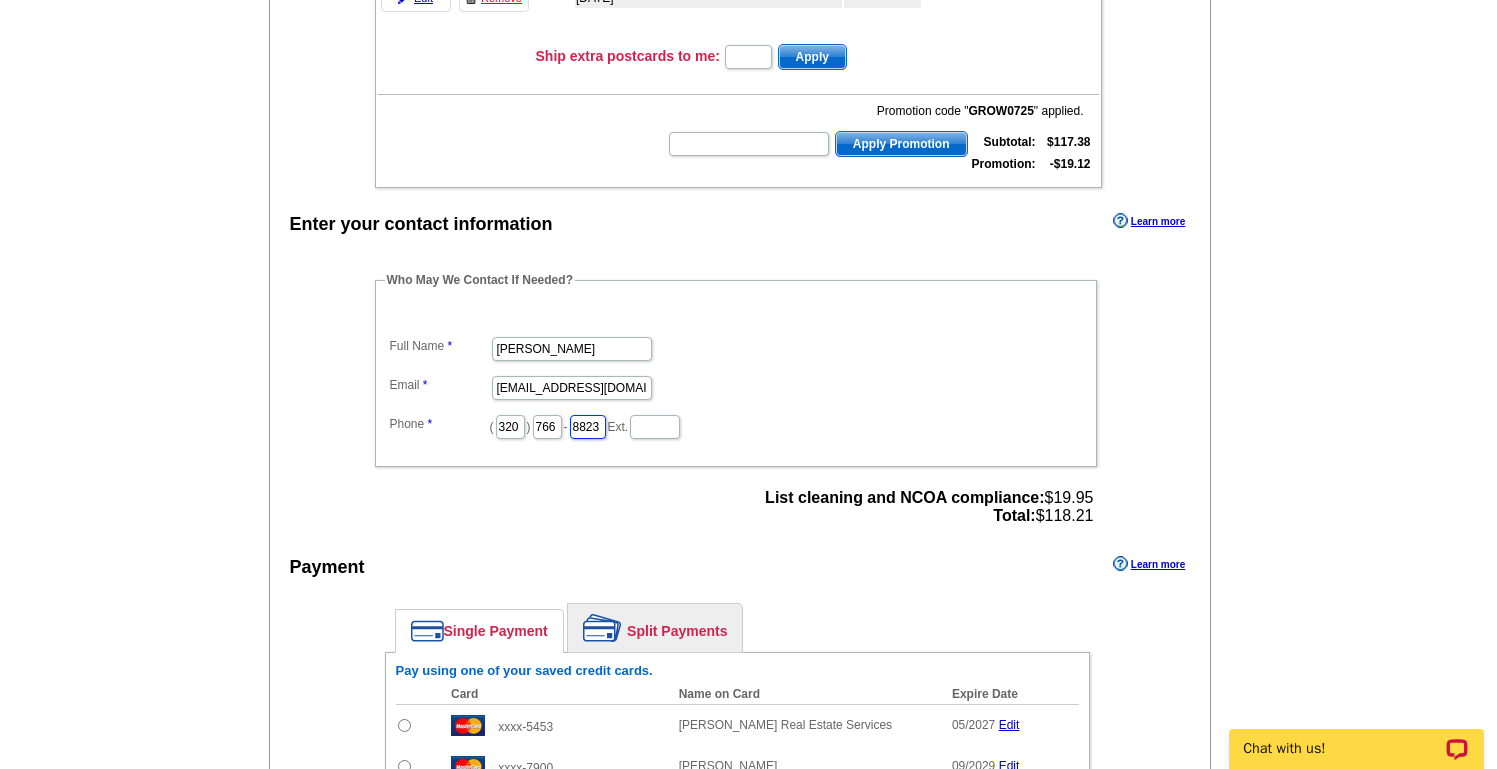 click on "8823" at bounding box center (588, 427) 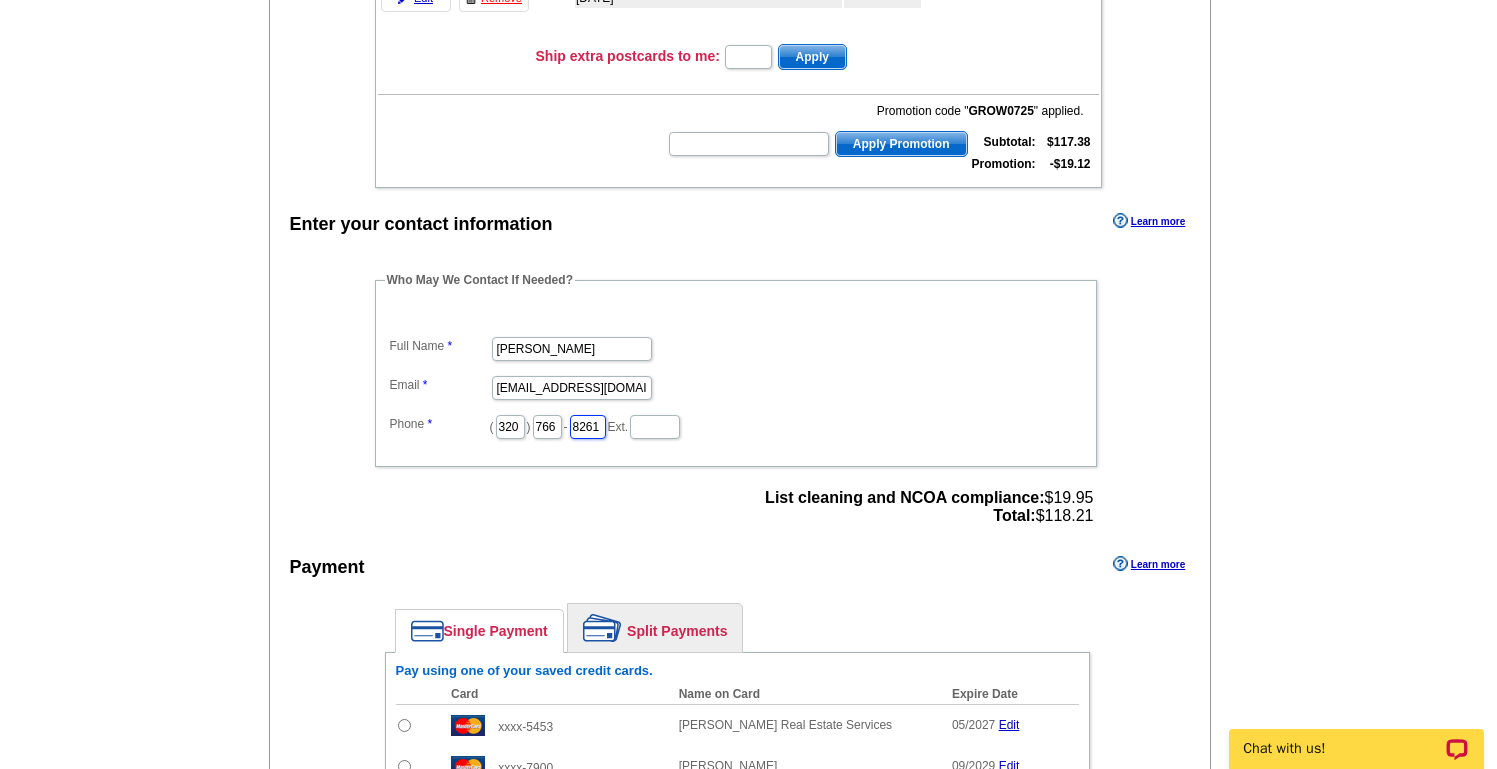 scroll, scrollTop: 0, scrollLeft: 3, axis: horizontal 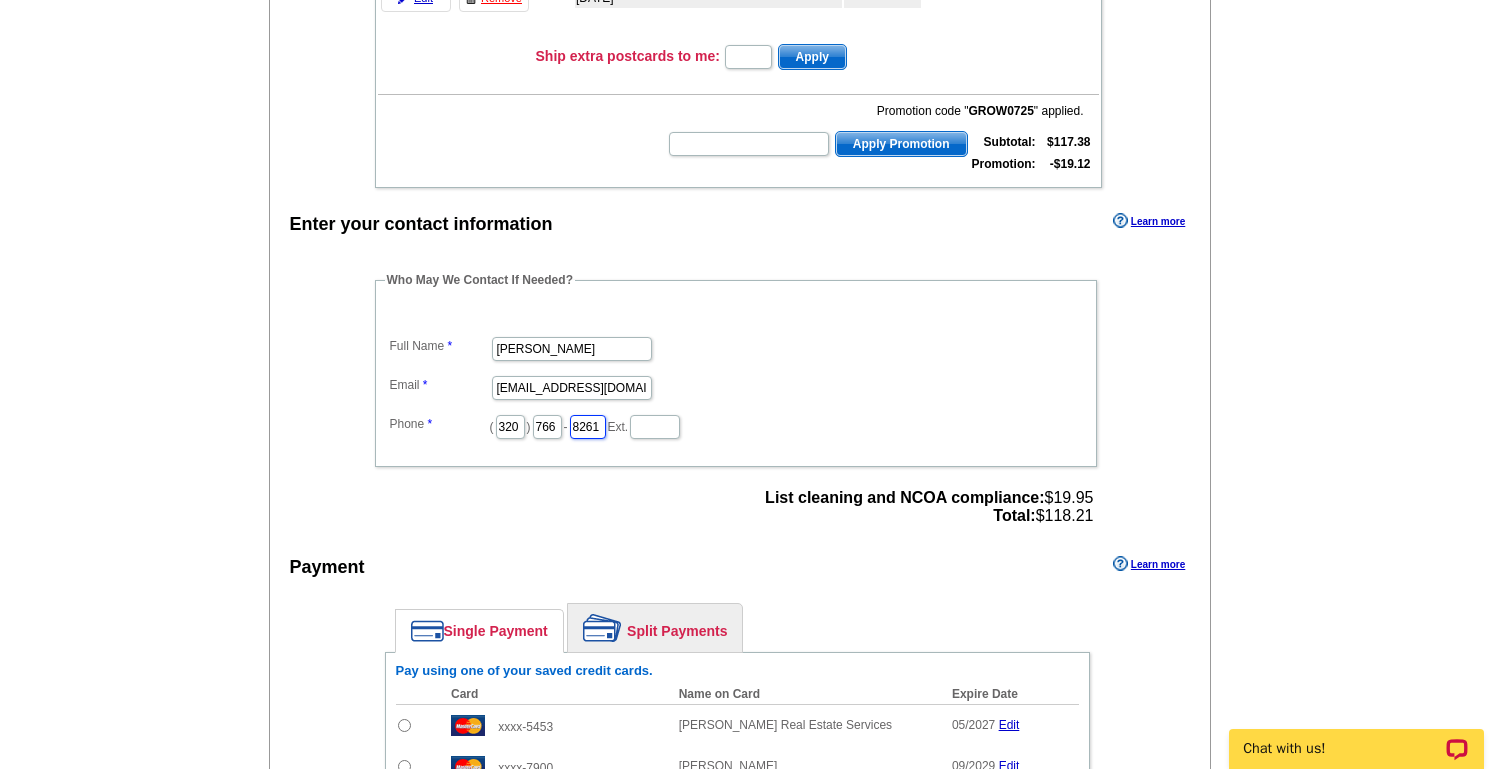 type on "8261" 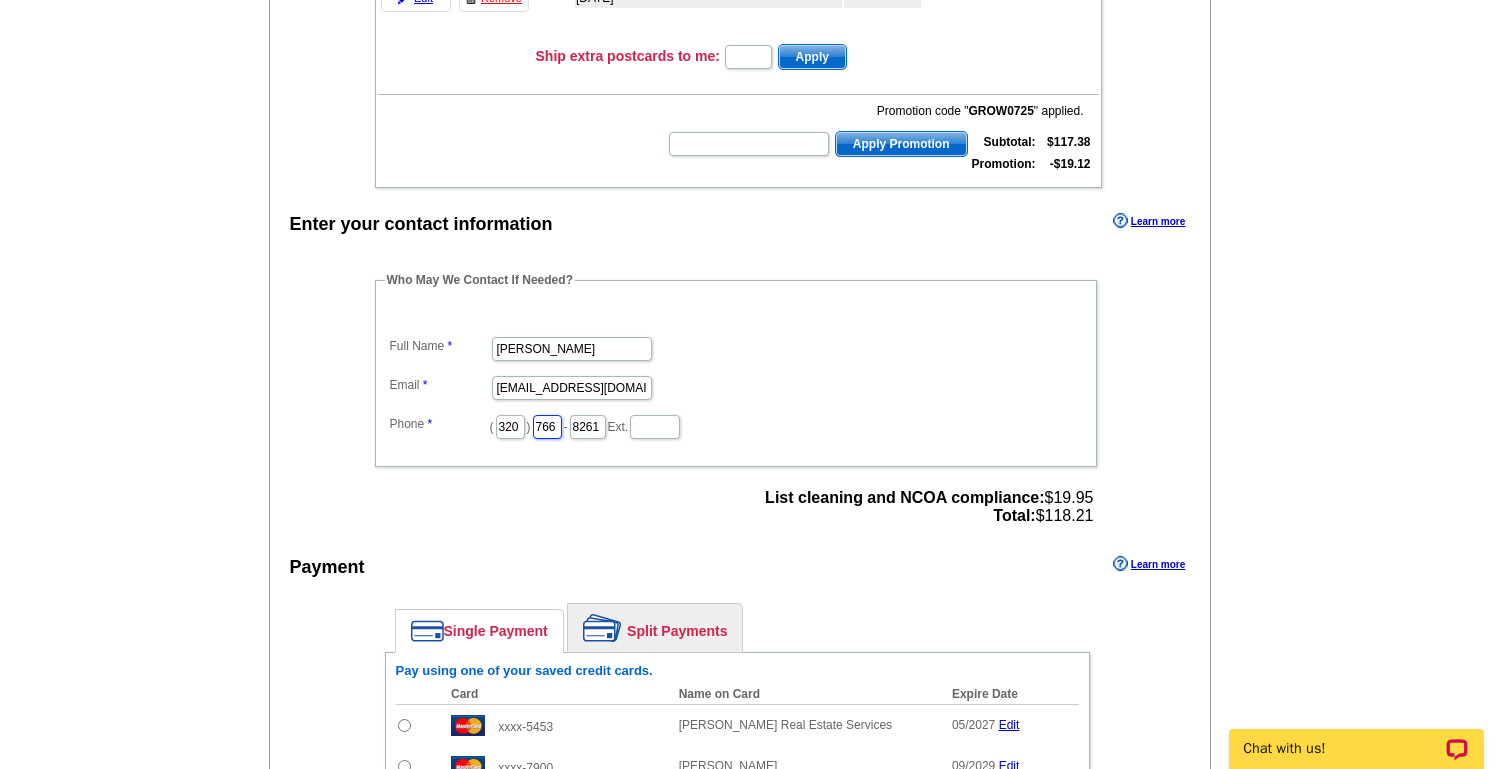 click on "766" at bounding box center [547, 427] 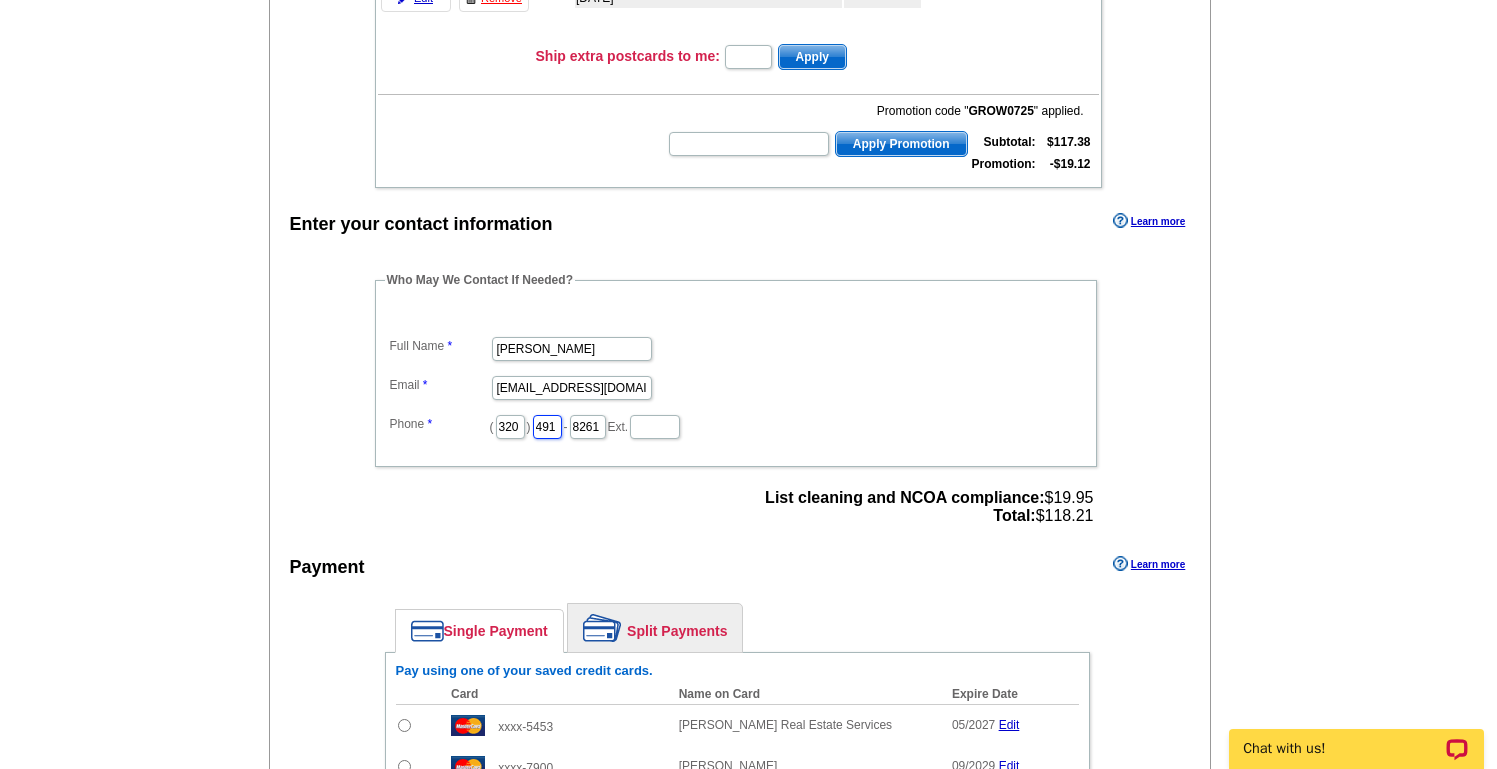 scroll, scrollTop: 0, scrollLeft: 3, axis: horizontal 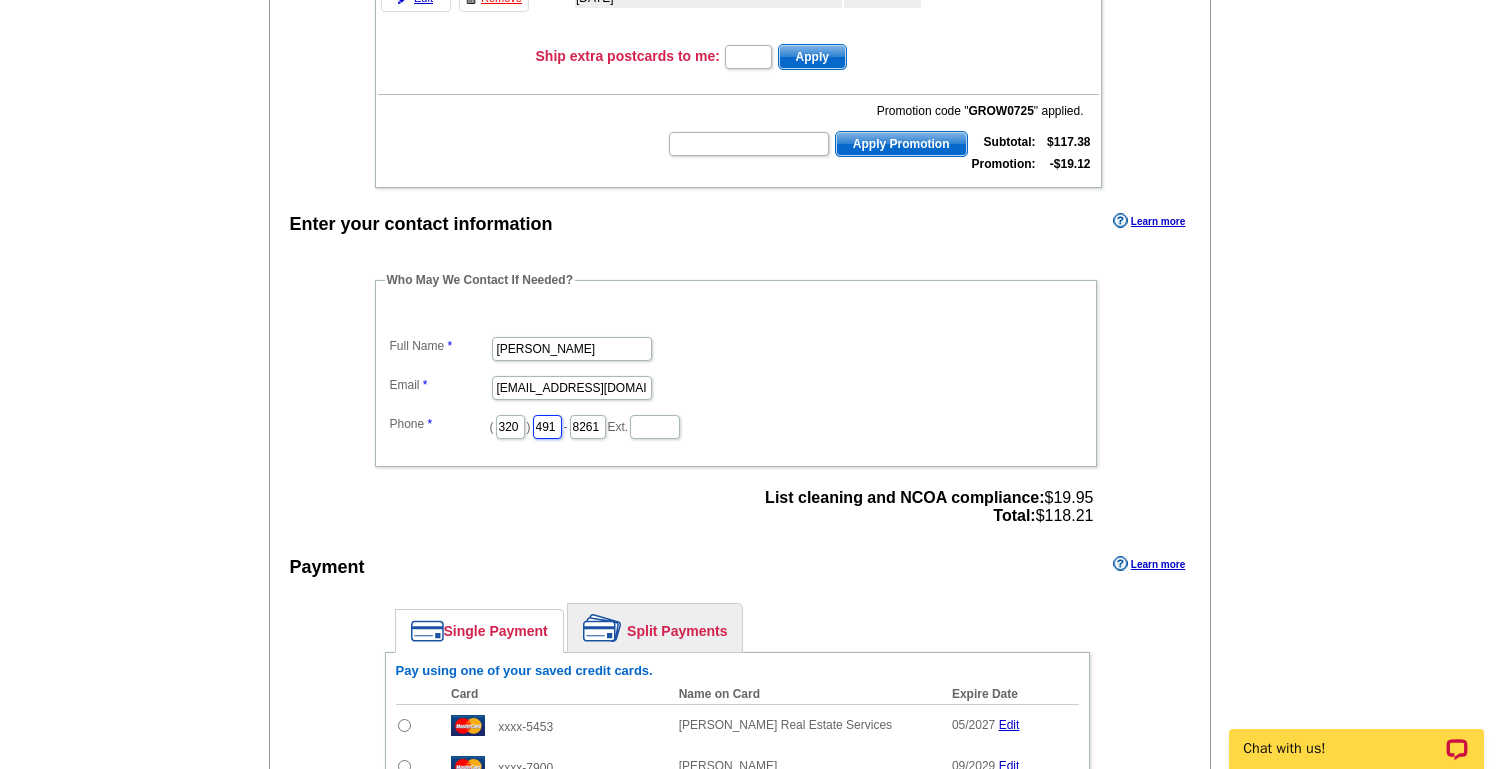 type on "491" 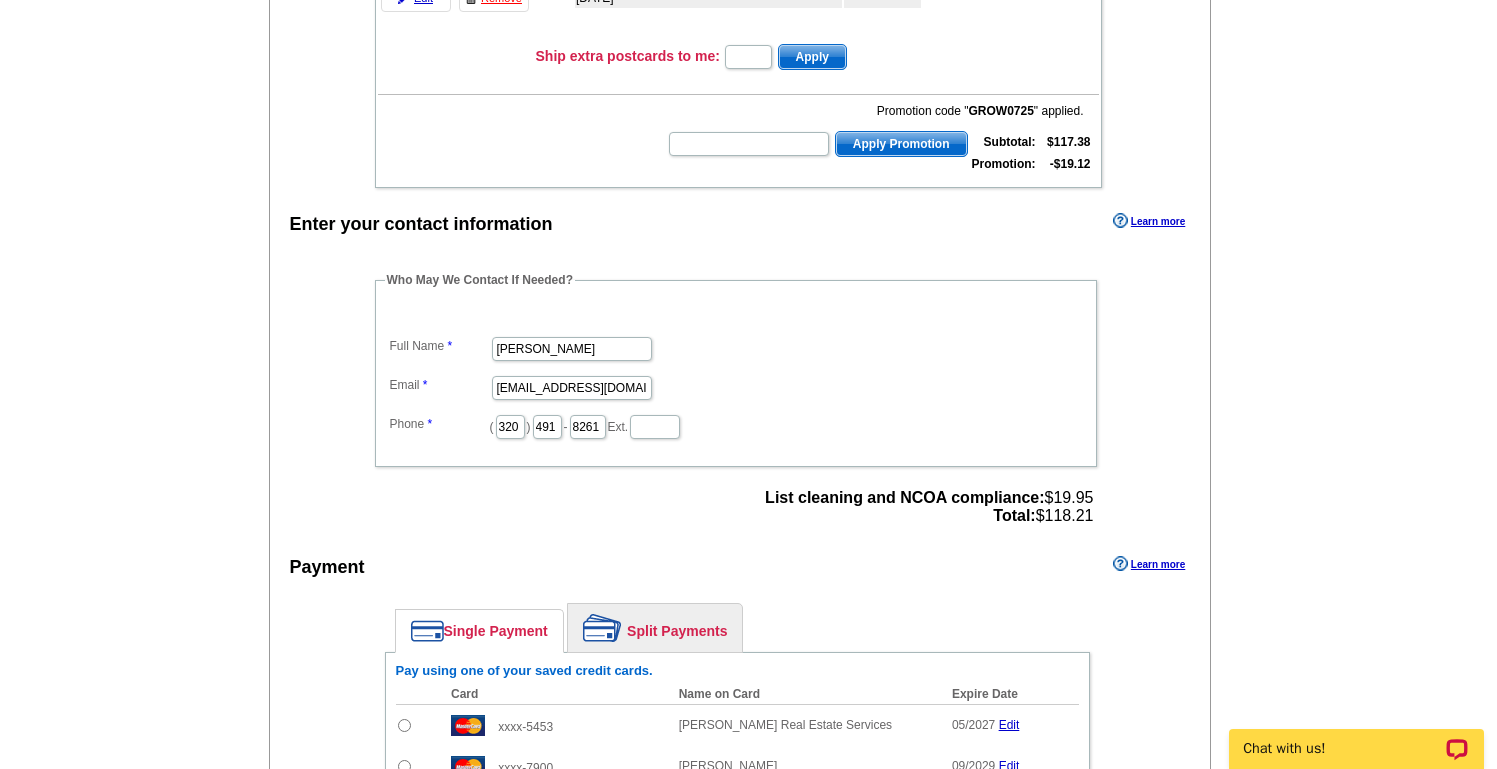 scroll, scrollTop: 0, scrollLeft: 0, axis: both 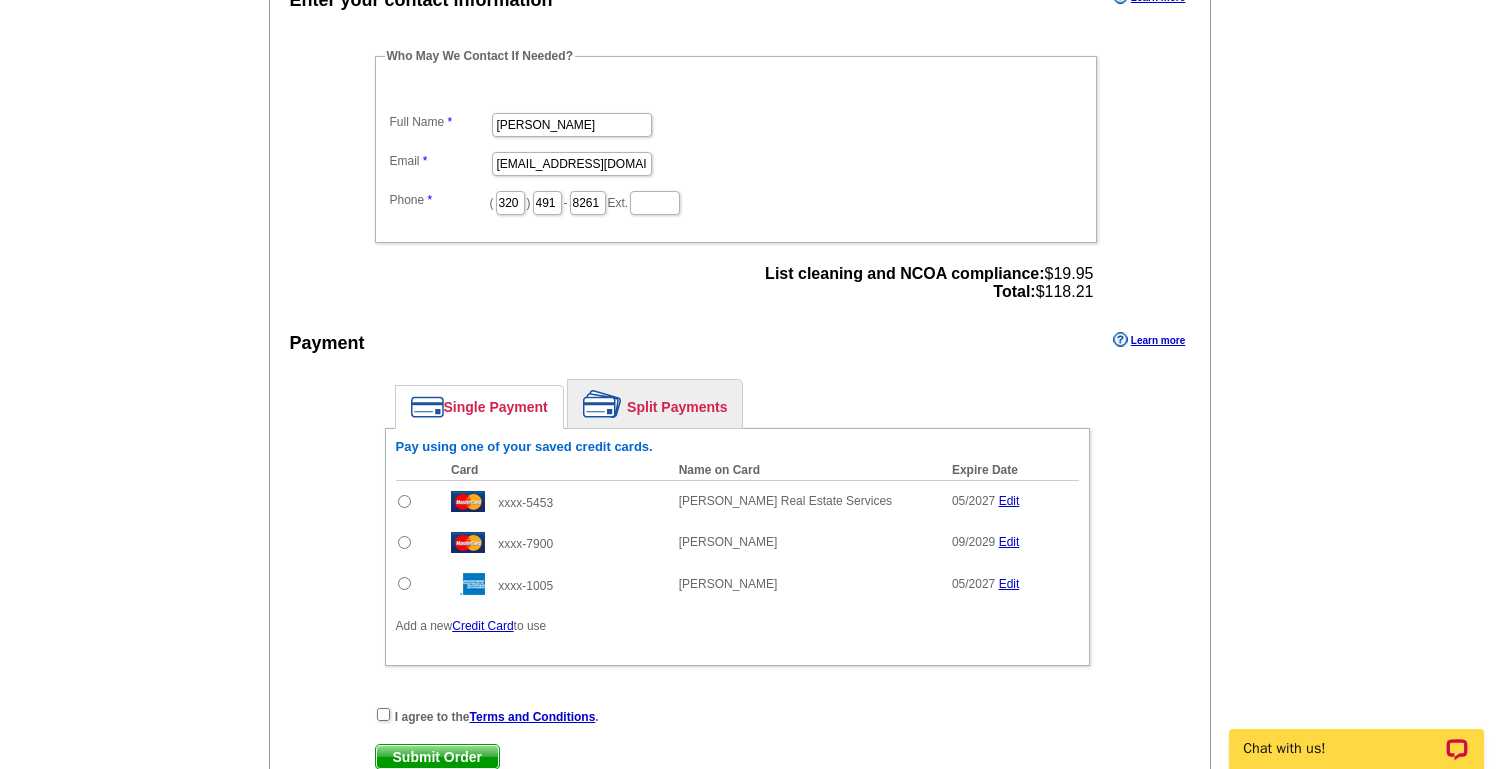 click at bounding box center (404, 583) 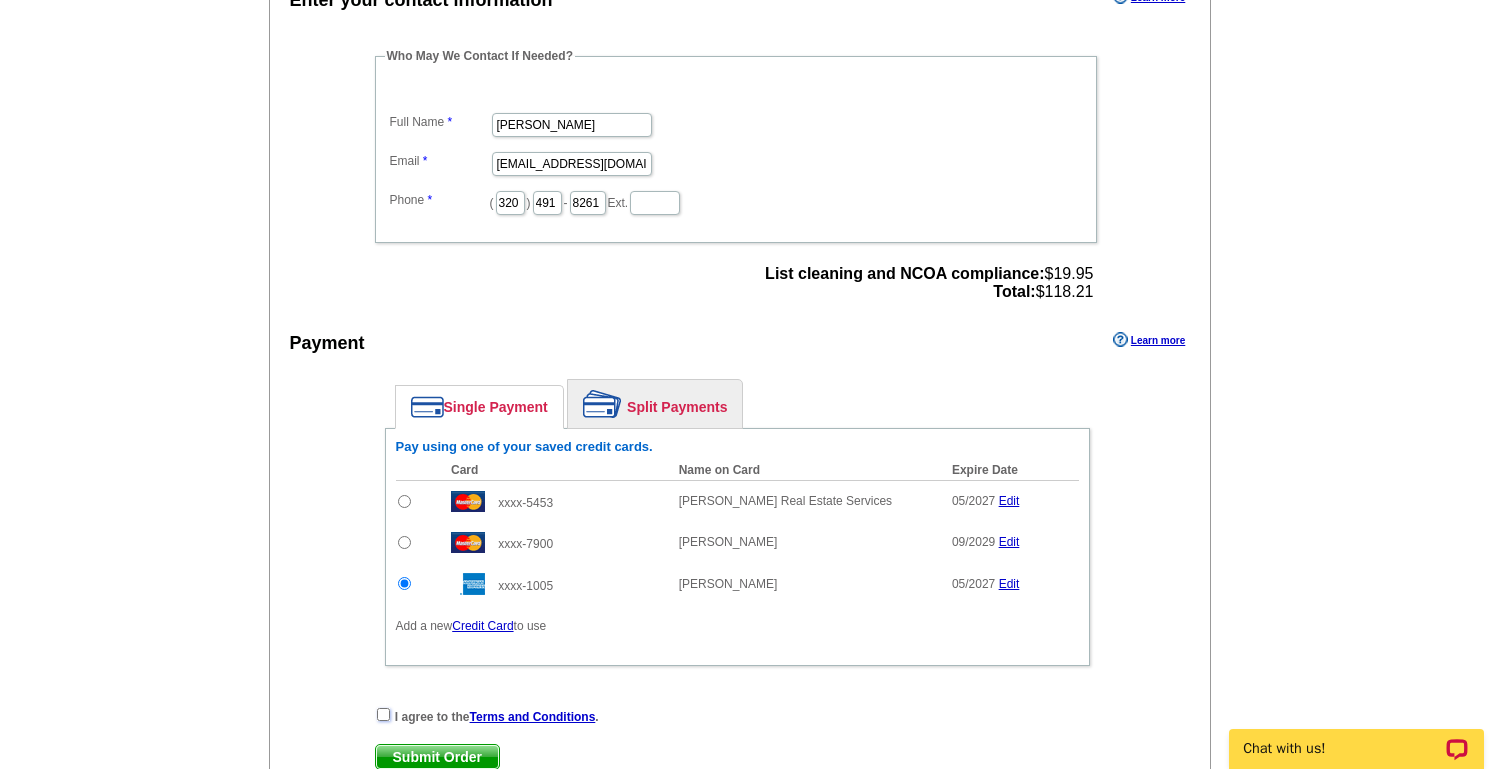 click at bounding box center [383, 714] 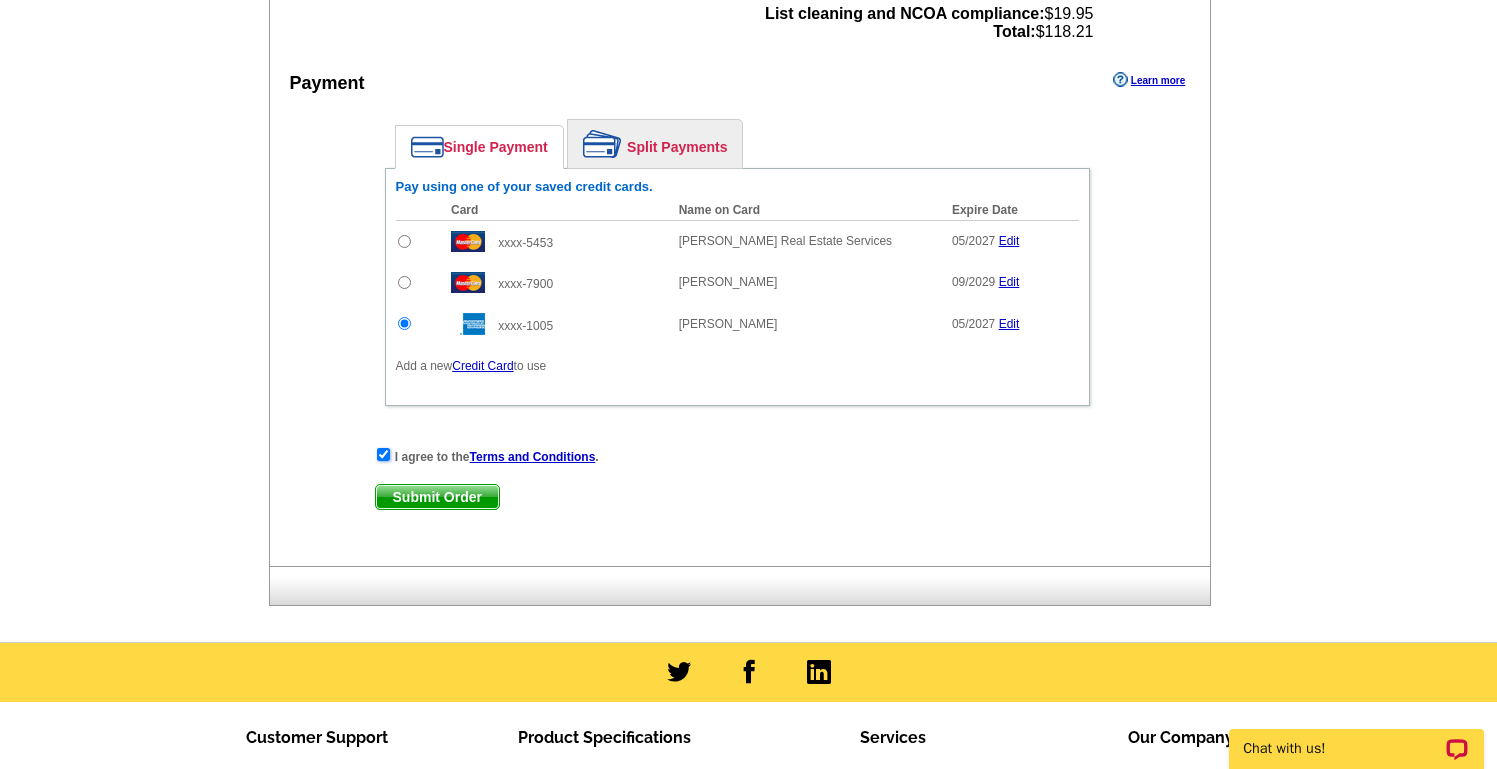 scroll, scrollTop: 964, scrollLeft: 0, axis: vertical 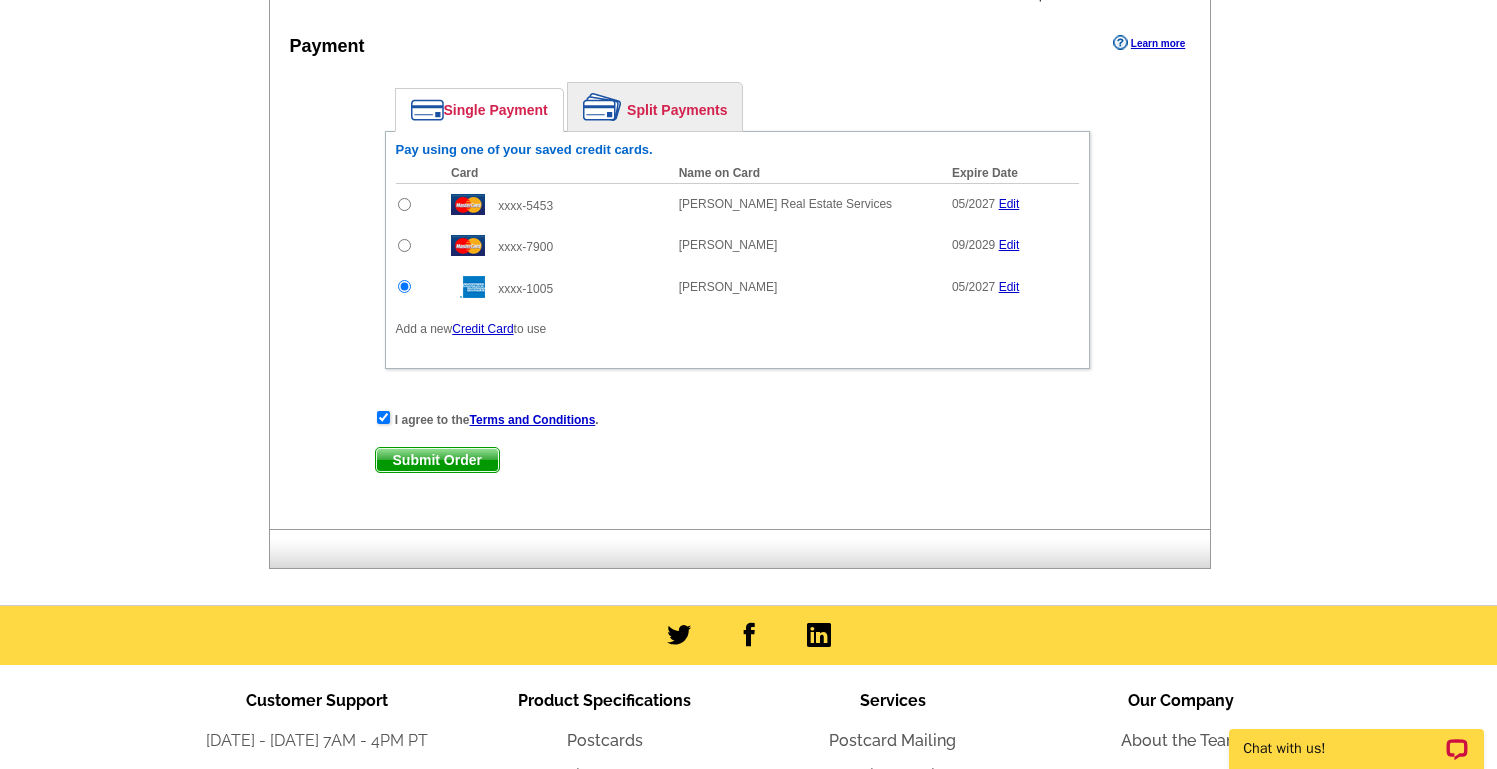 click on "Submit Order" at bounding box center [437, 460] 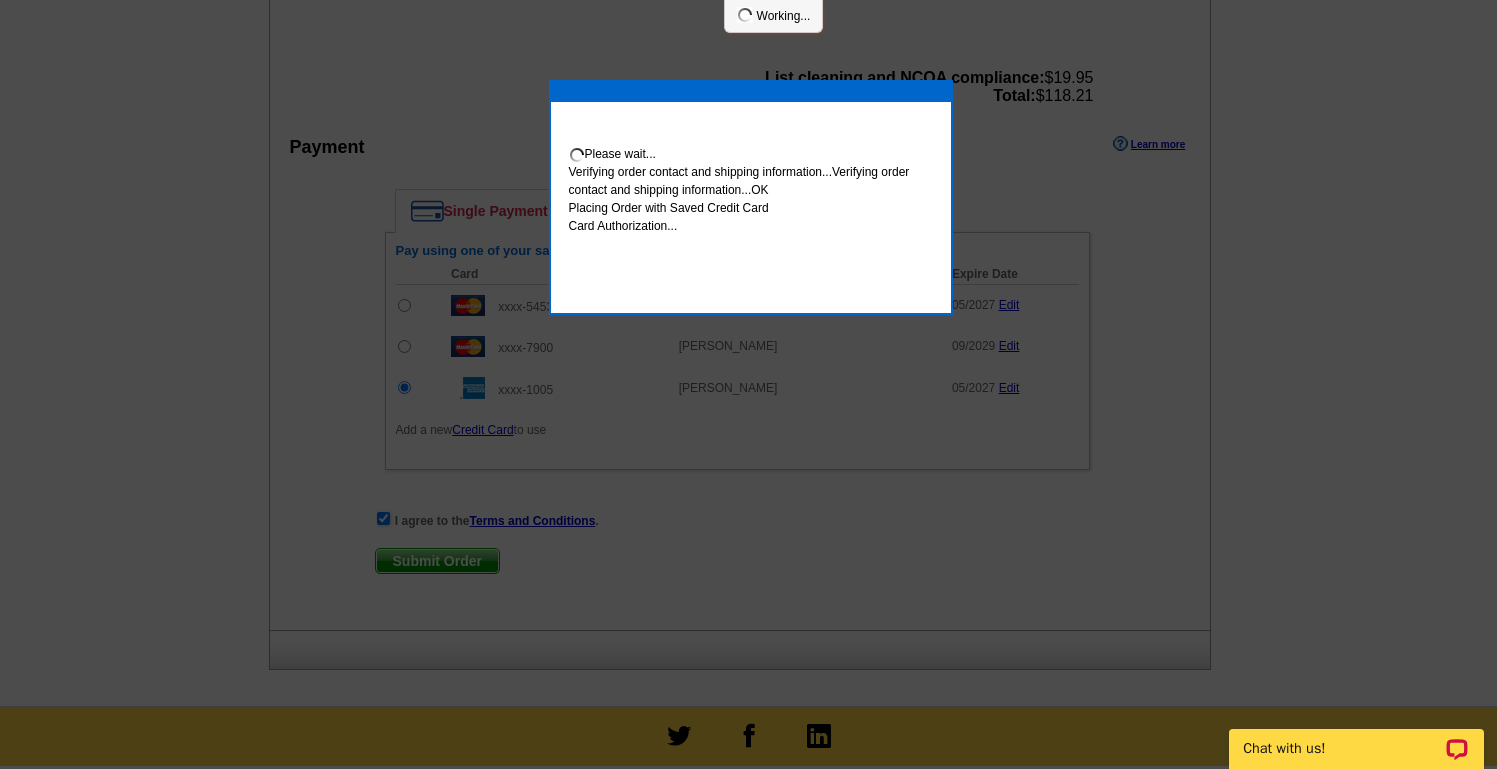 scroll, scrollTop: 1065, scrollLeft: 0, axis: vertical 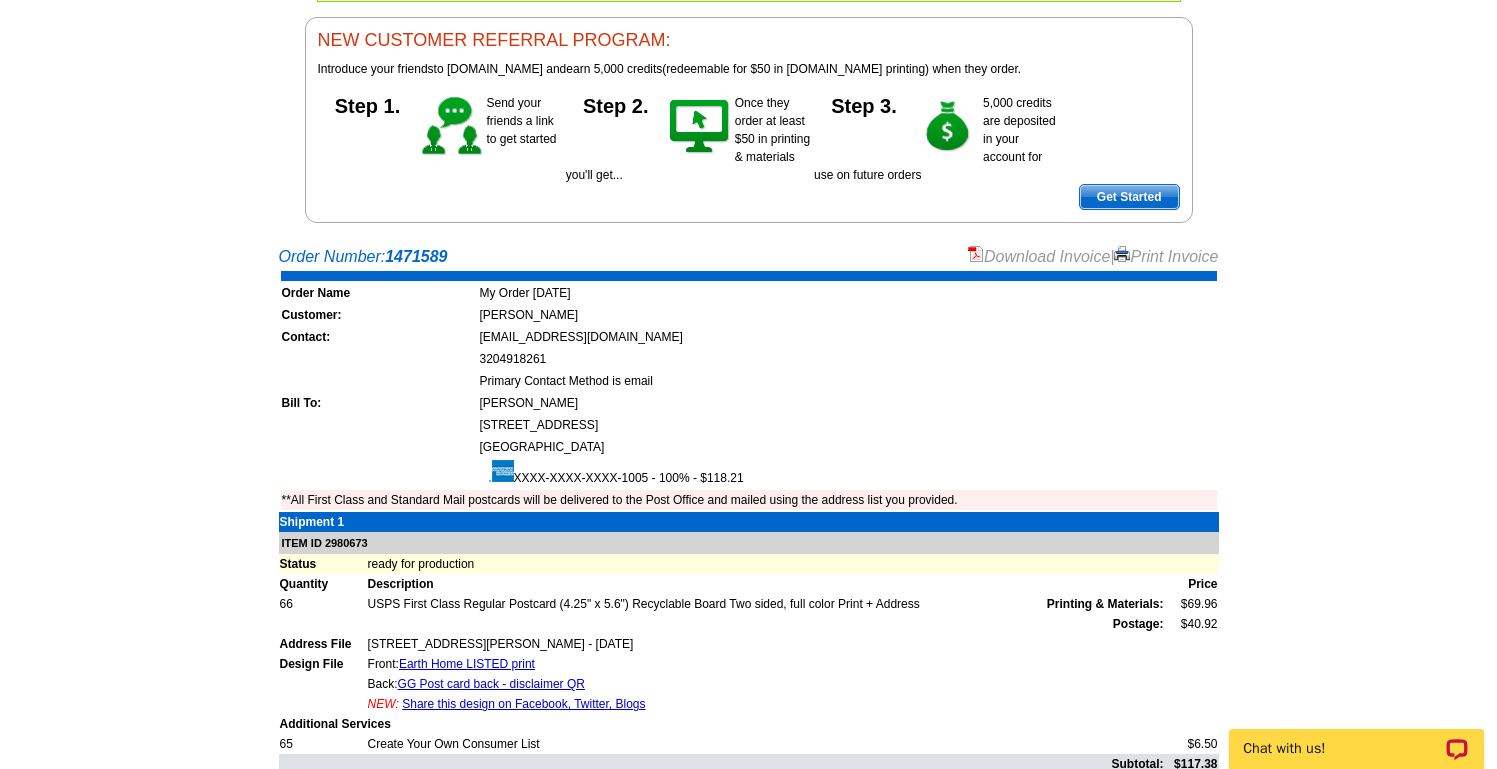 click on "Download Invoice" at bounding box center [1039, 256] 